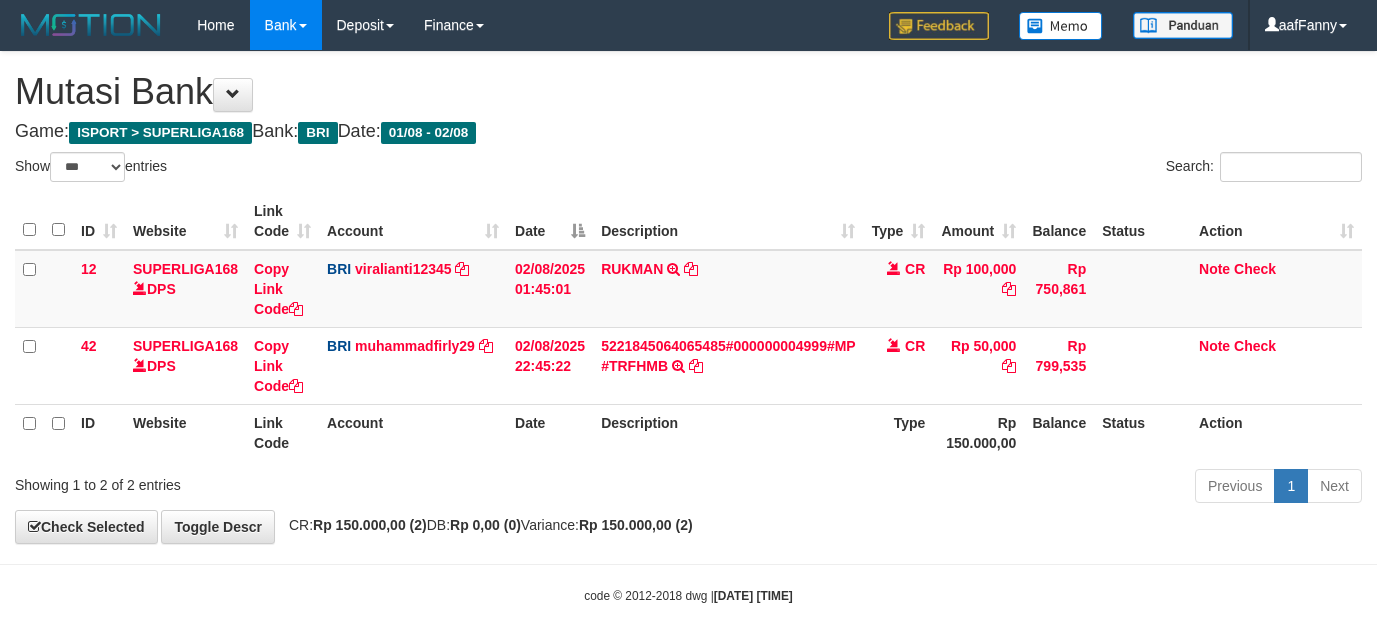 select on "***" 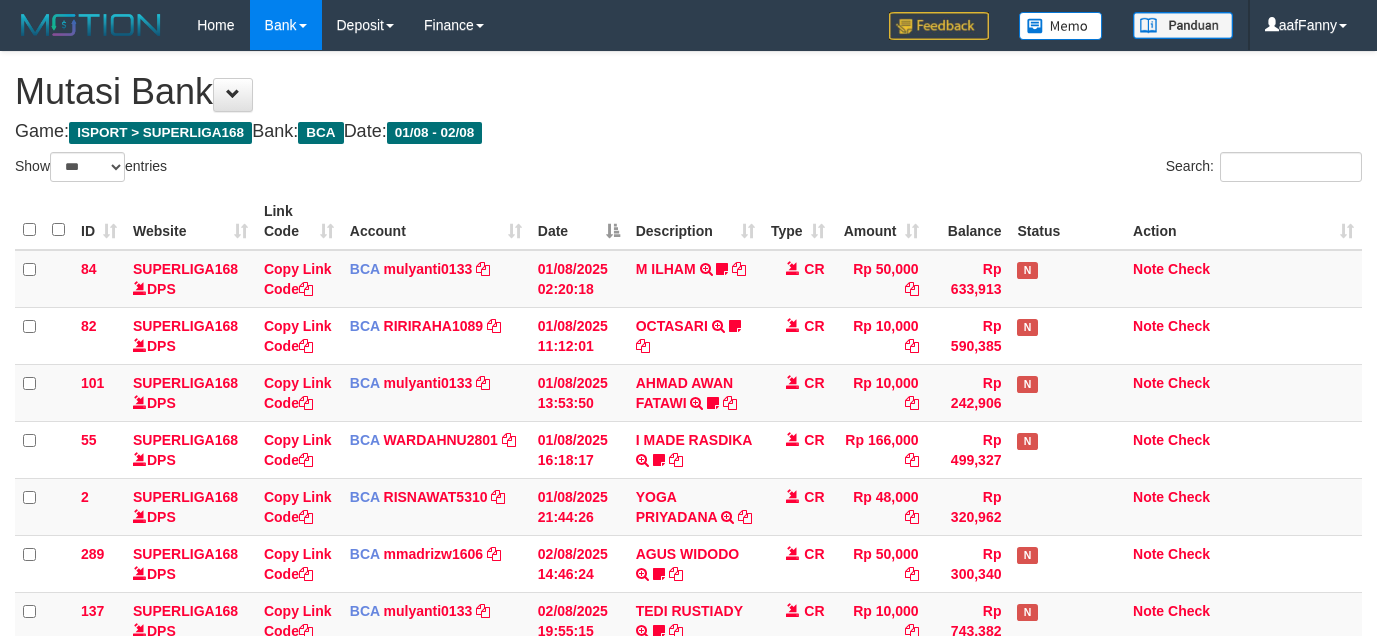 select on "***" 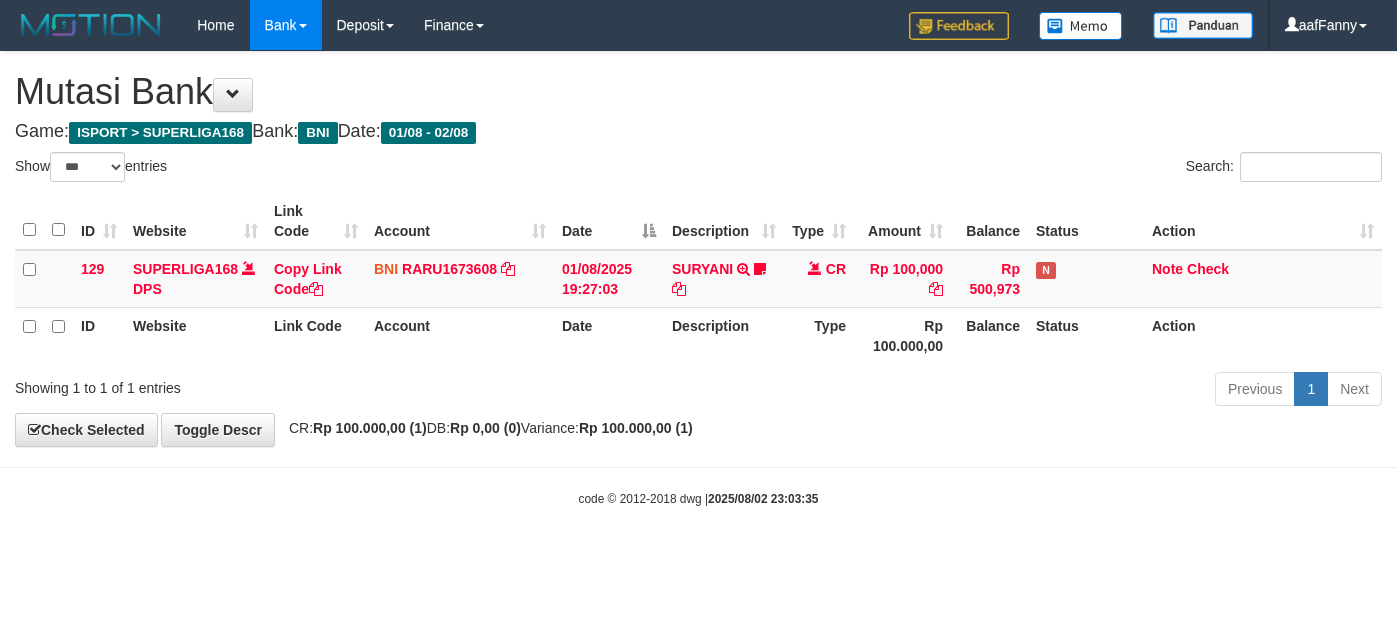 select on "***" 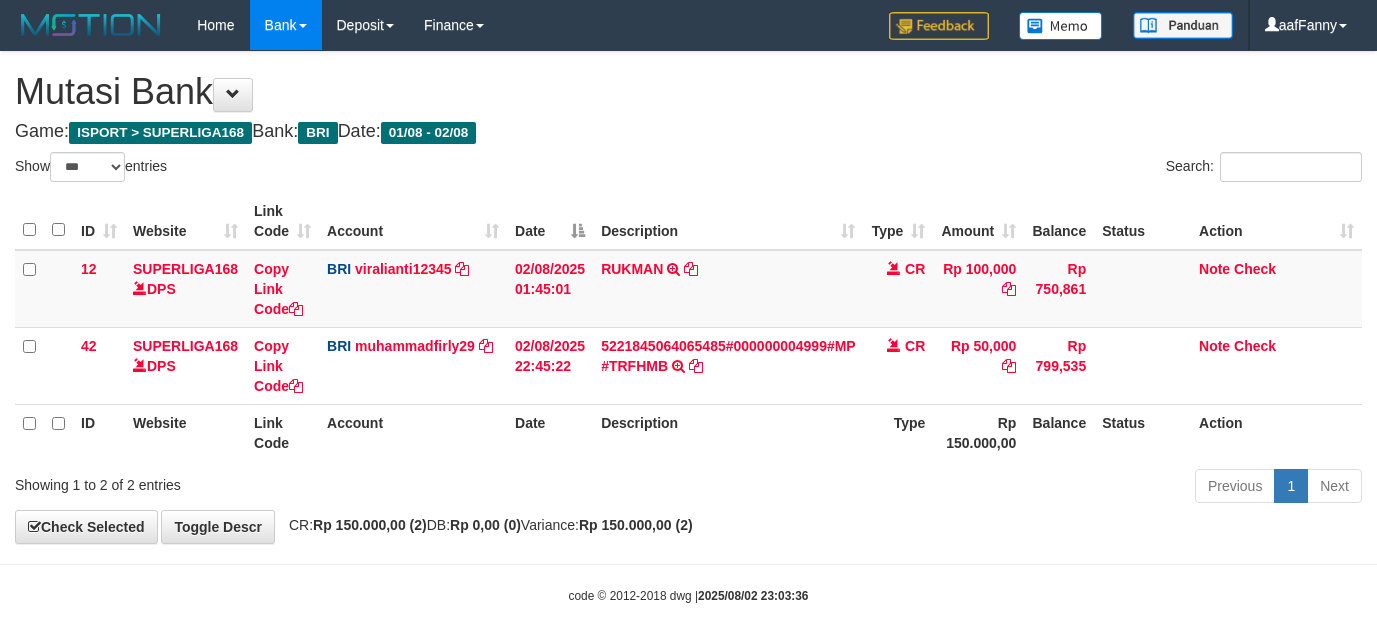 select on "***" 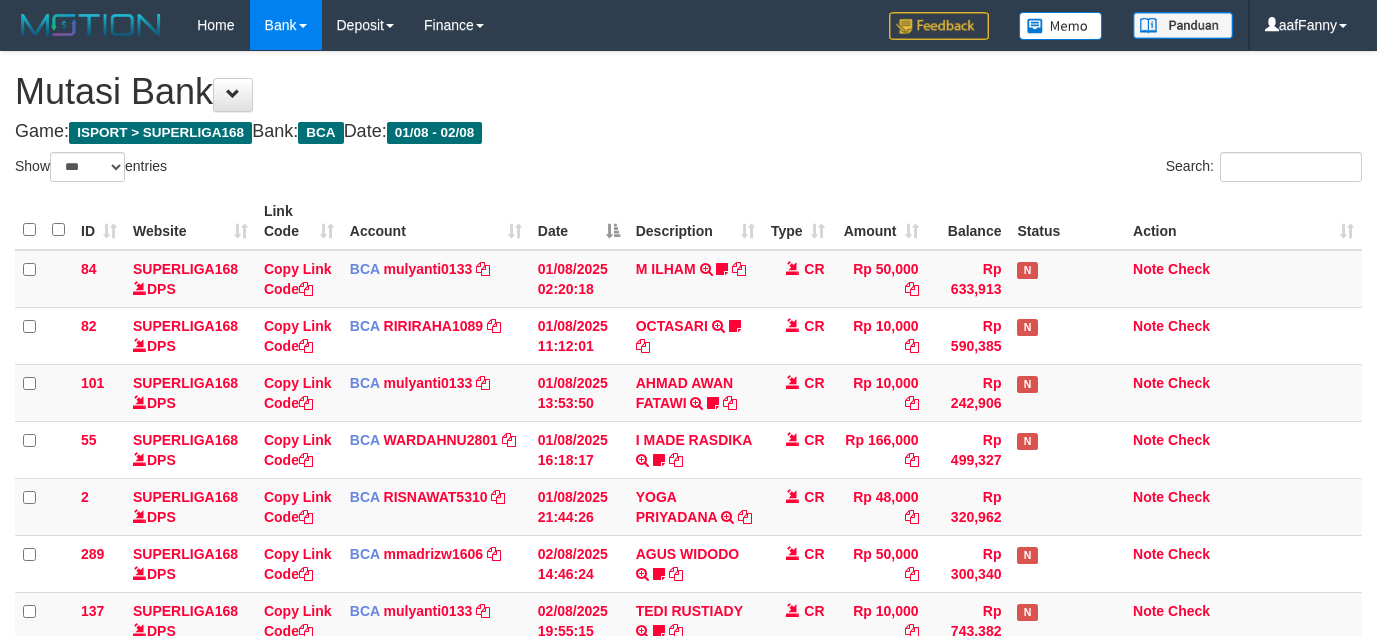 select on "***" 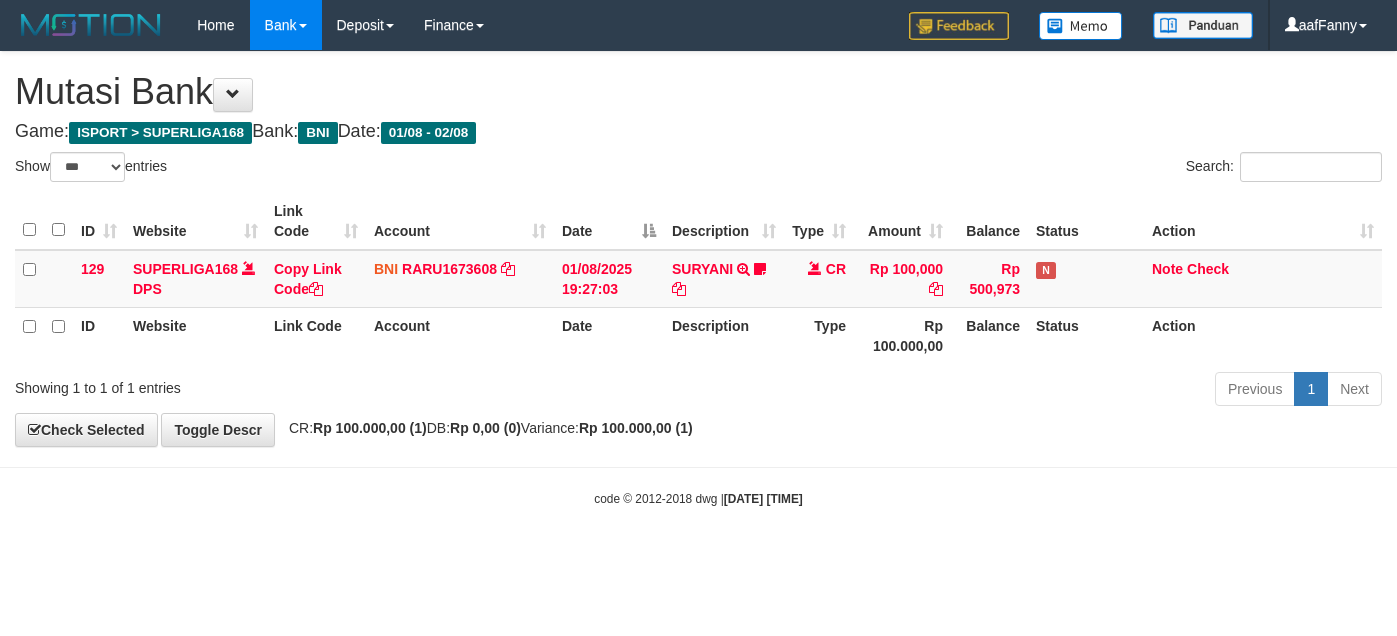 select on "***" 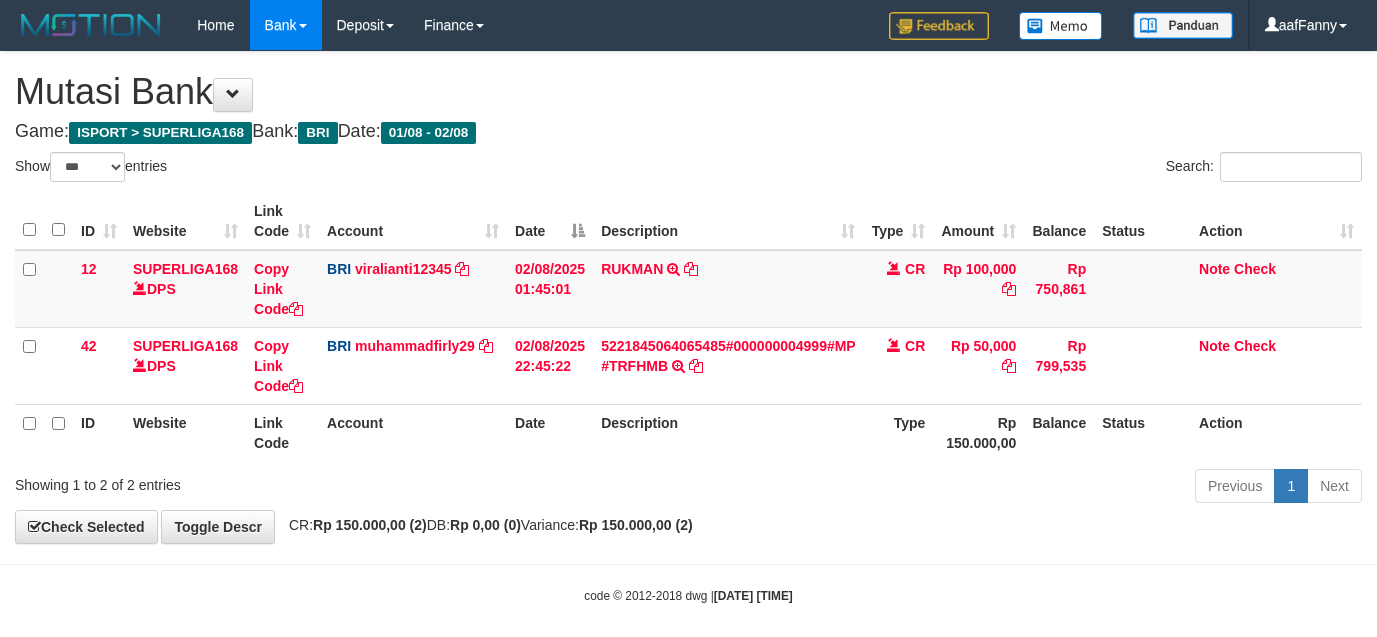 select on "***" 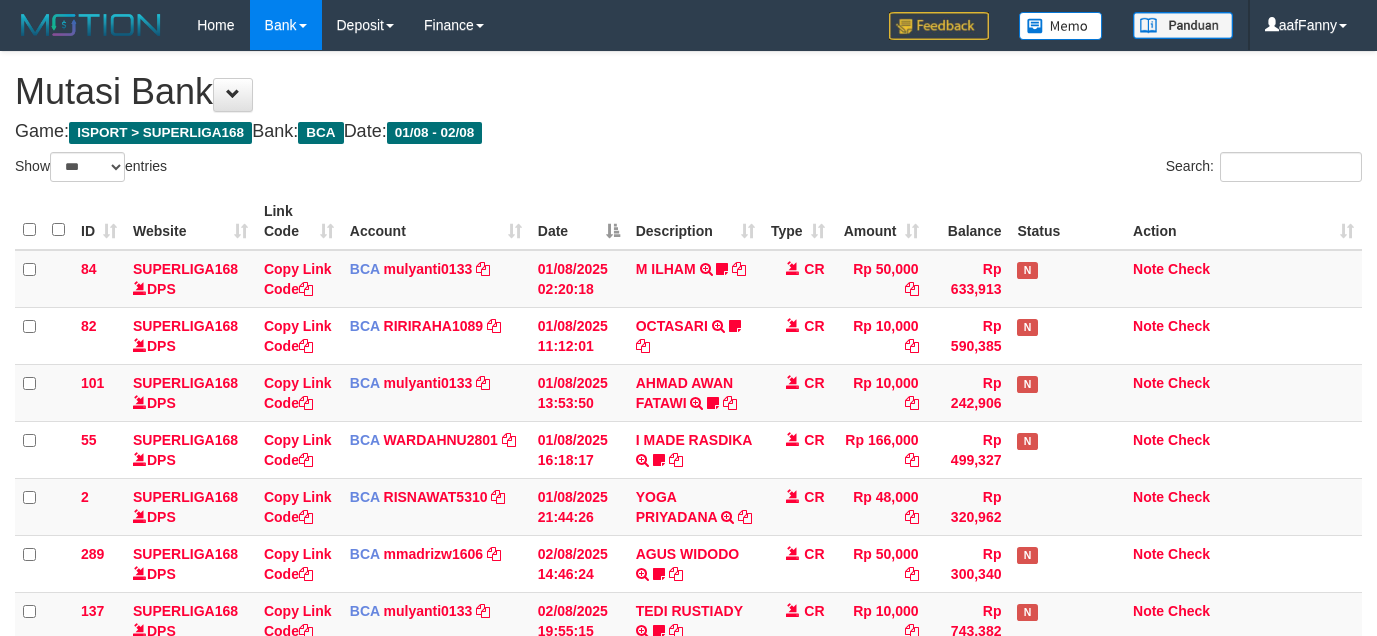 select on "***" 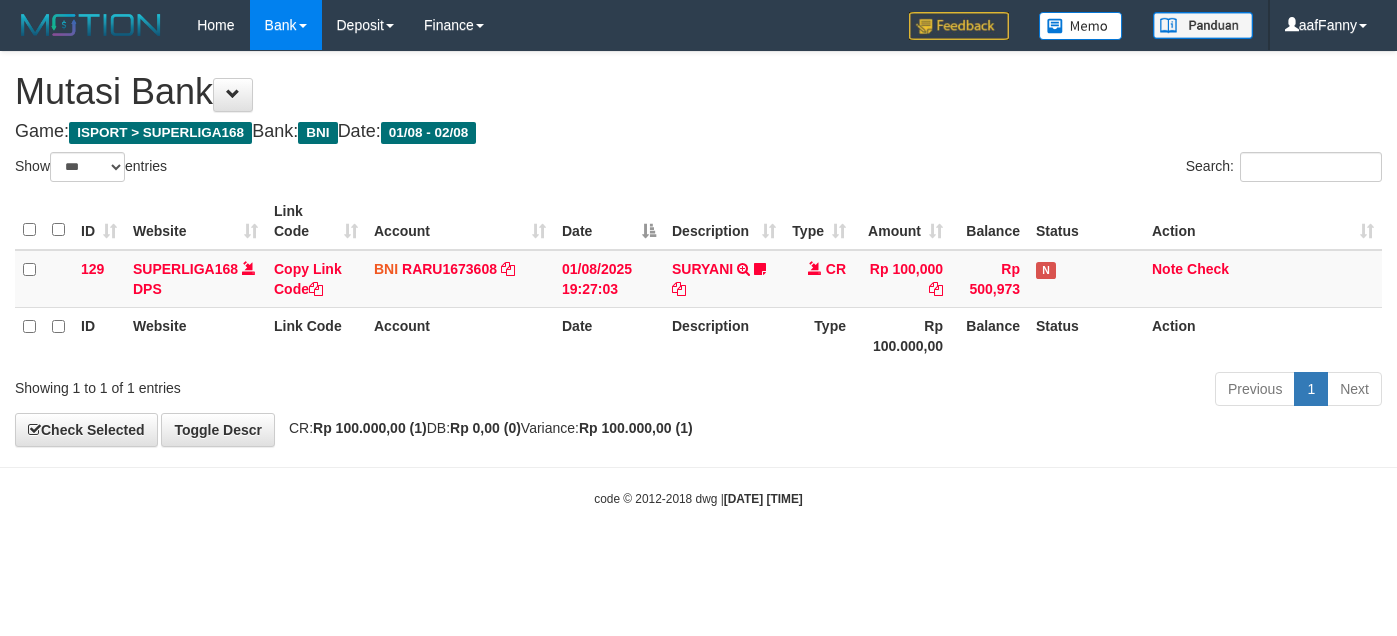 select on "***" 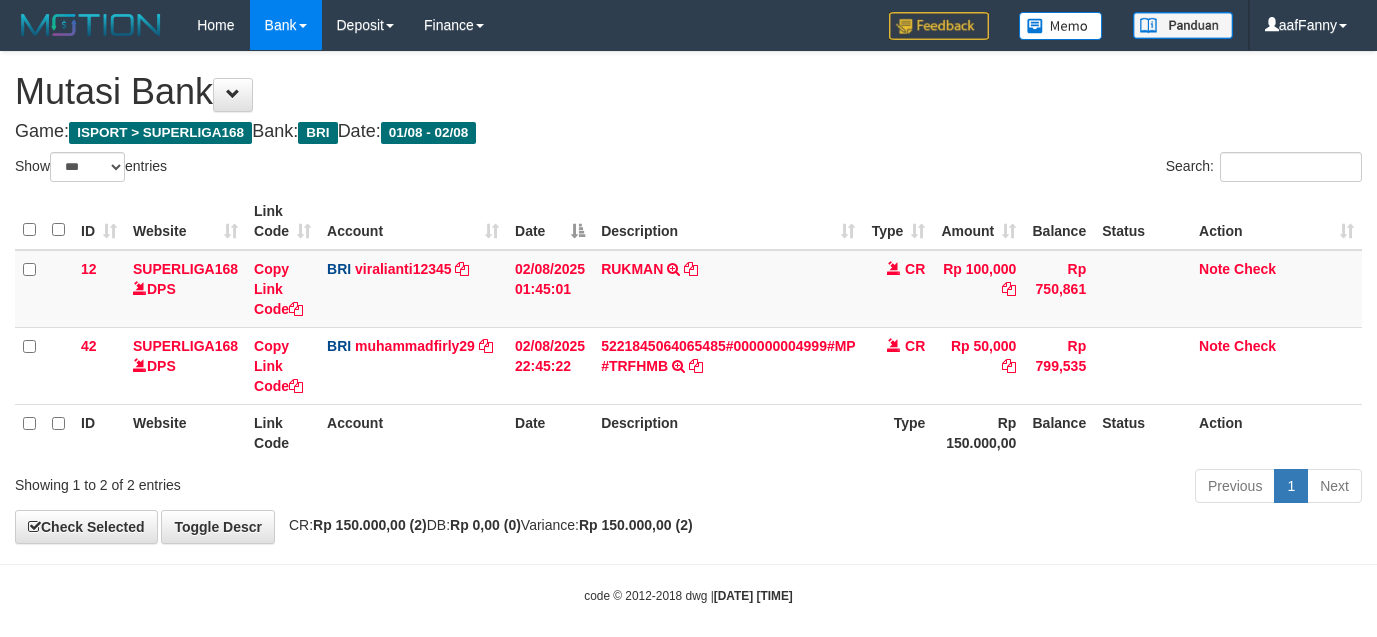 select on "***" 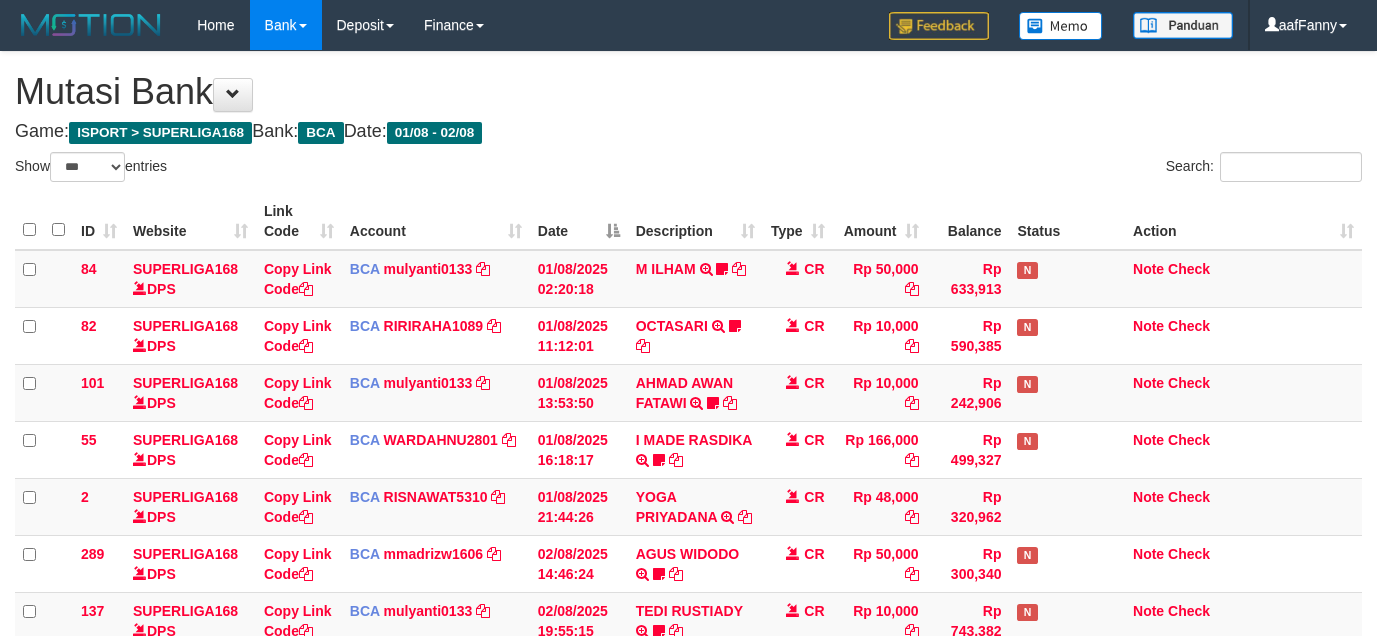 select on "***" 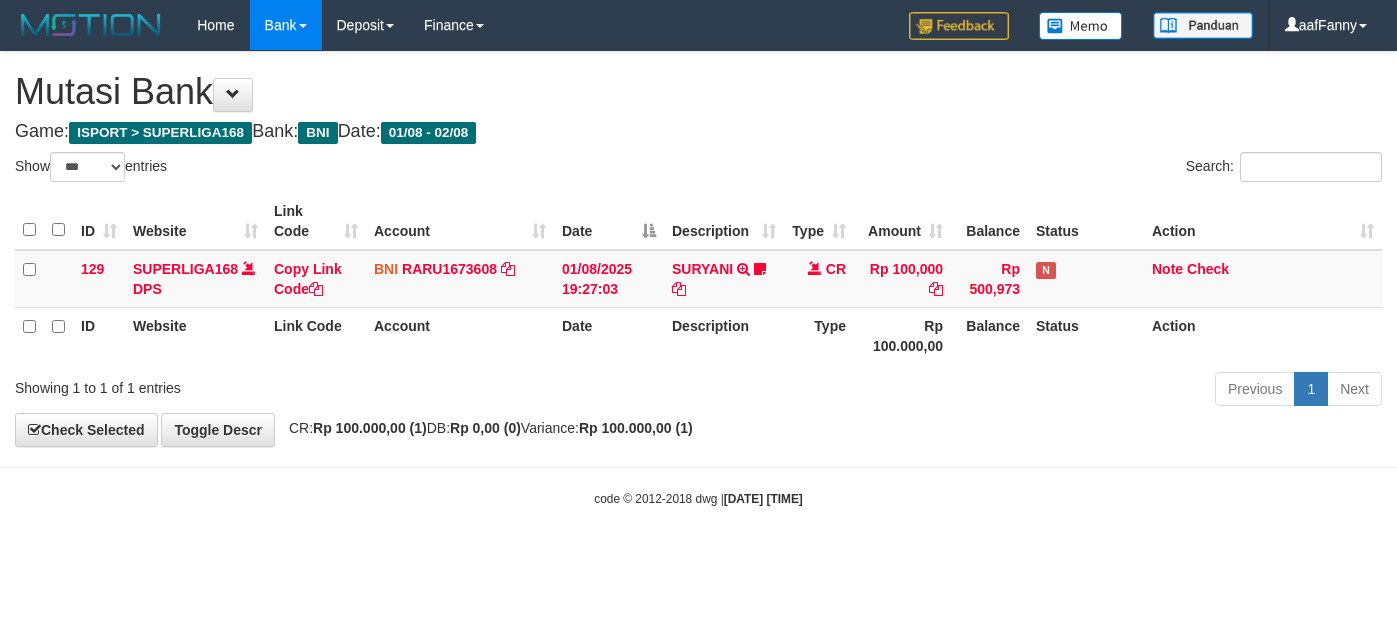 select on "***" 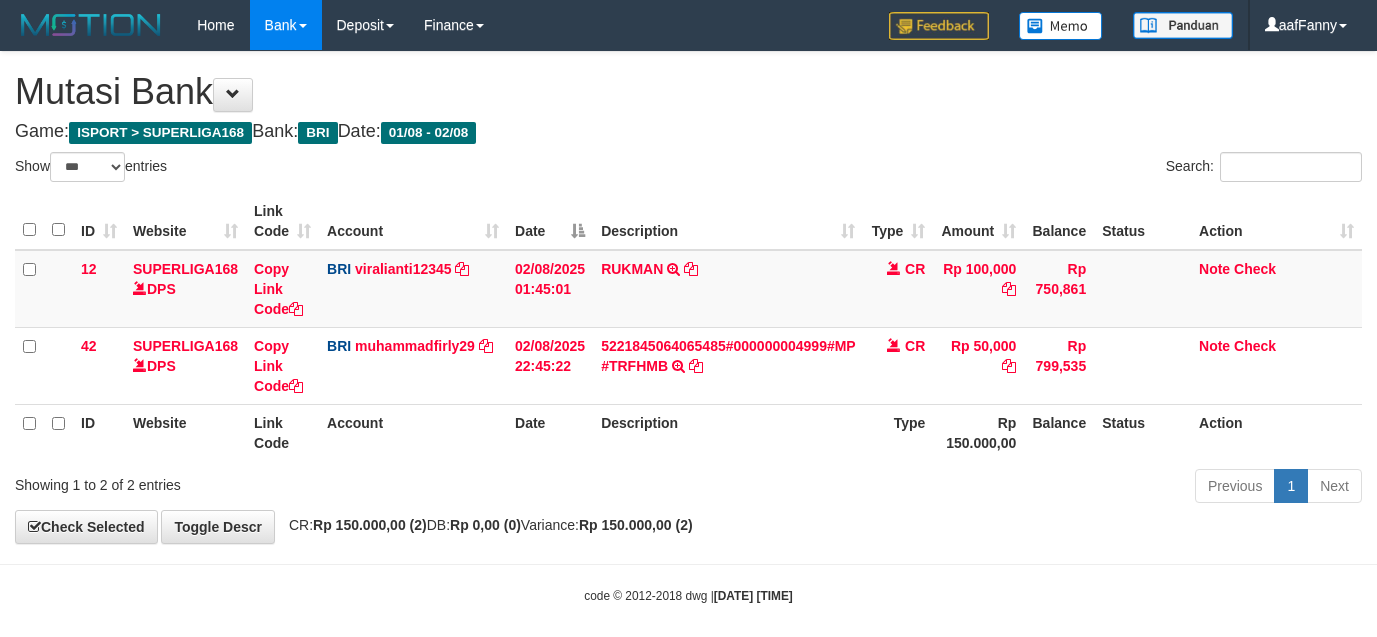 select on "***" 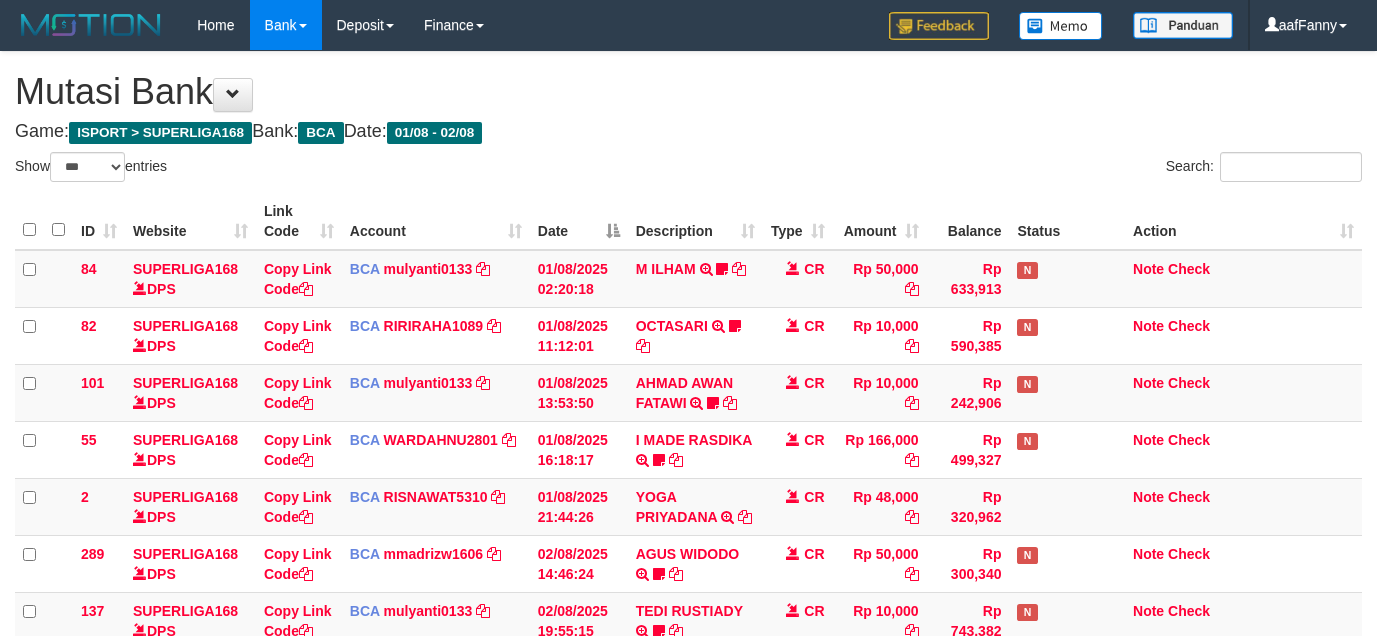 select on "***" 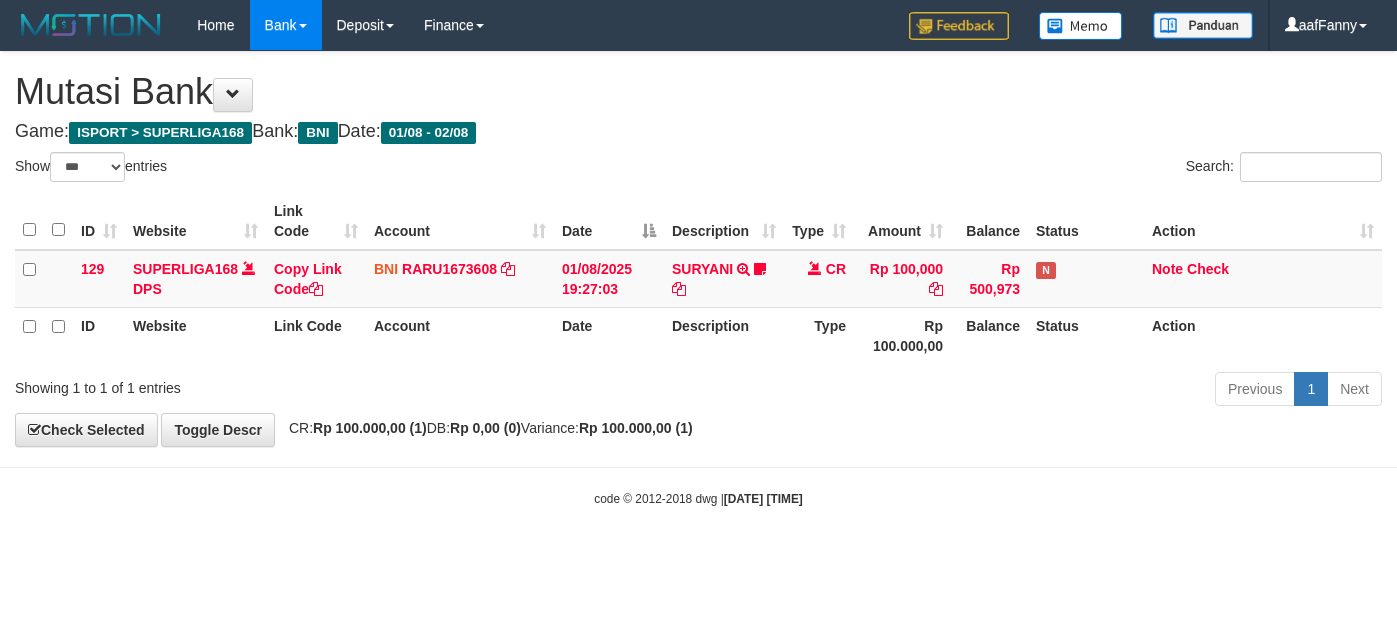 select on "***" 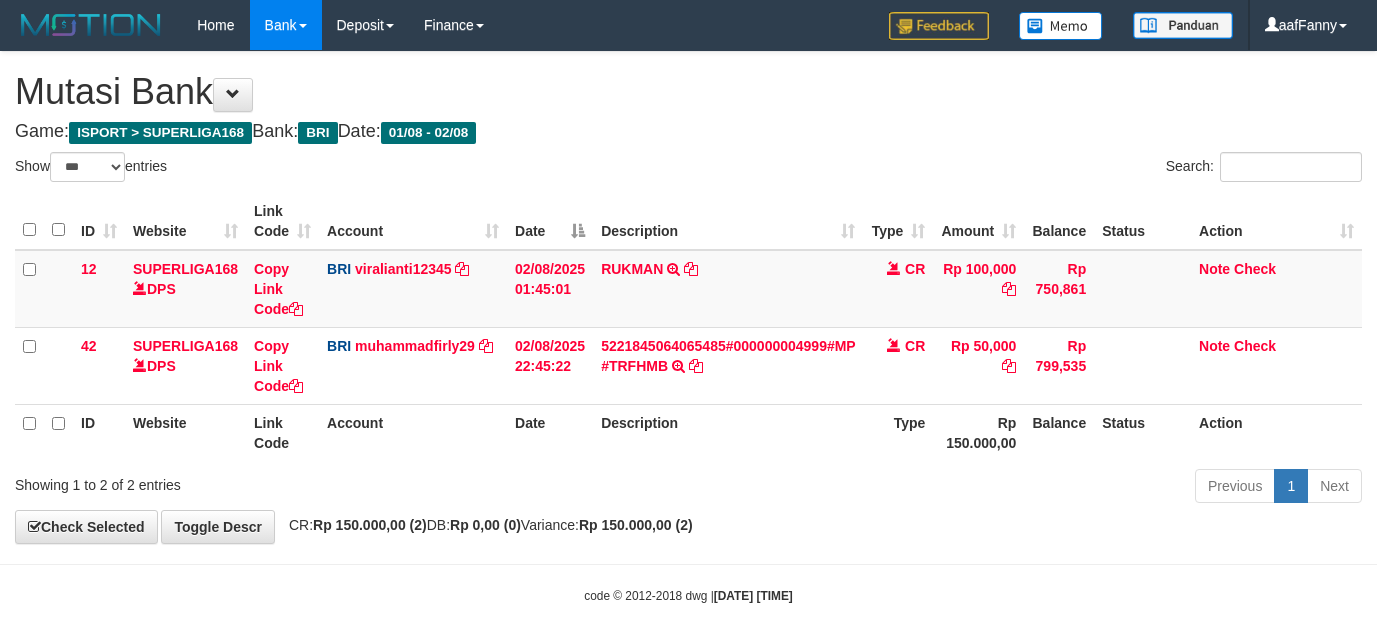 select on "***" 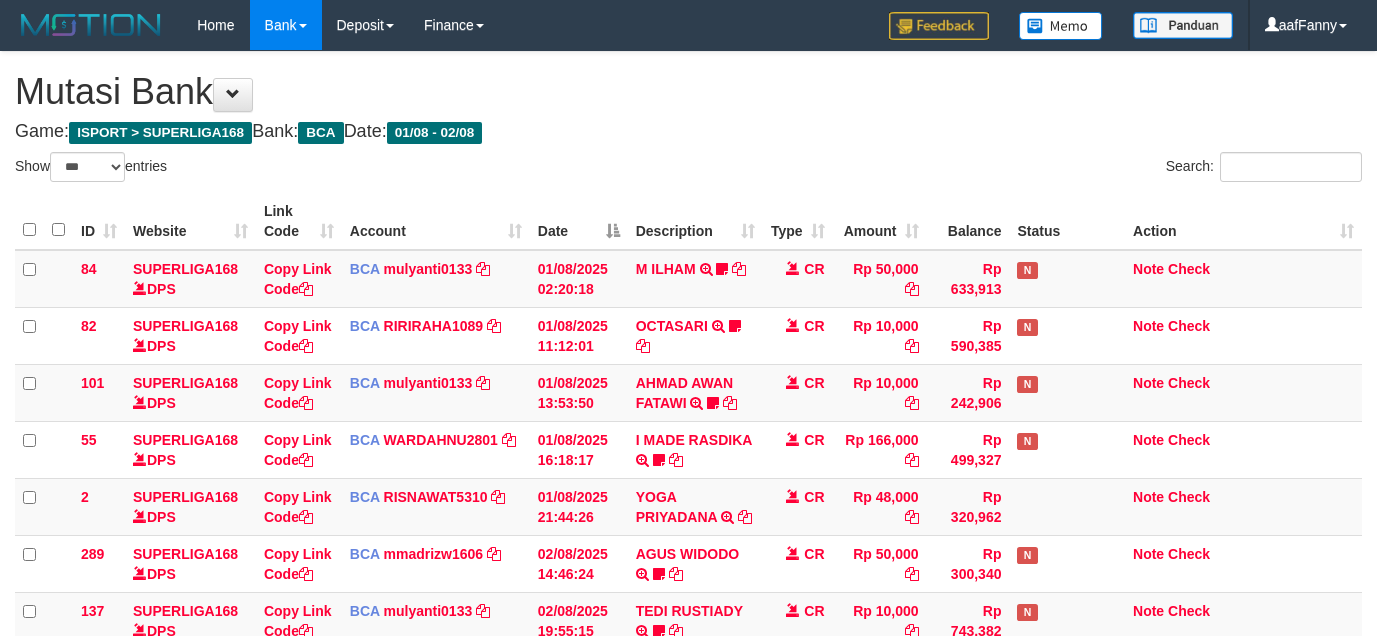 select on "***" 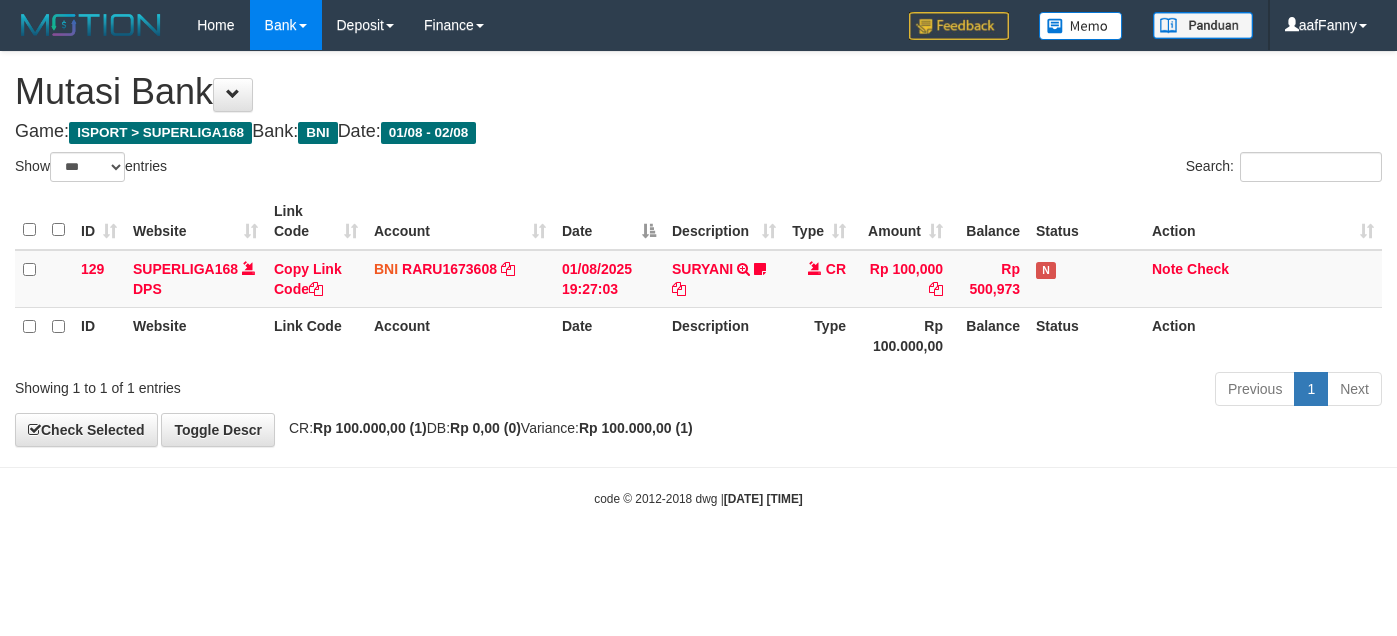 select on "***" 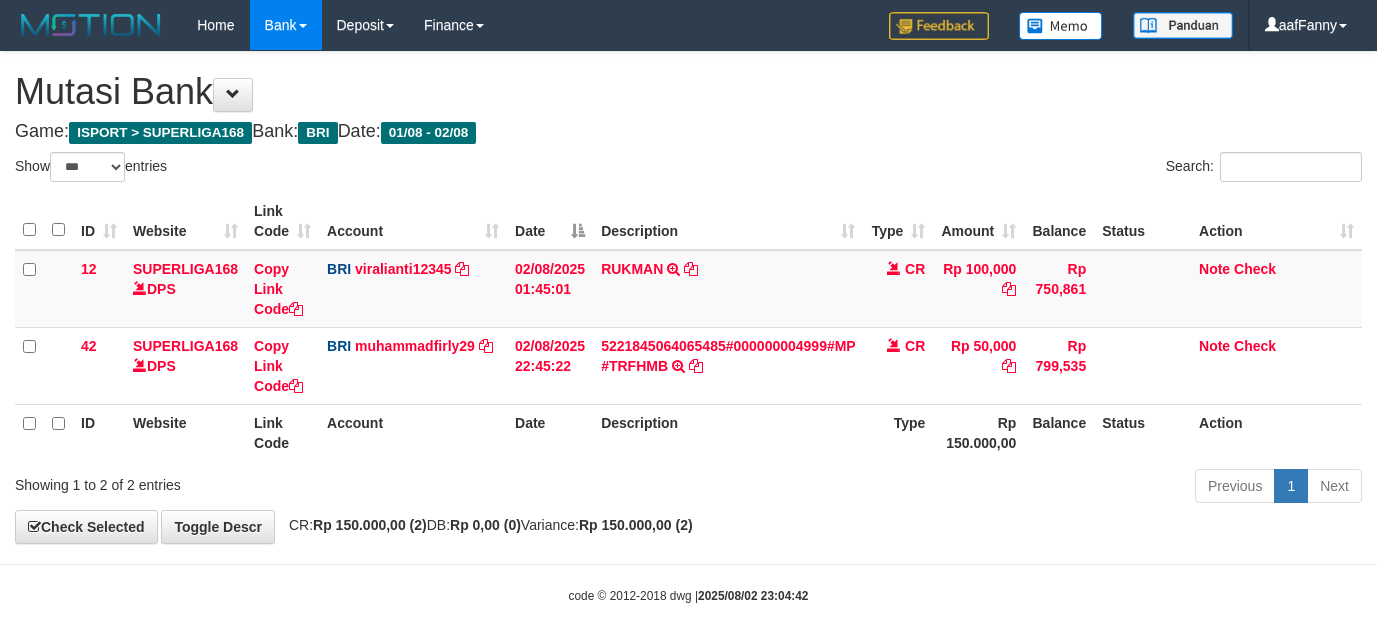 select on "***" 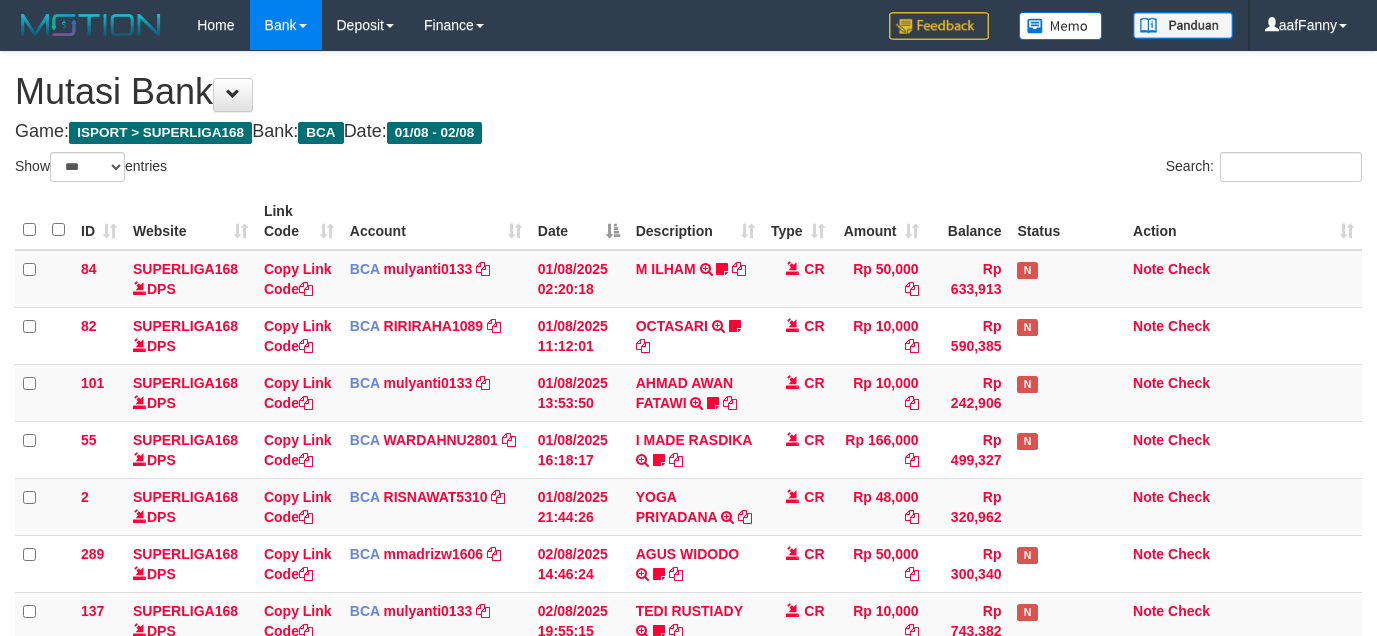 select on "***" 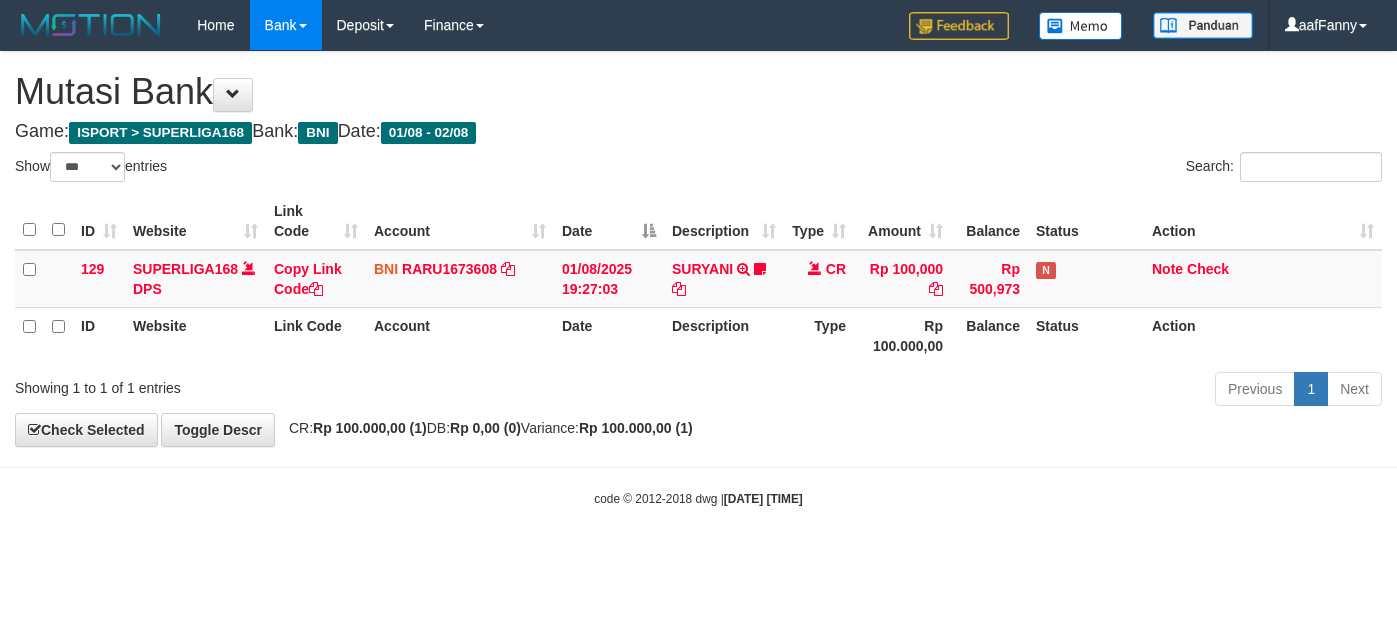 select on "***" 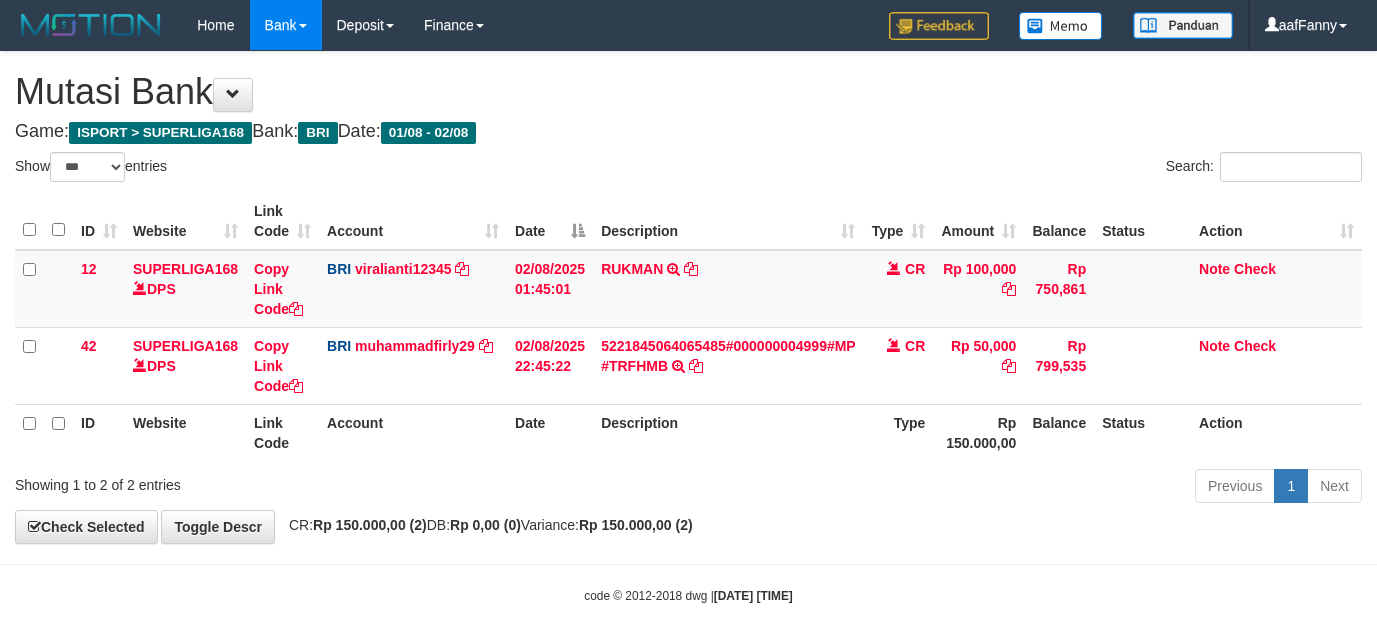 select on "***" 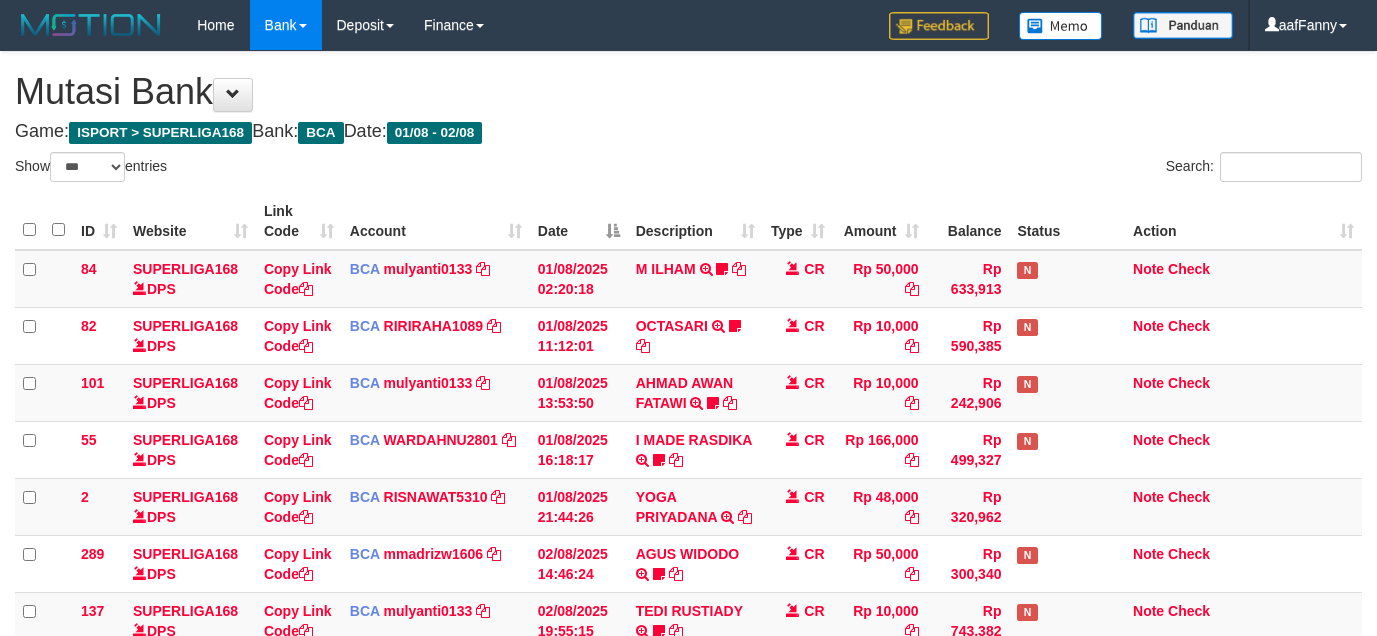 select on "***" 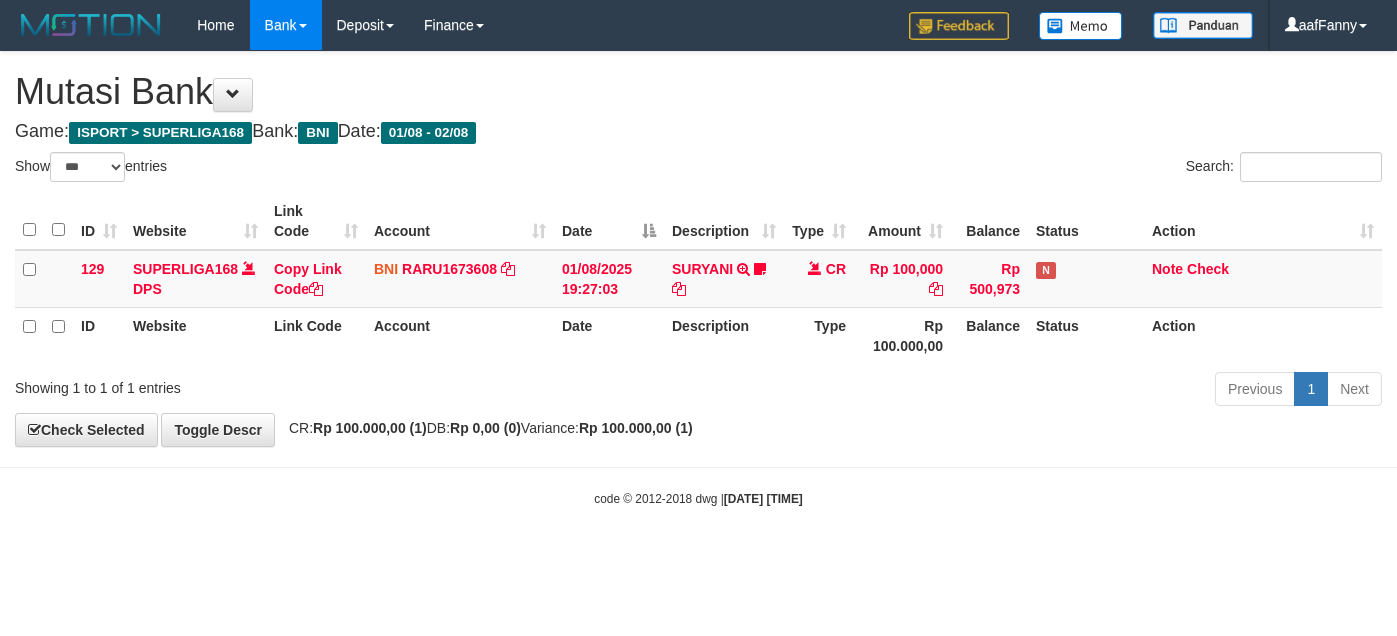 select on "***" 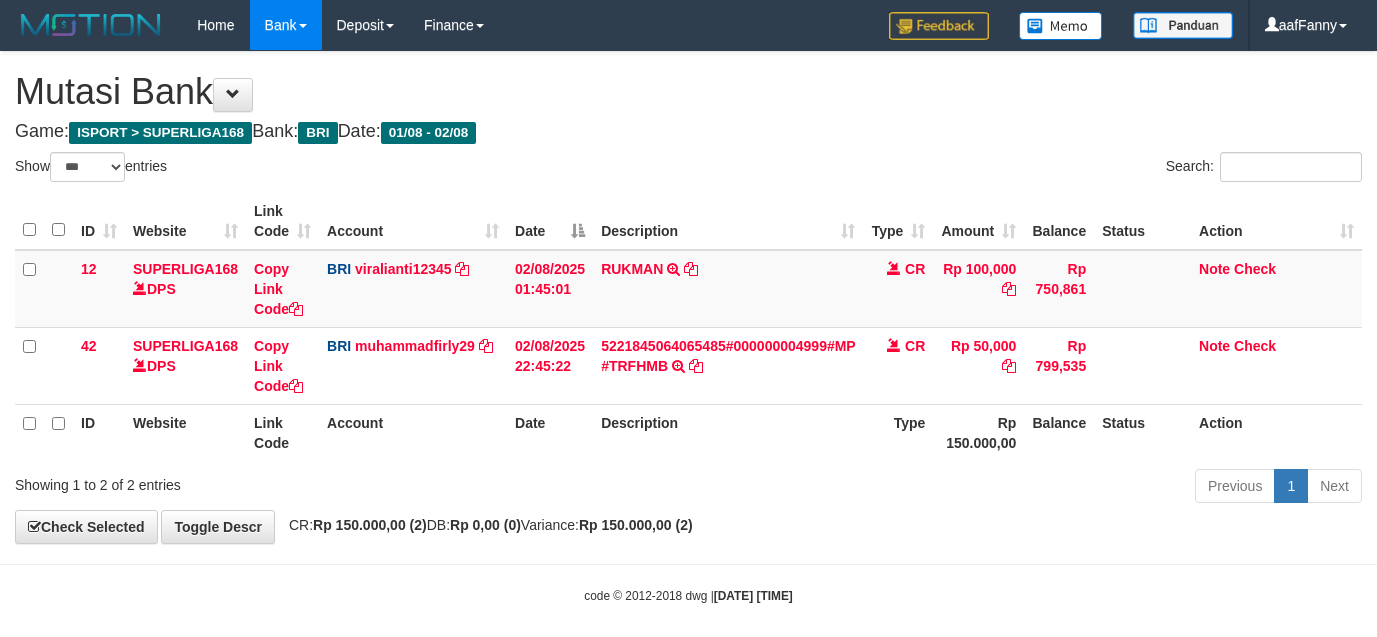 select on "***" 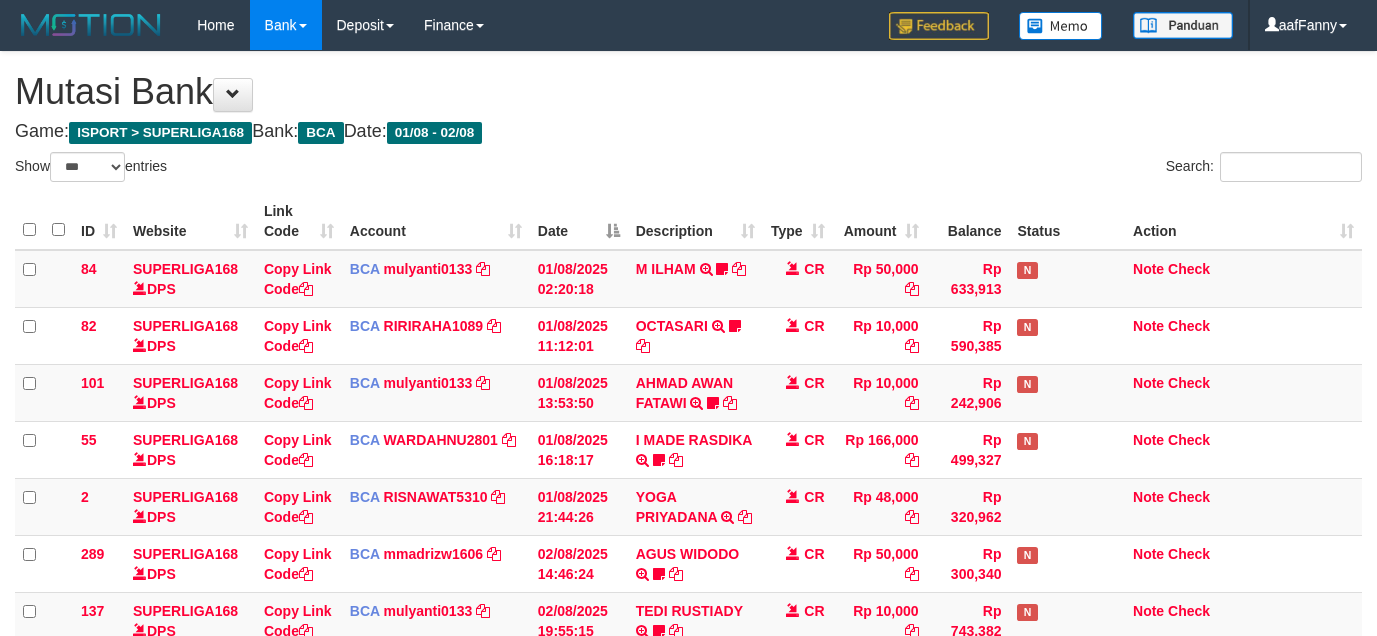 select on "***" 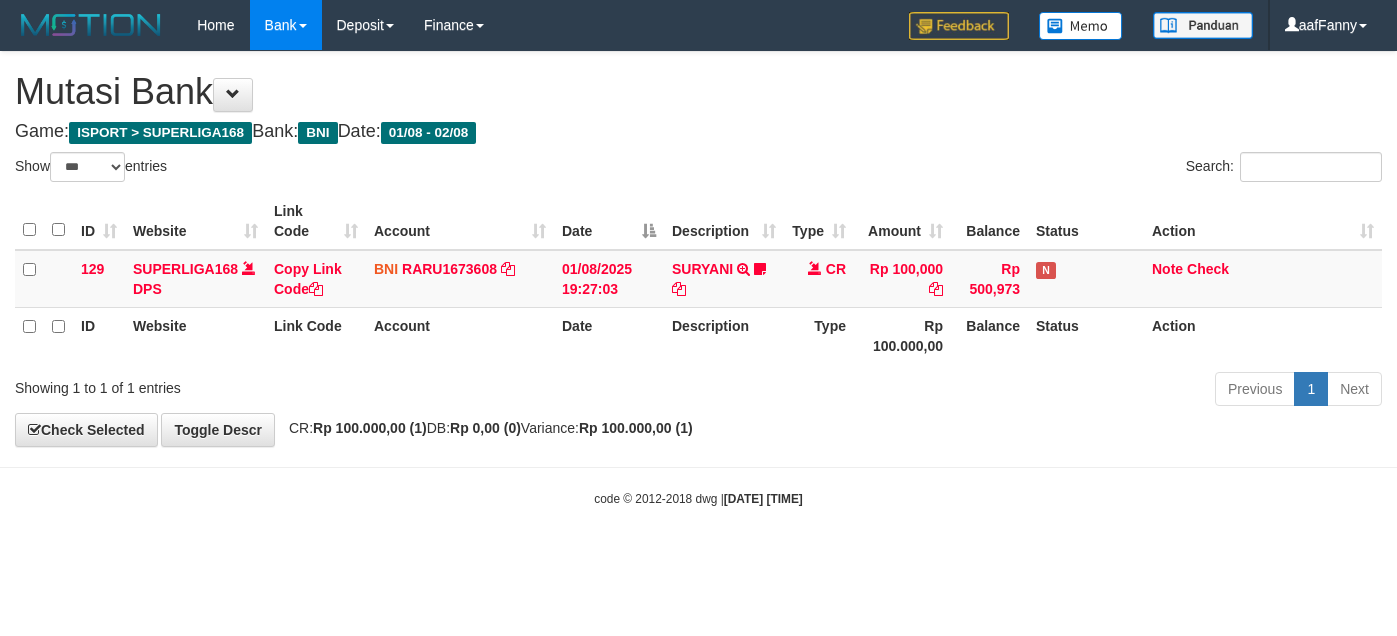 select on "***" 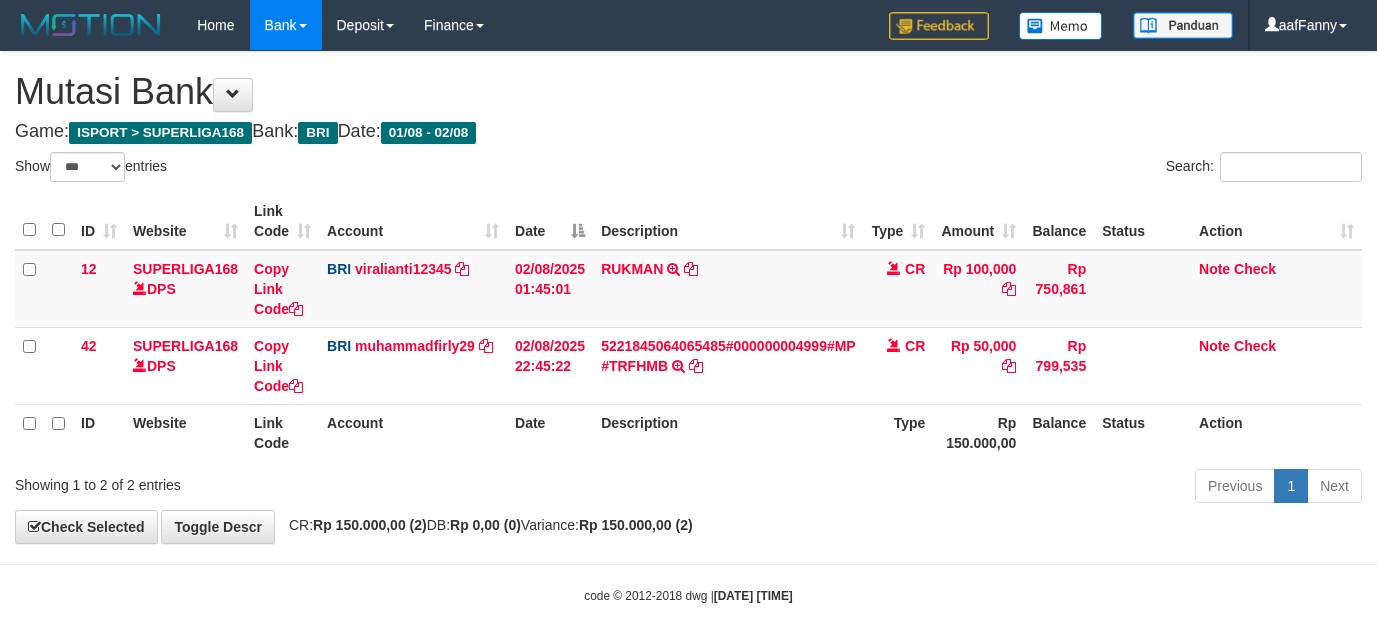 select on "***" 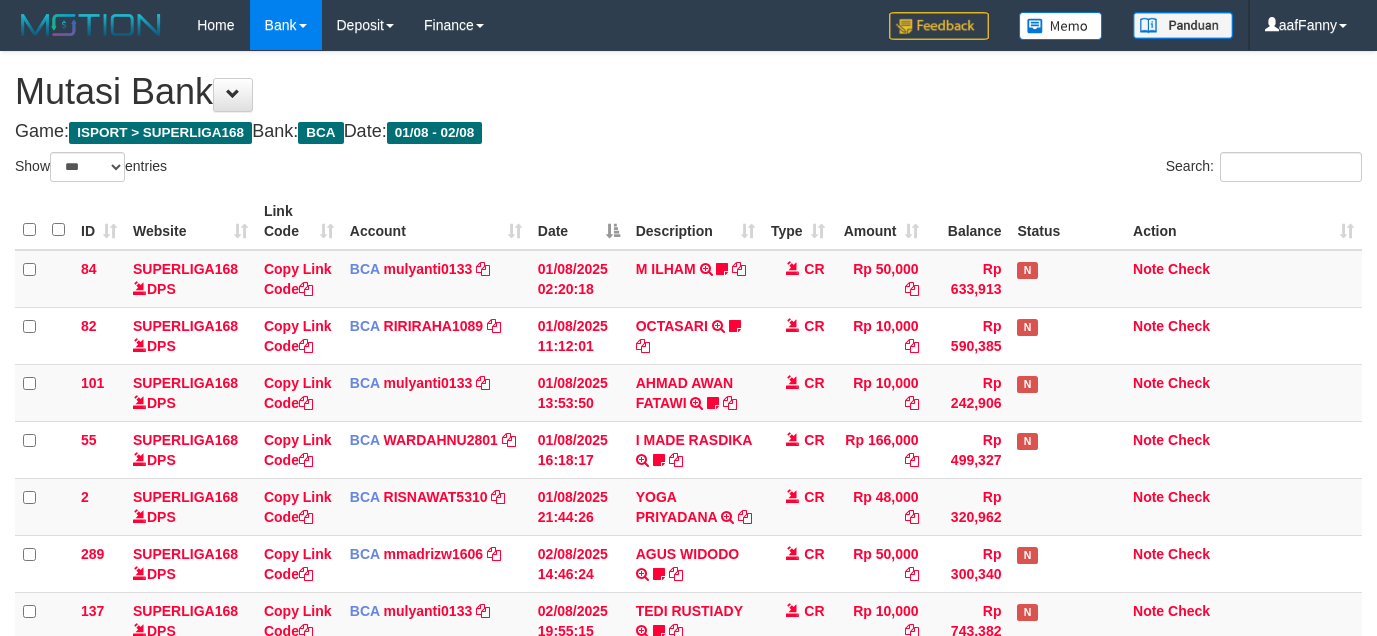 select on "***" 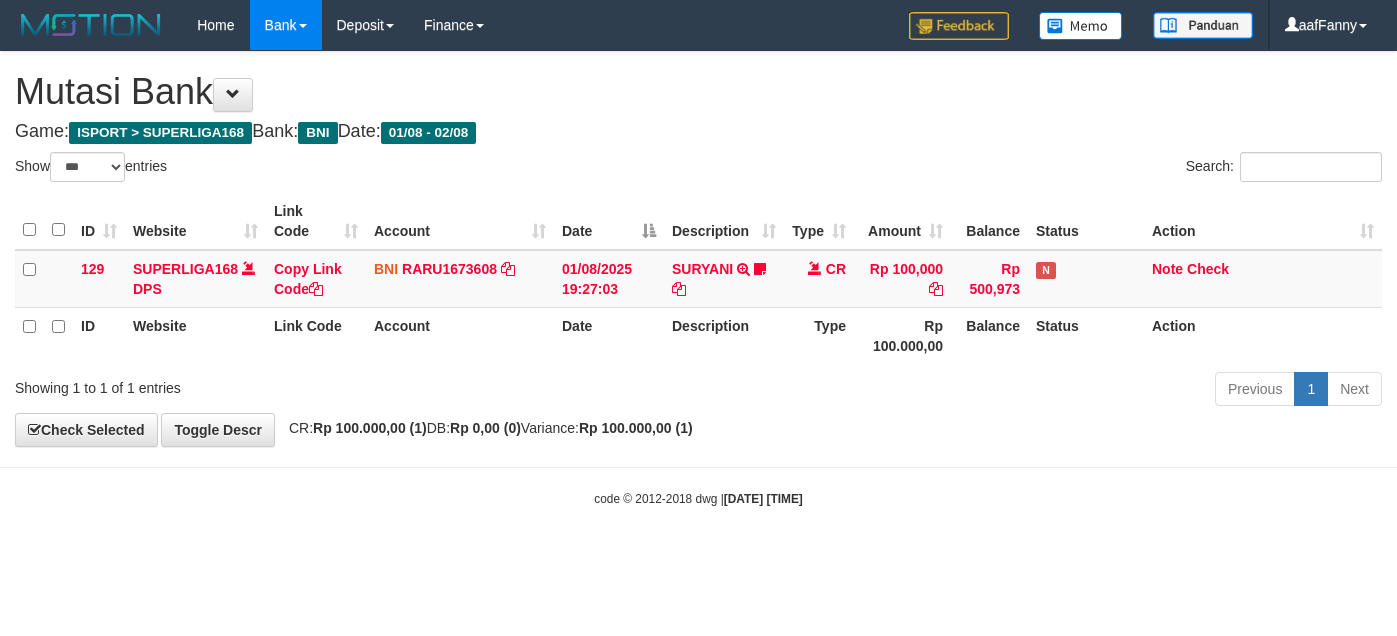 select on "***" 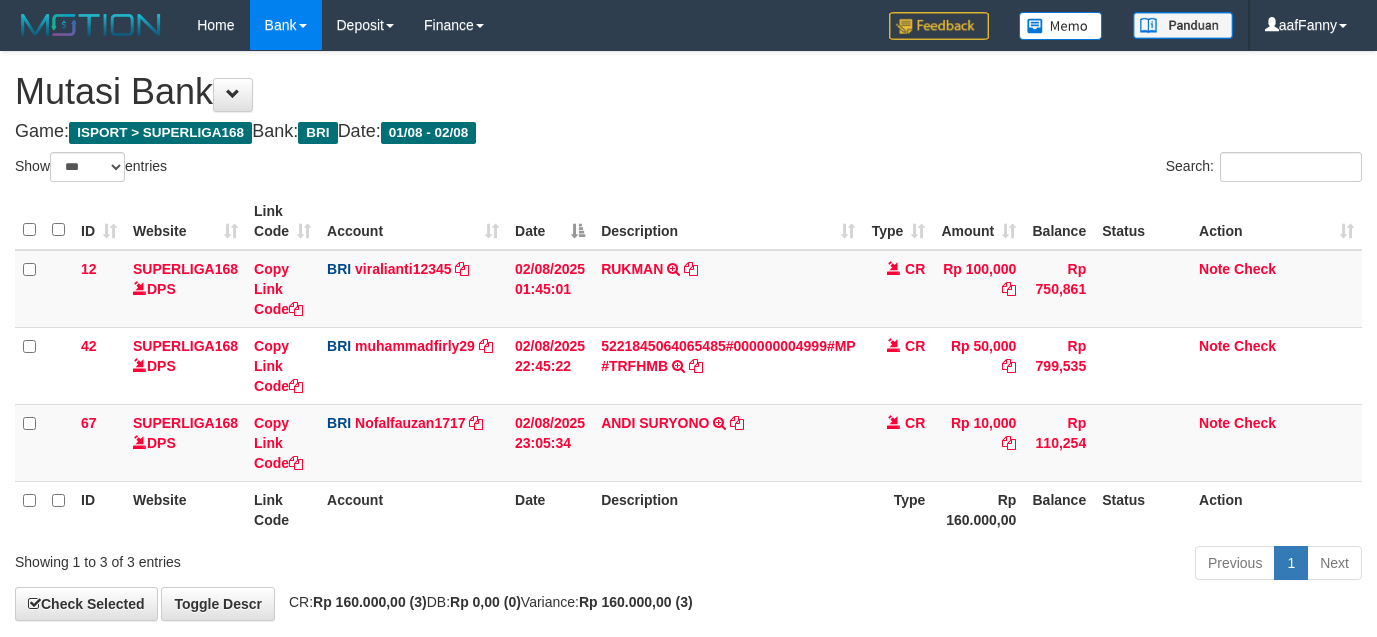 select on "***" 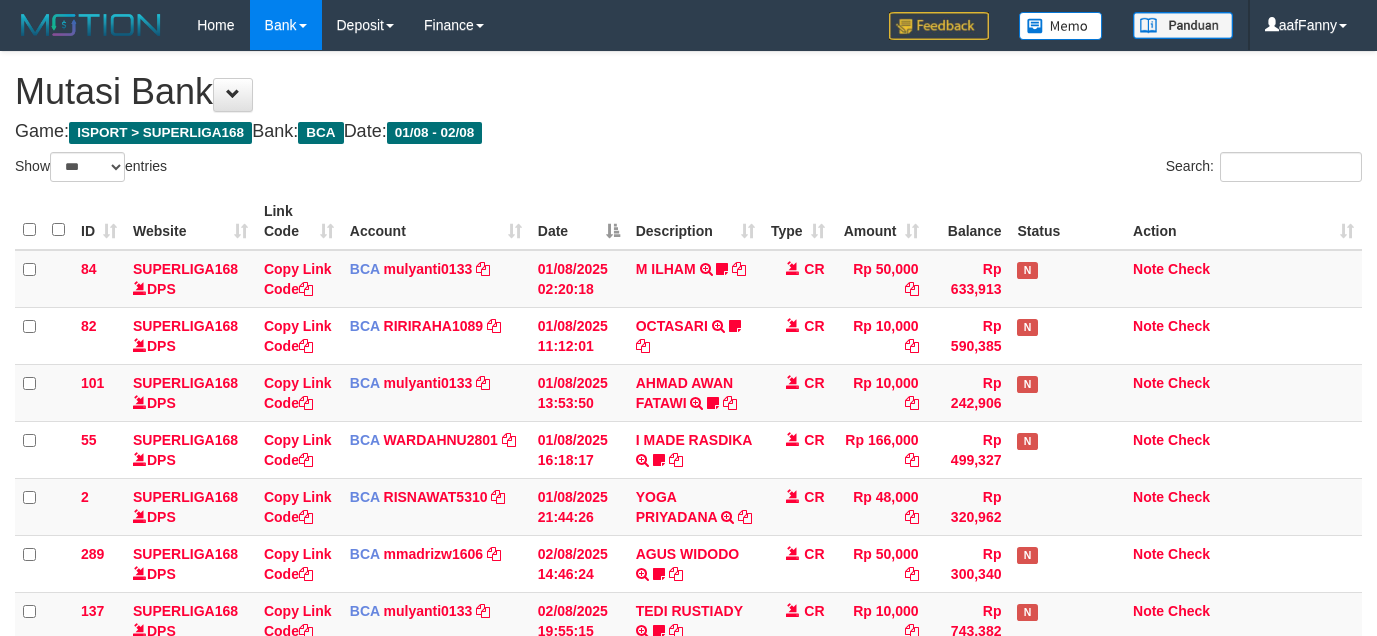 select on "***" 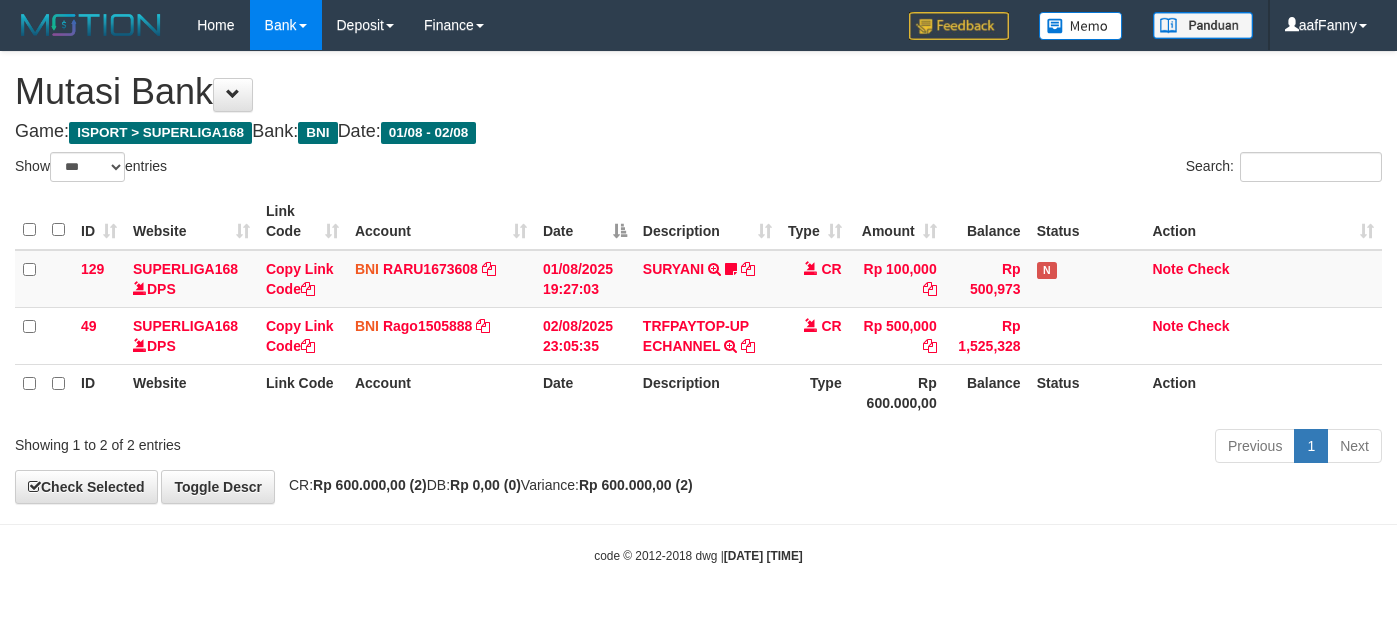 select on "***" 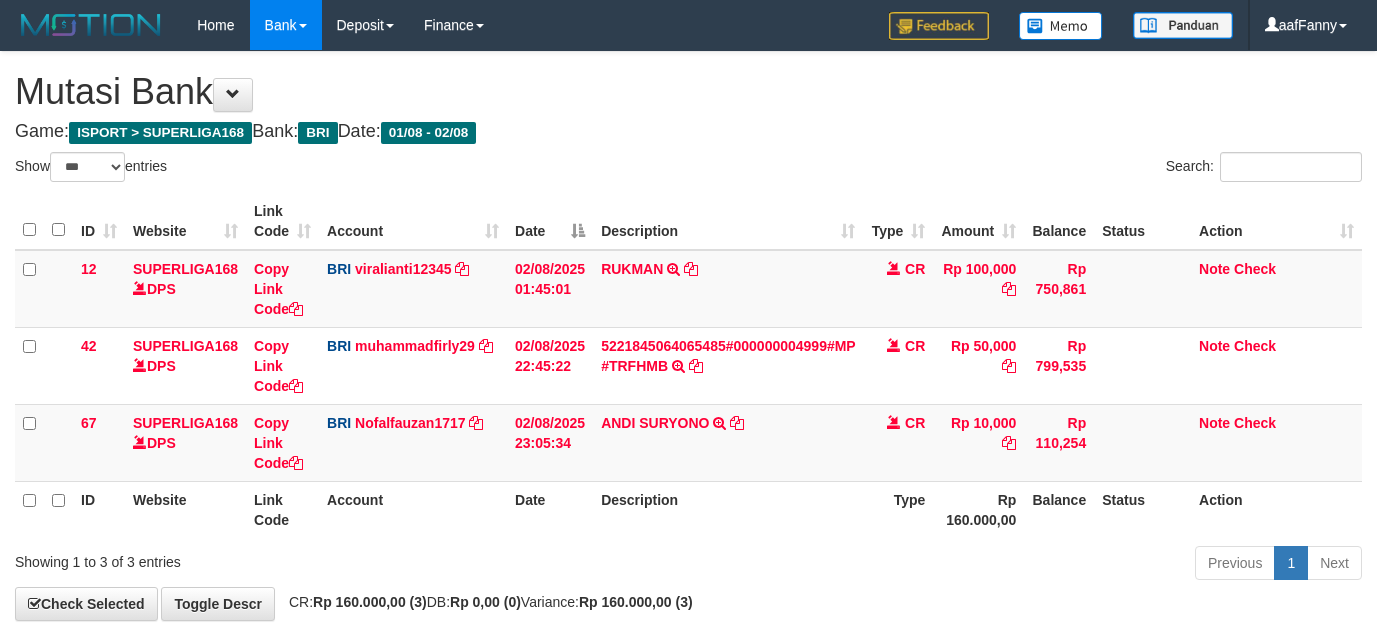 select on "***" 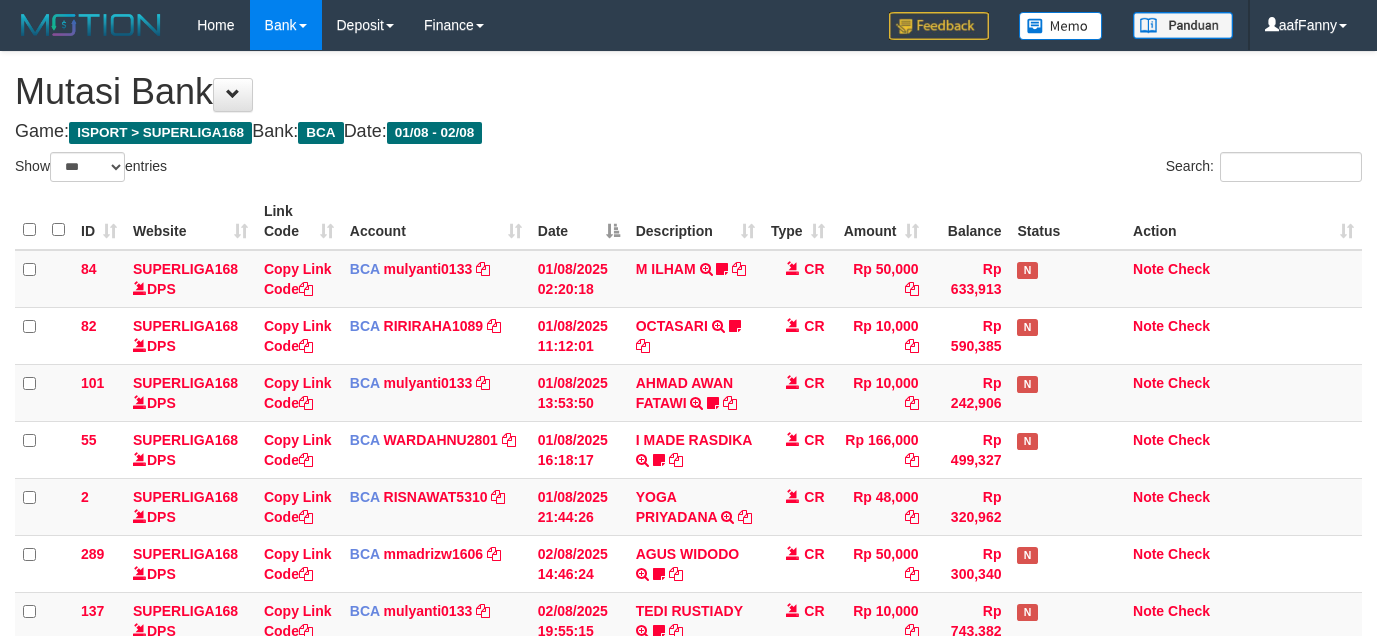 select on "***" 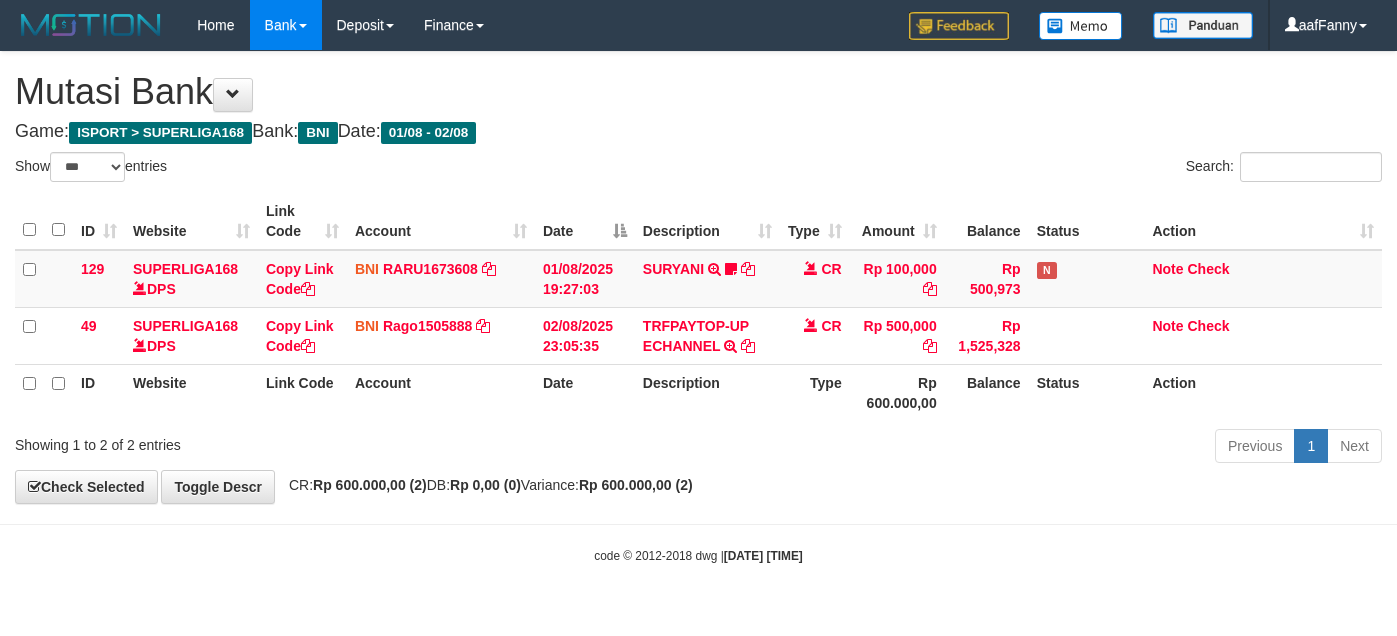 select on "***" 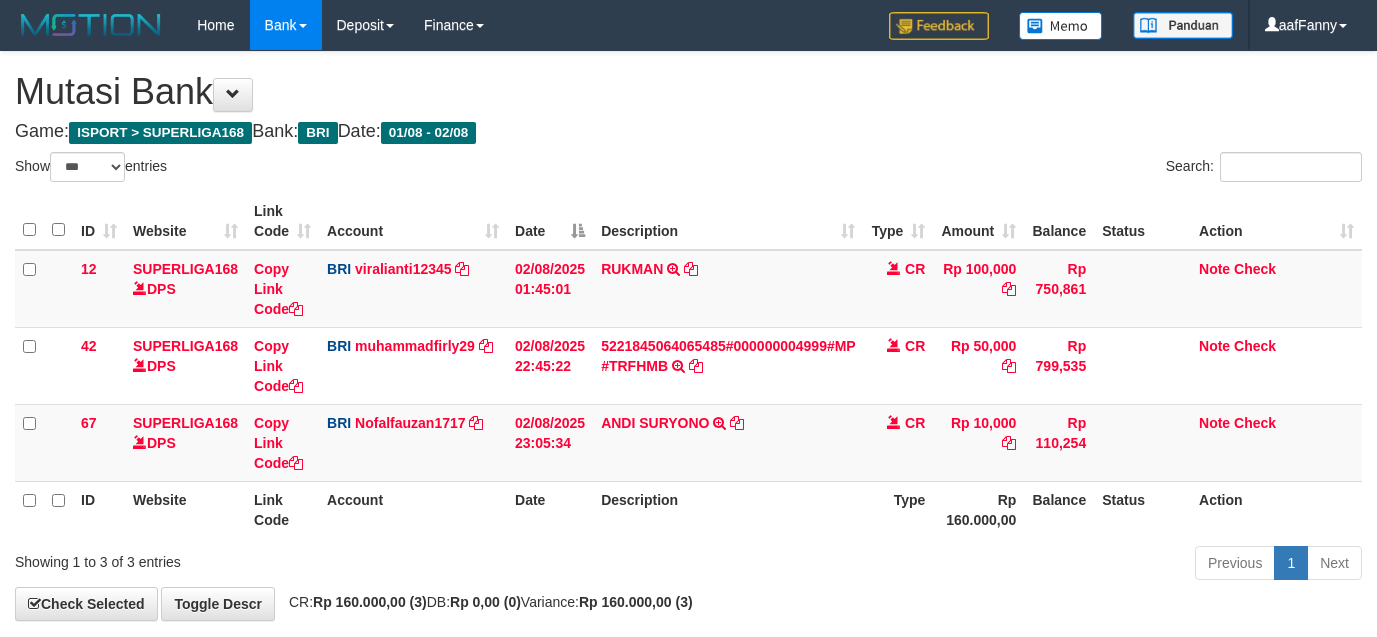select on "***" 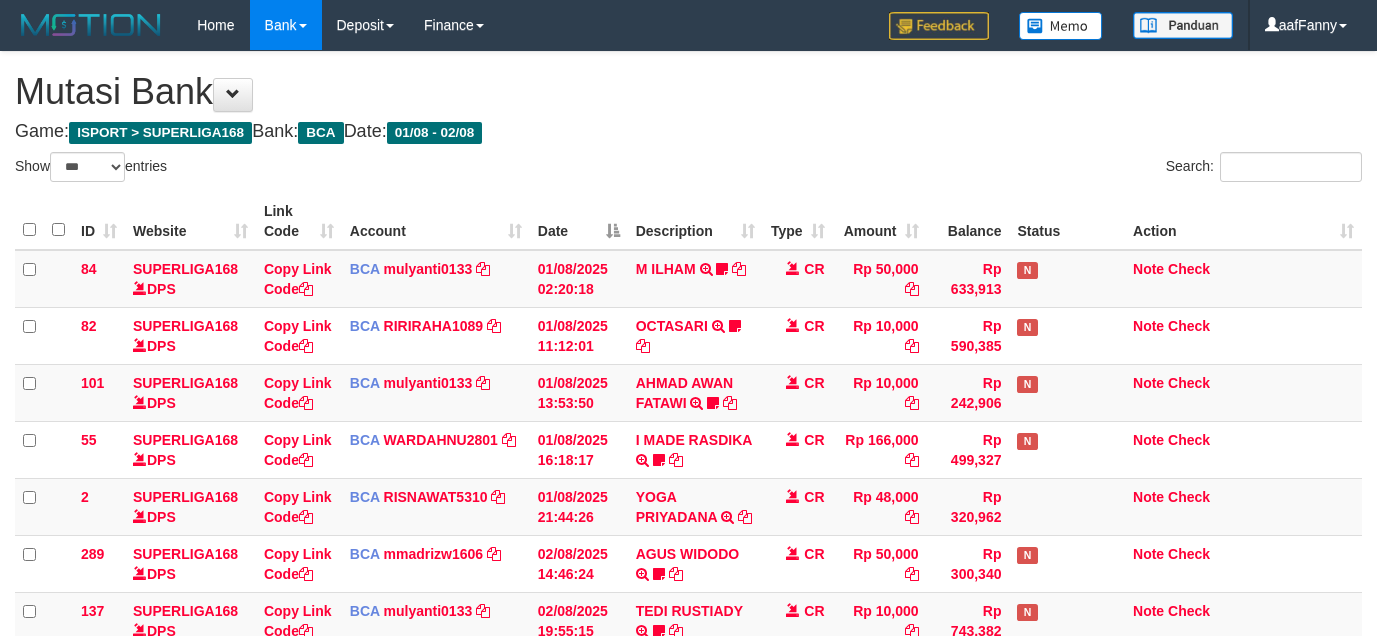 select on "***" 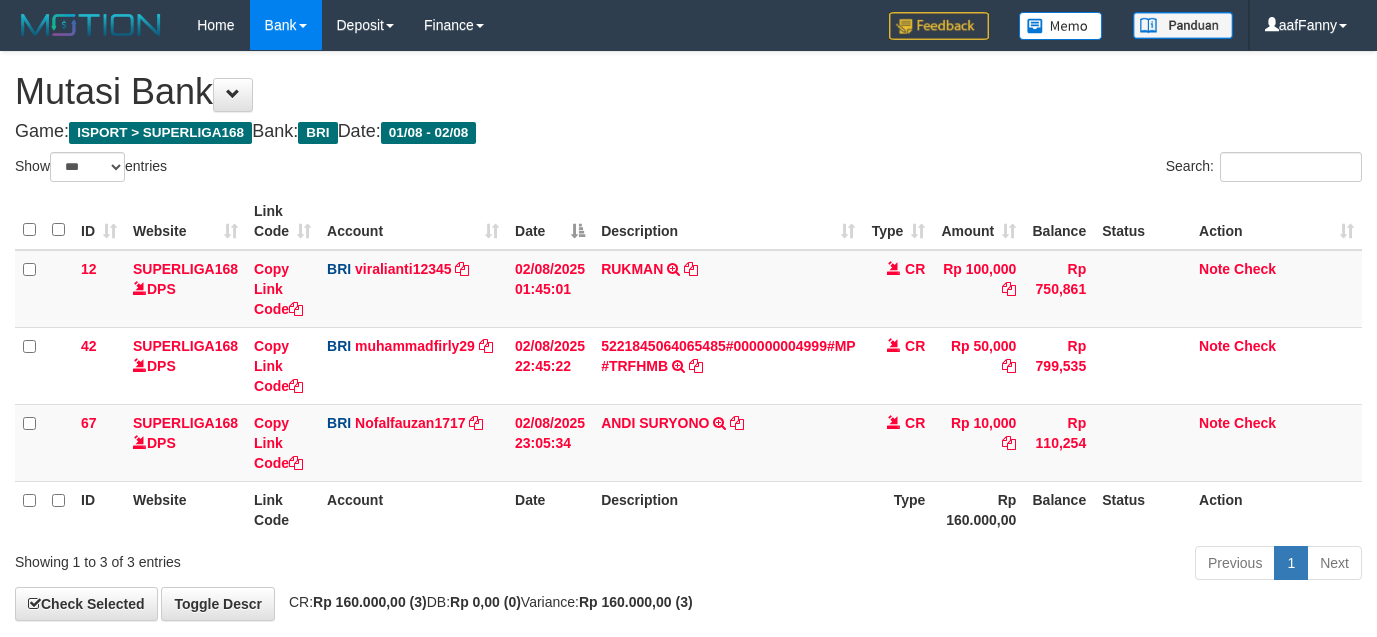select on "***" 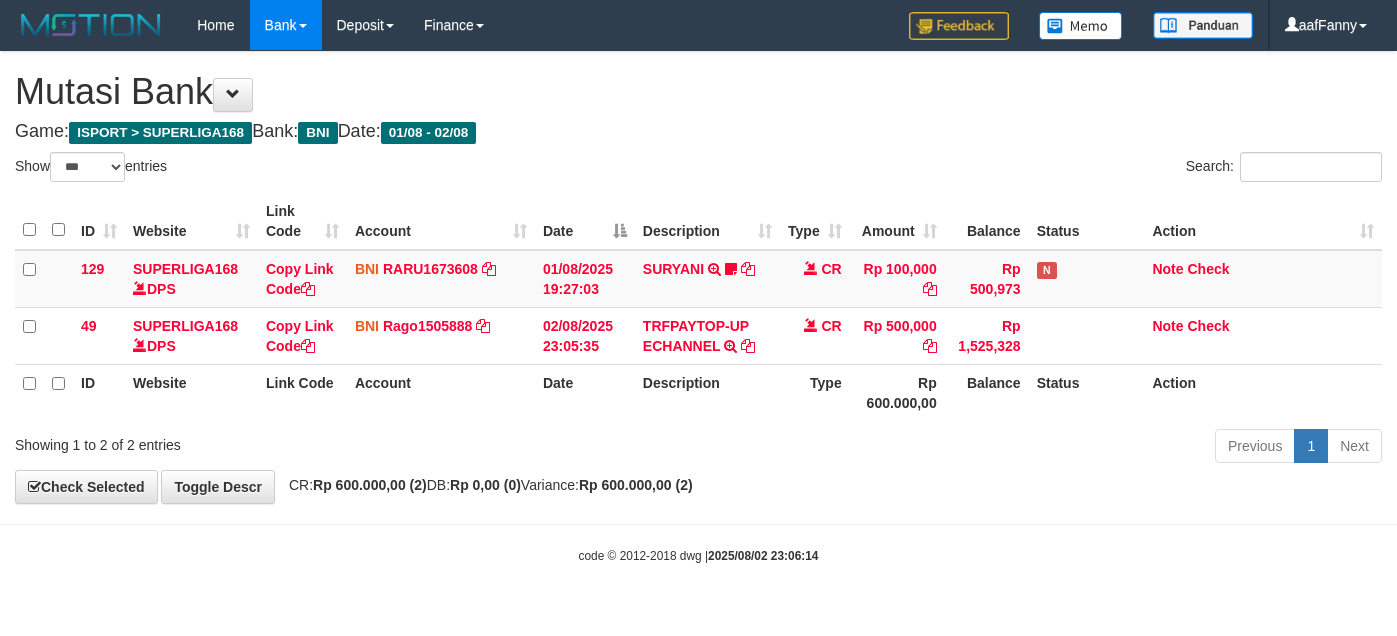select on "***" 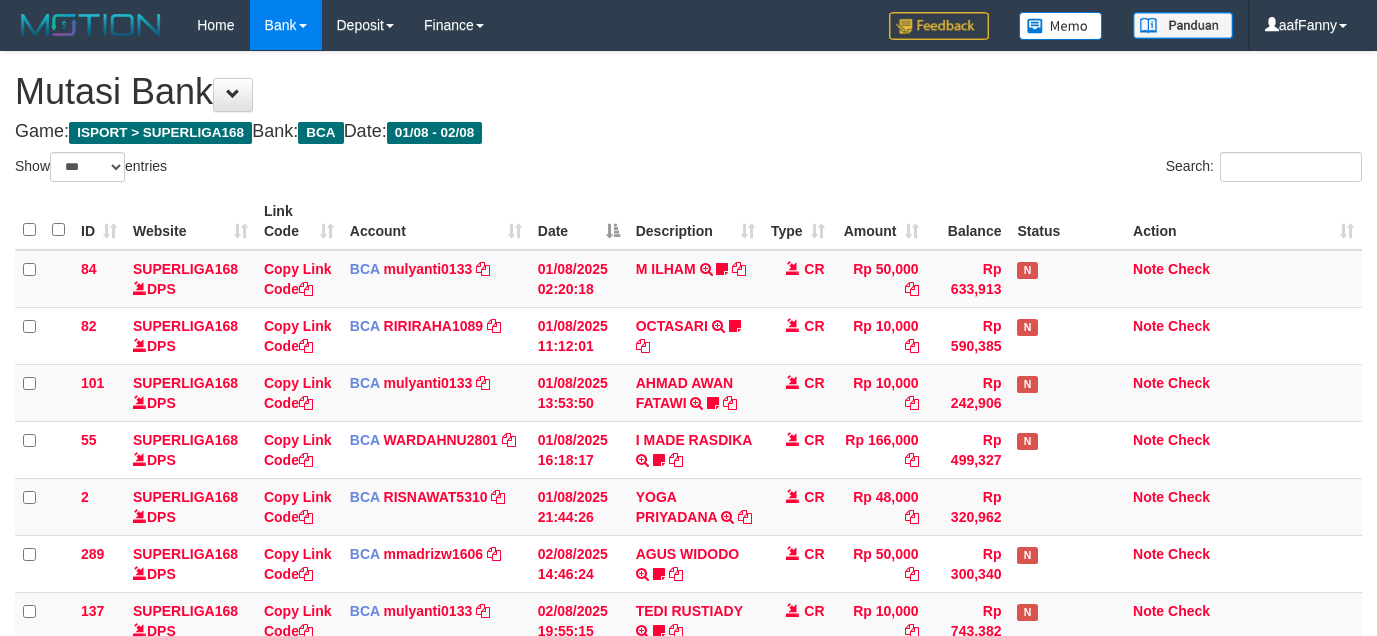 select on "***" 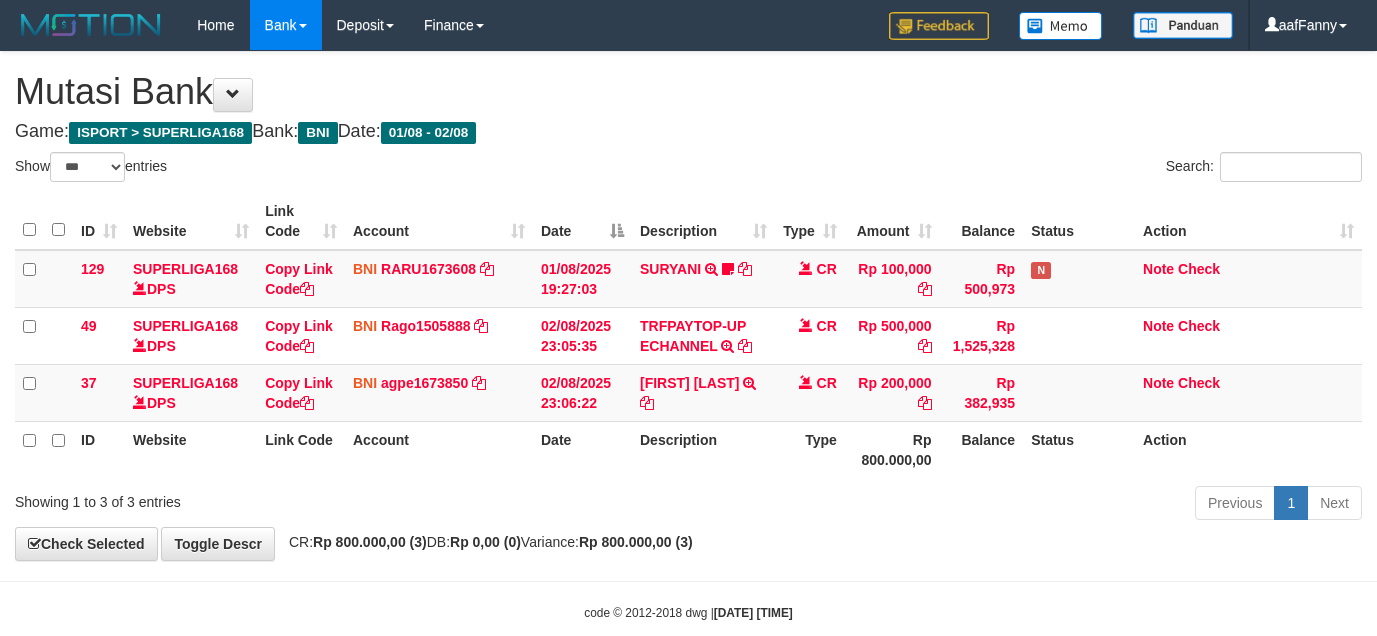 select on "***" 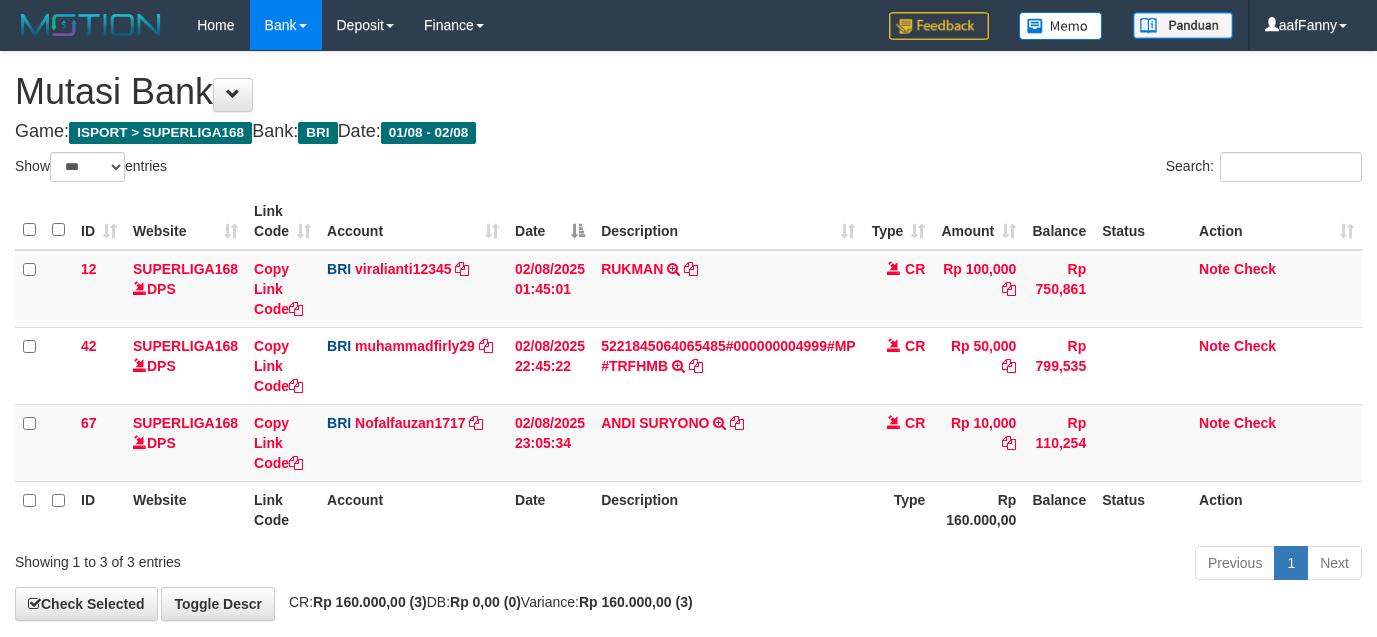 select on "***" 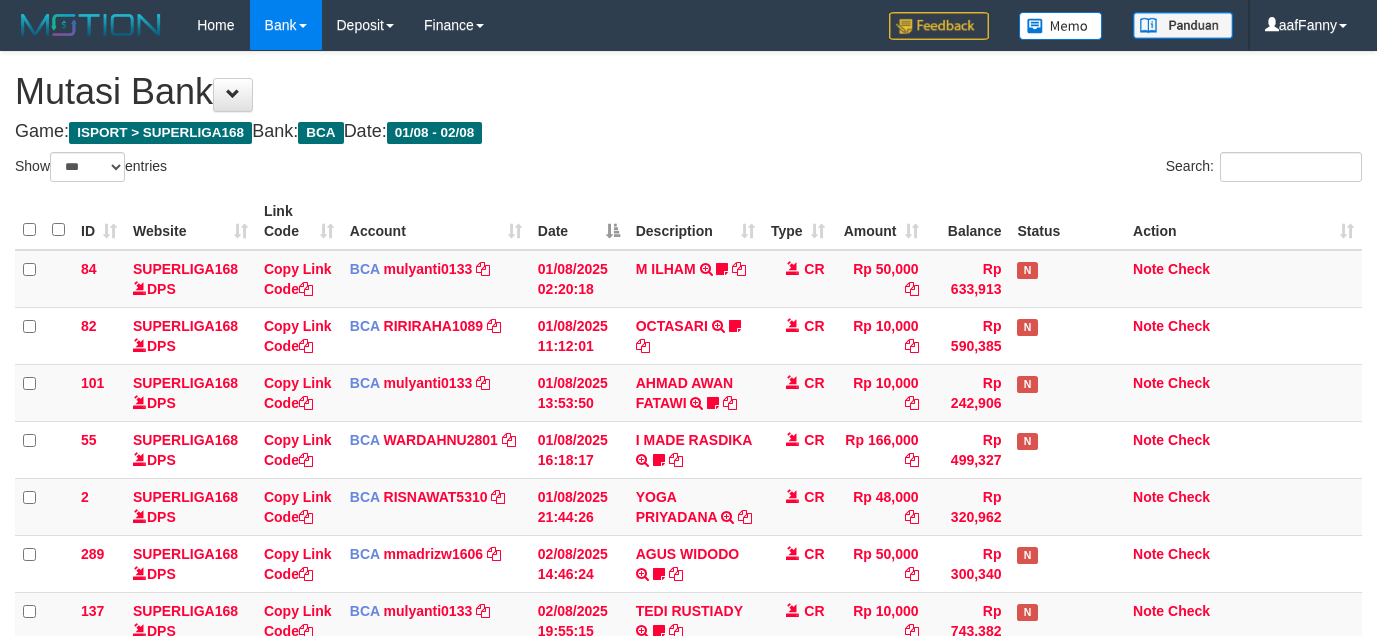 select on "***" 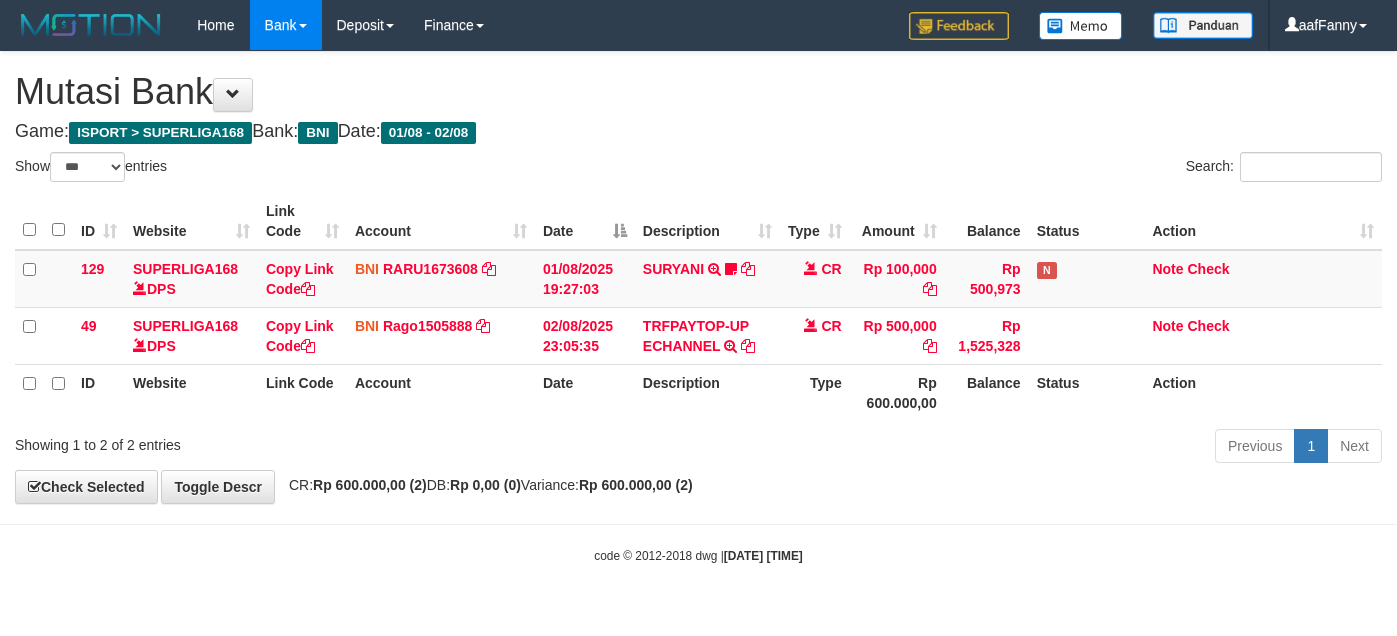 select on "***" 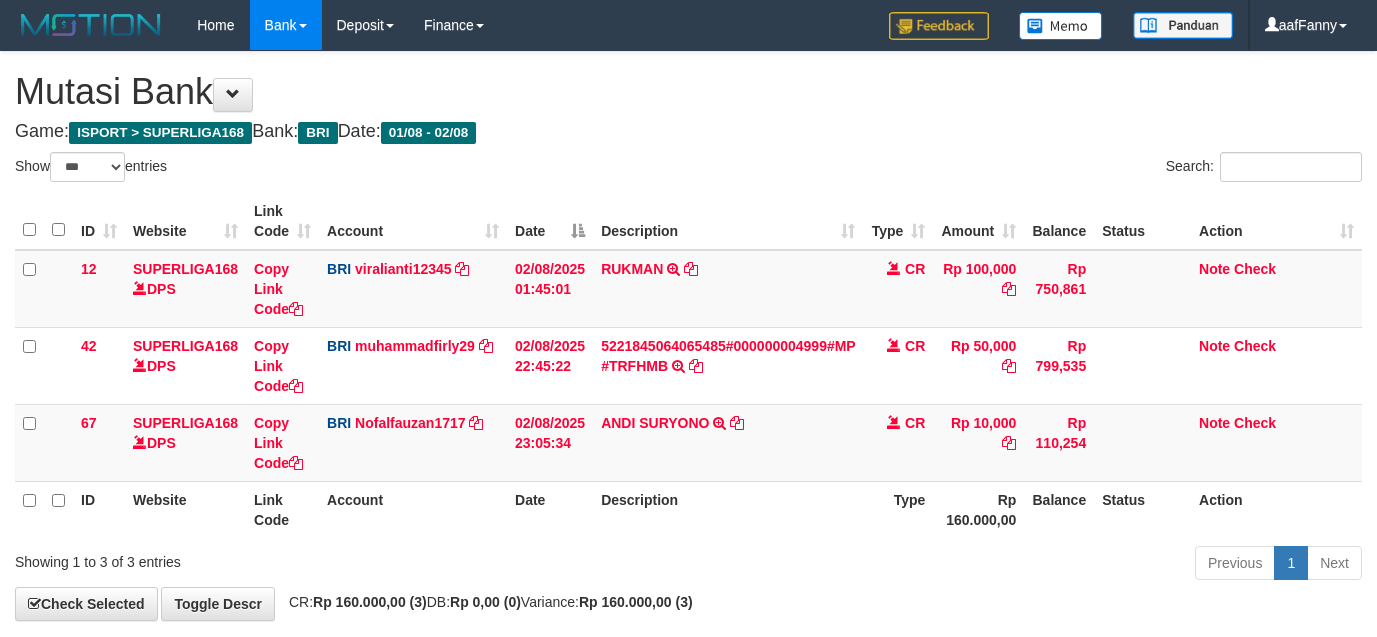 select on "***" 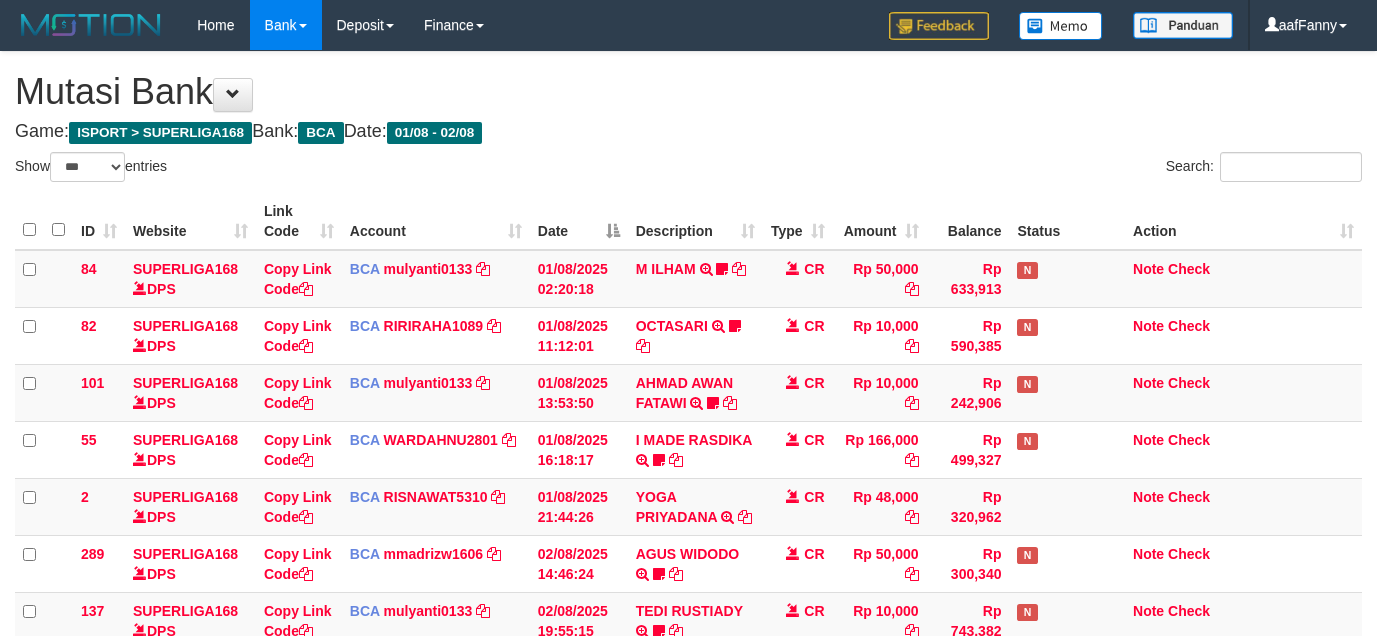 select on "***" 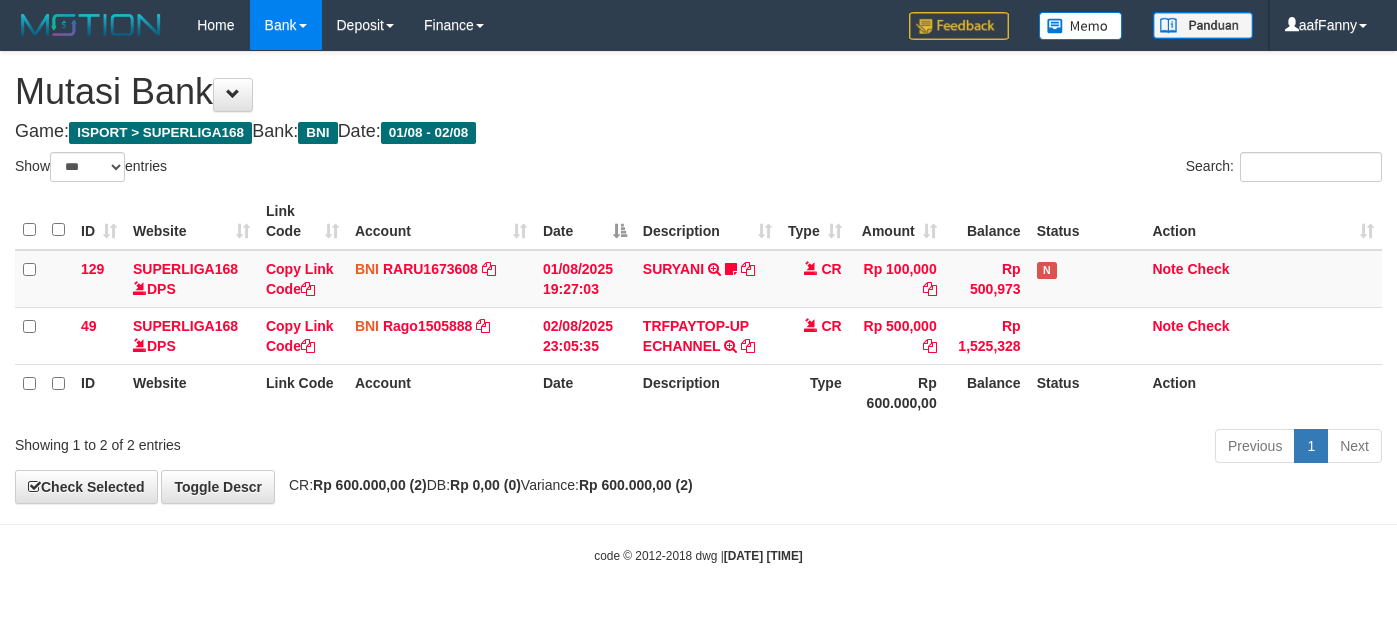select on "***" 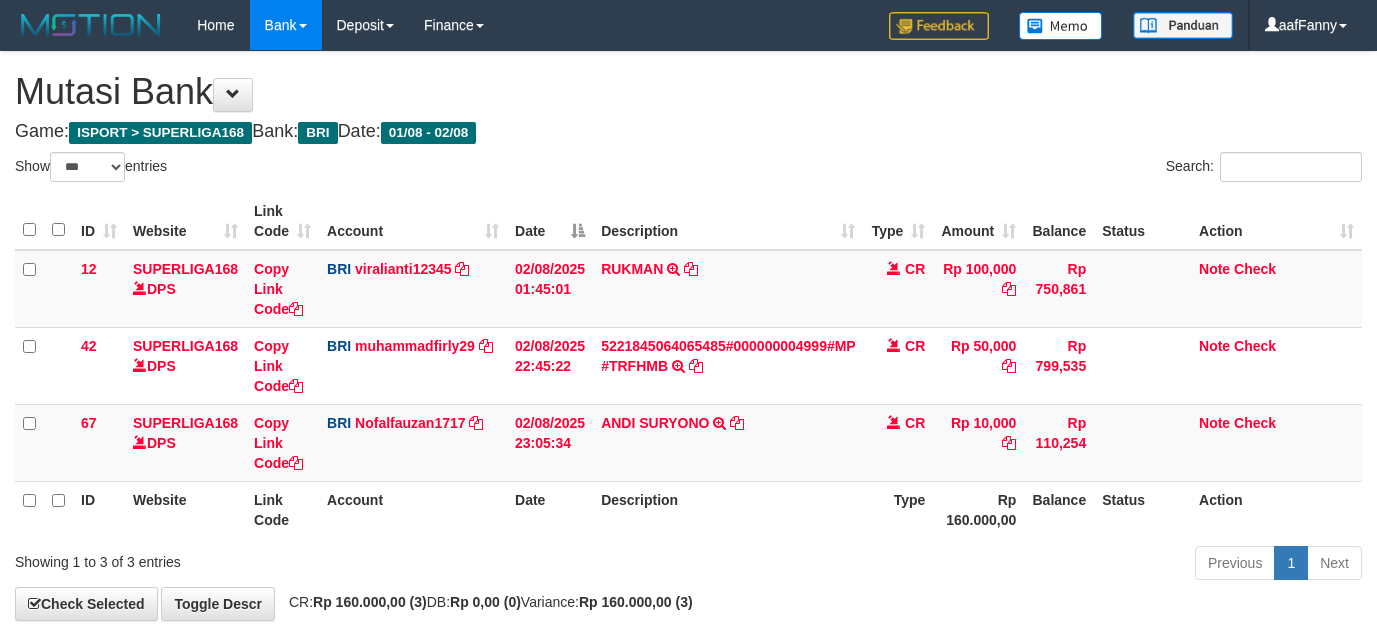 select on "***" 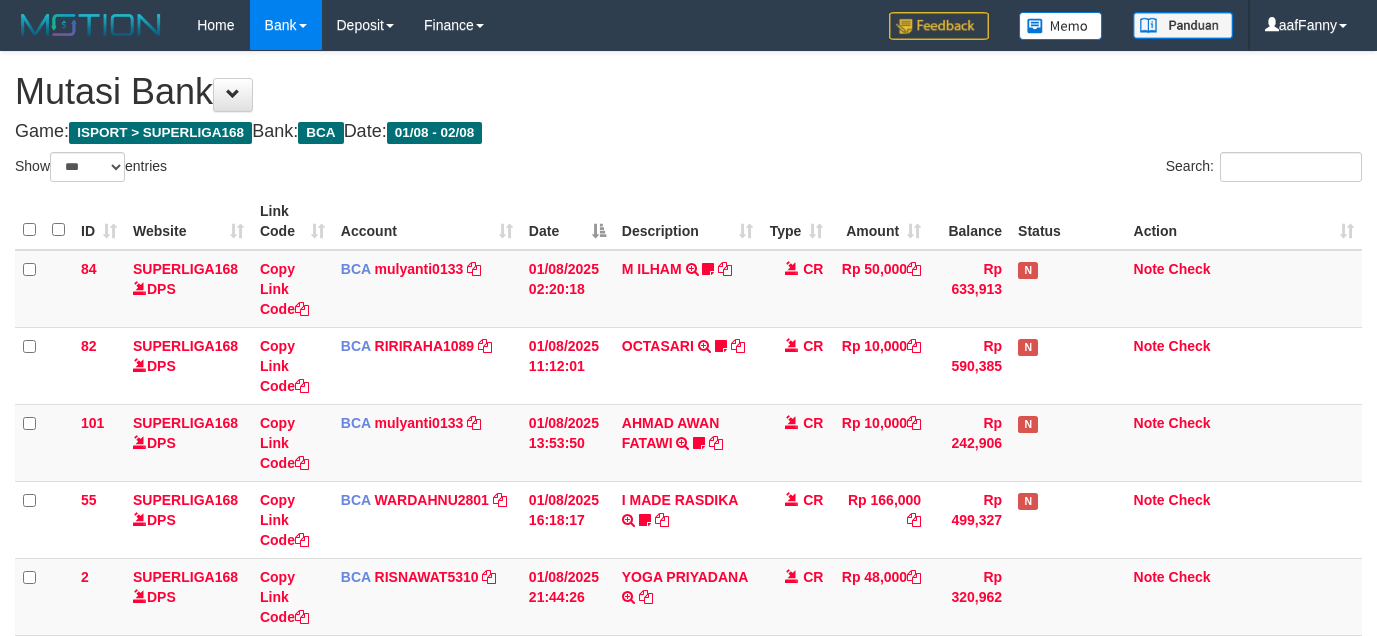 select on "***" 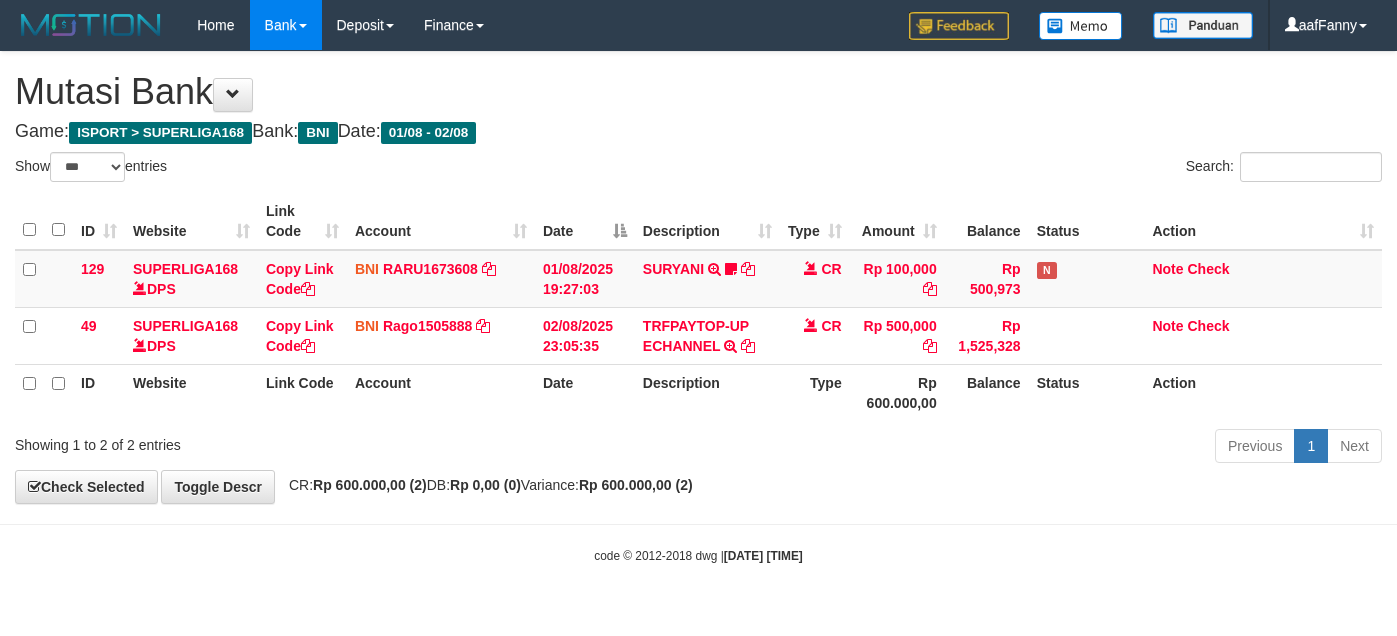 select on "***" 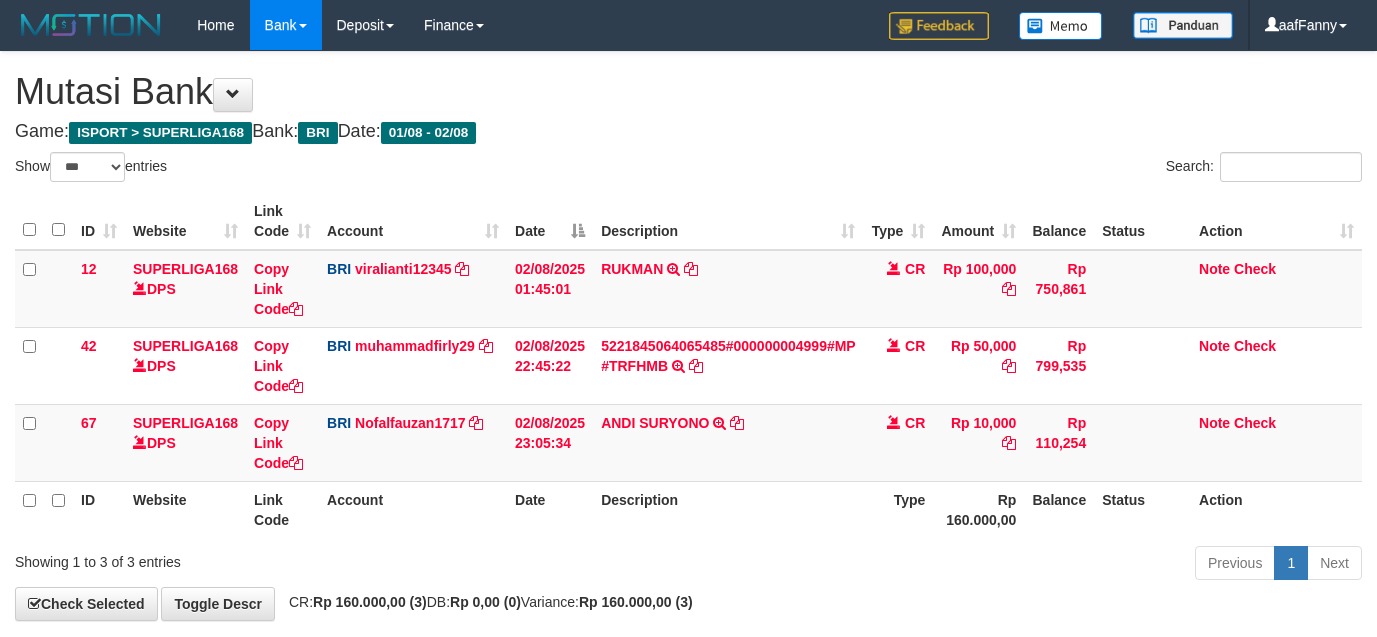 select on "***" 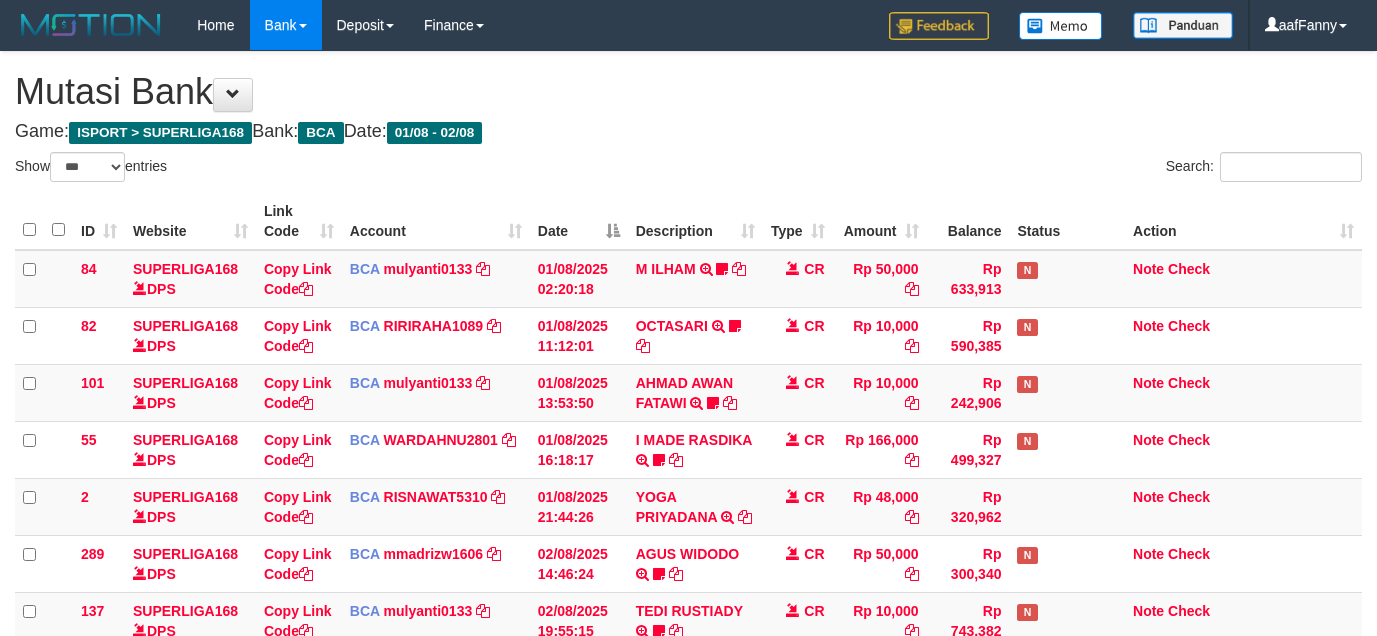 select on "***" 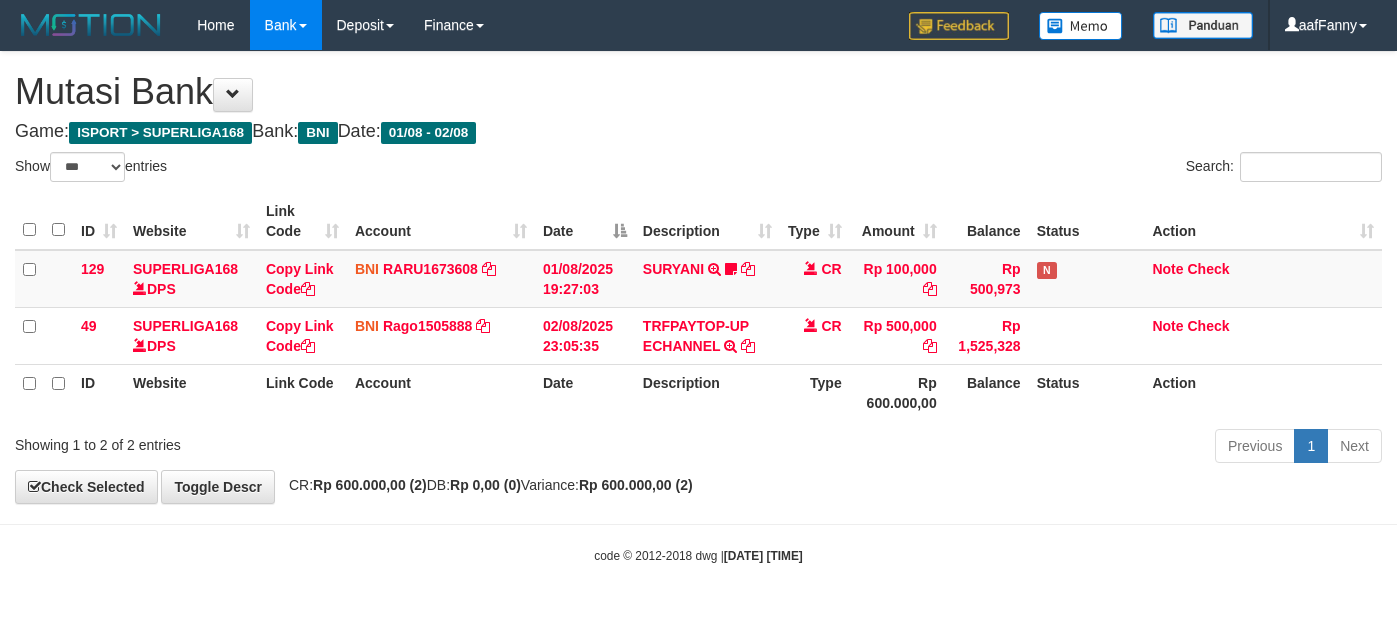 select on "***" 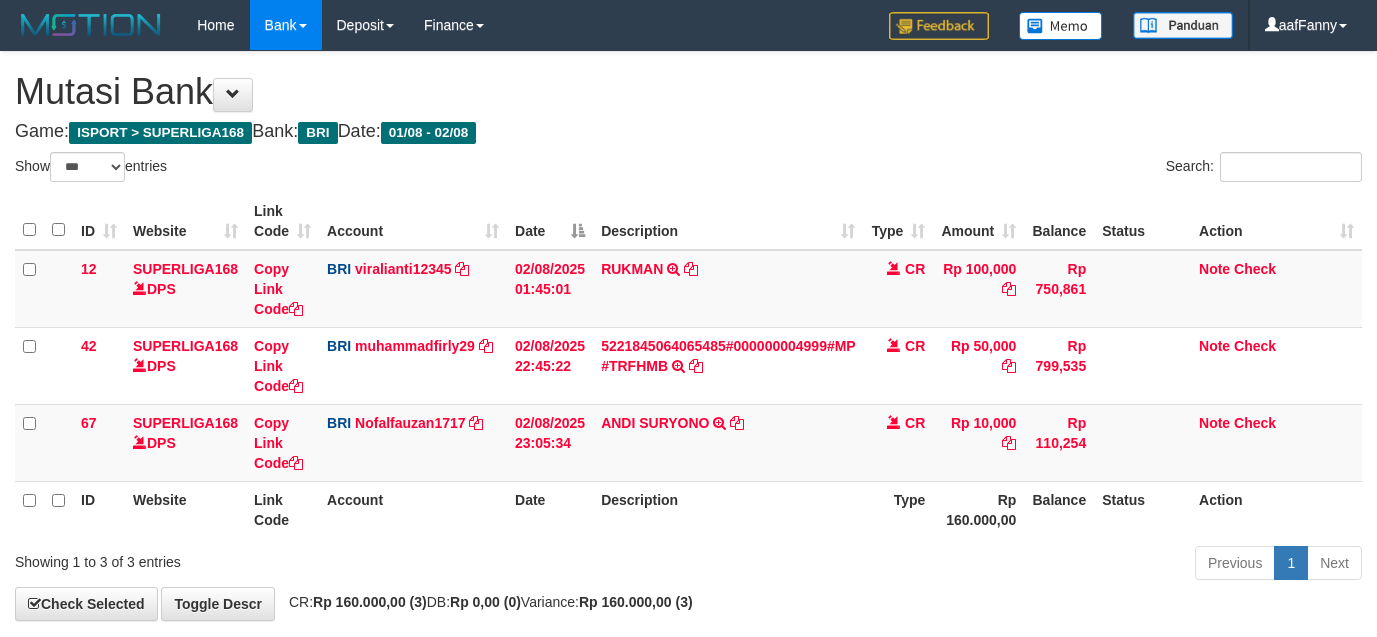 select on "***" 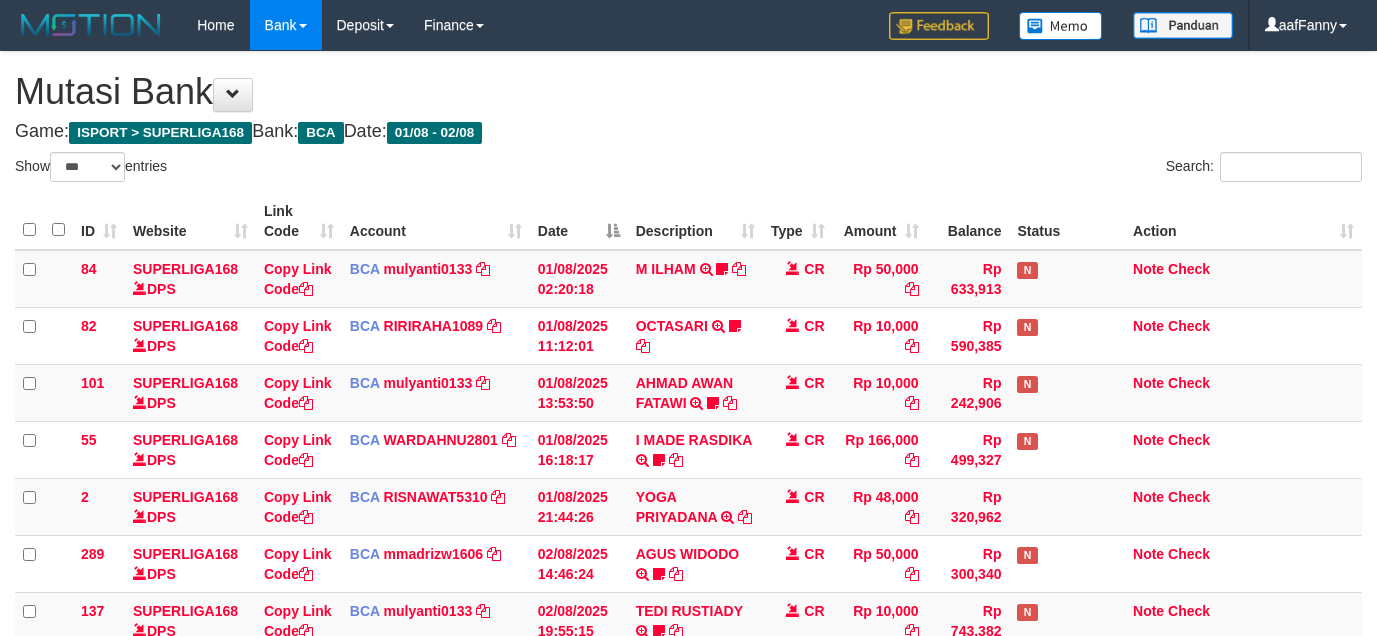 select on "***" 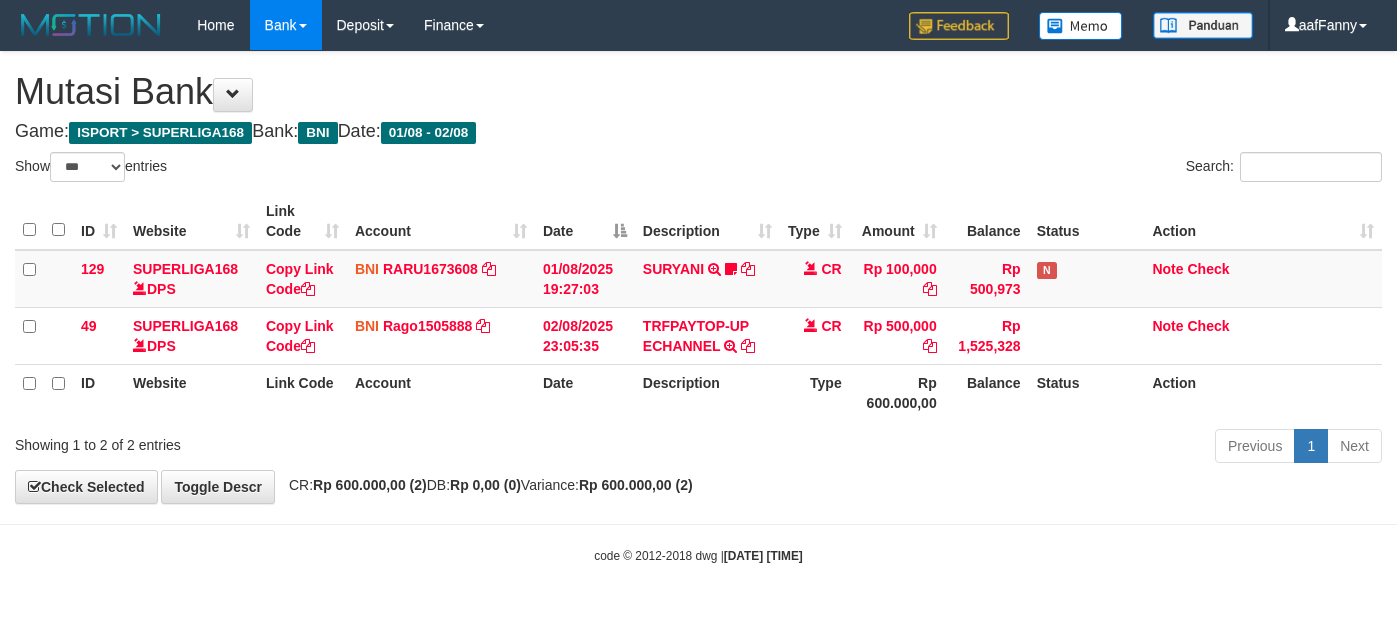 select on "***" 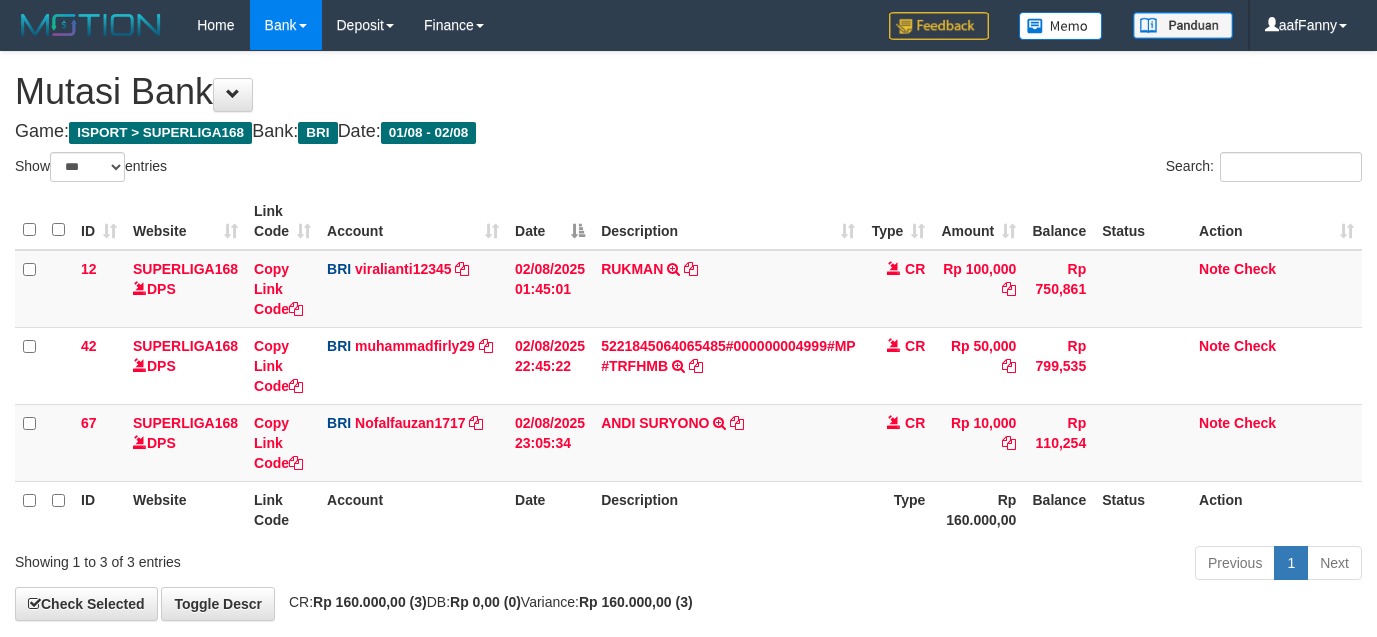 select on "***" 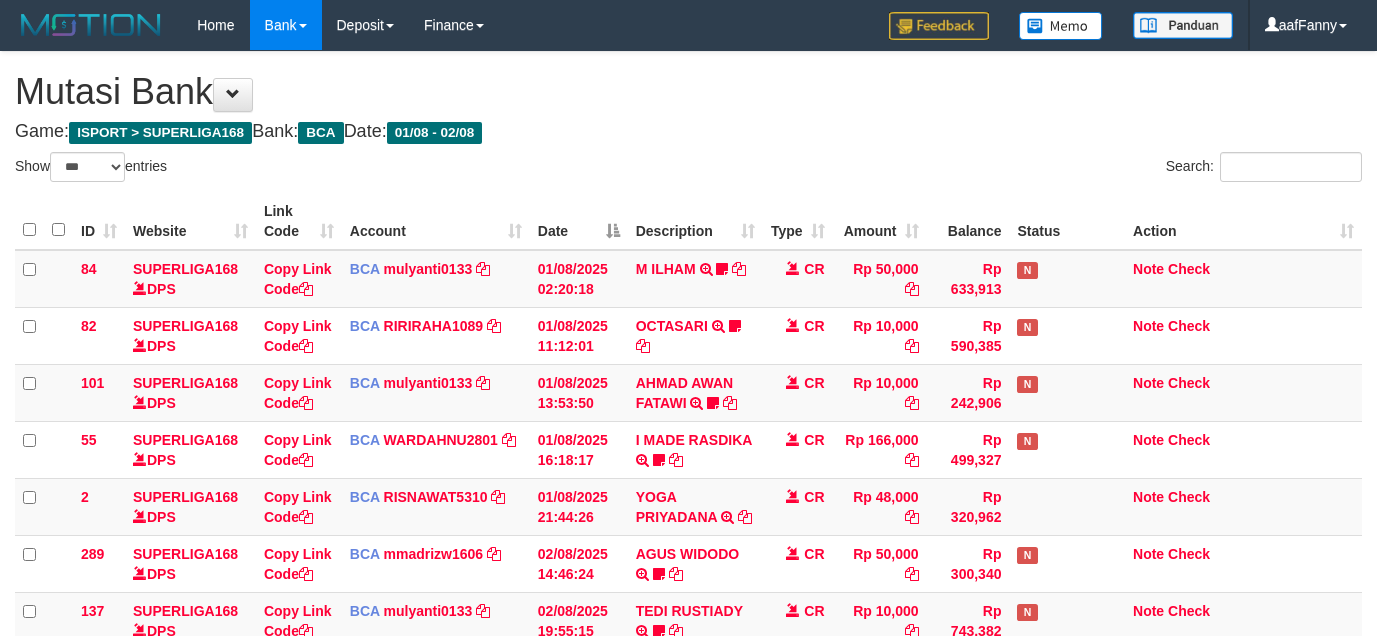 select on "***" 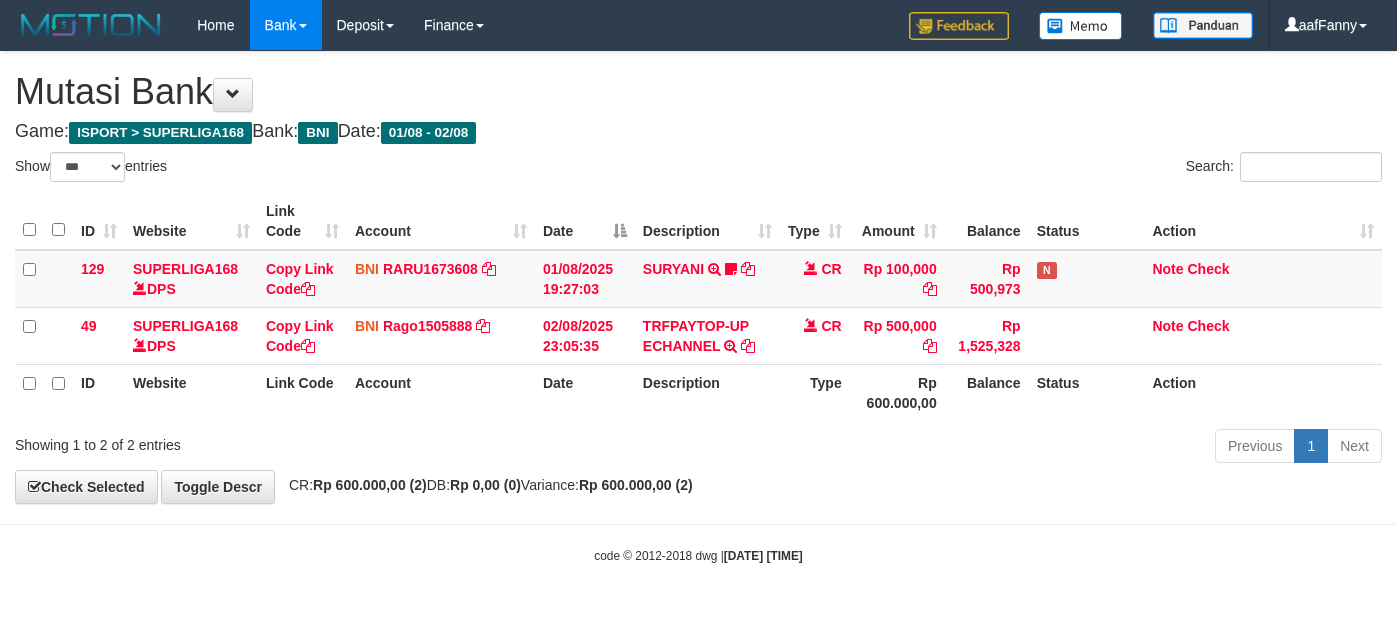 select on "***" 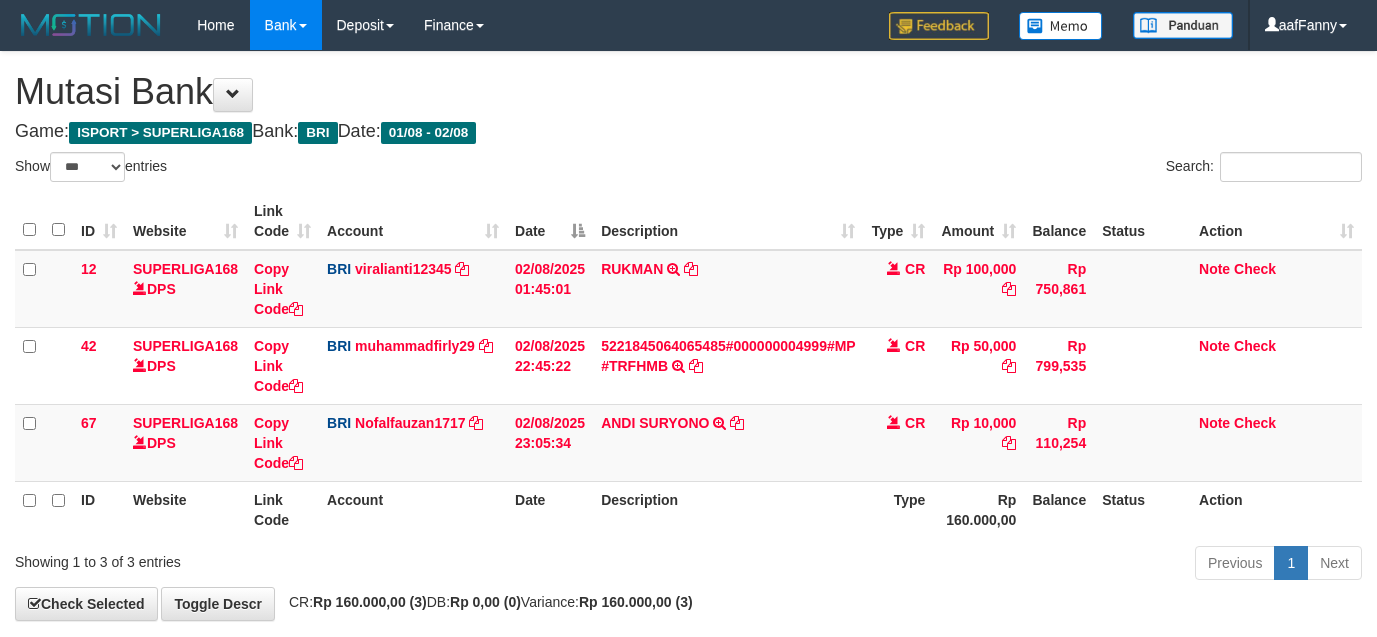 select on "***" 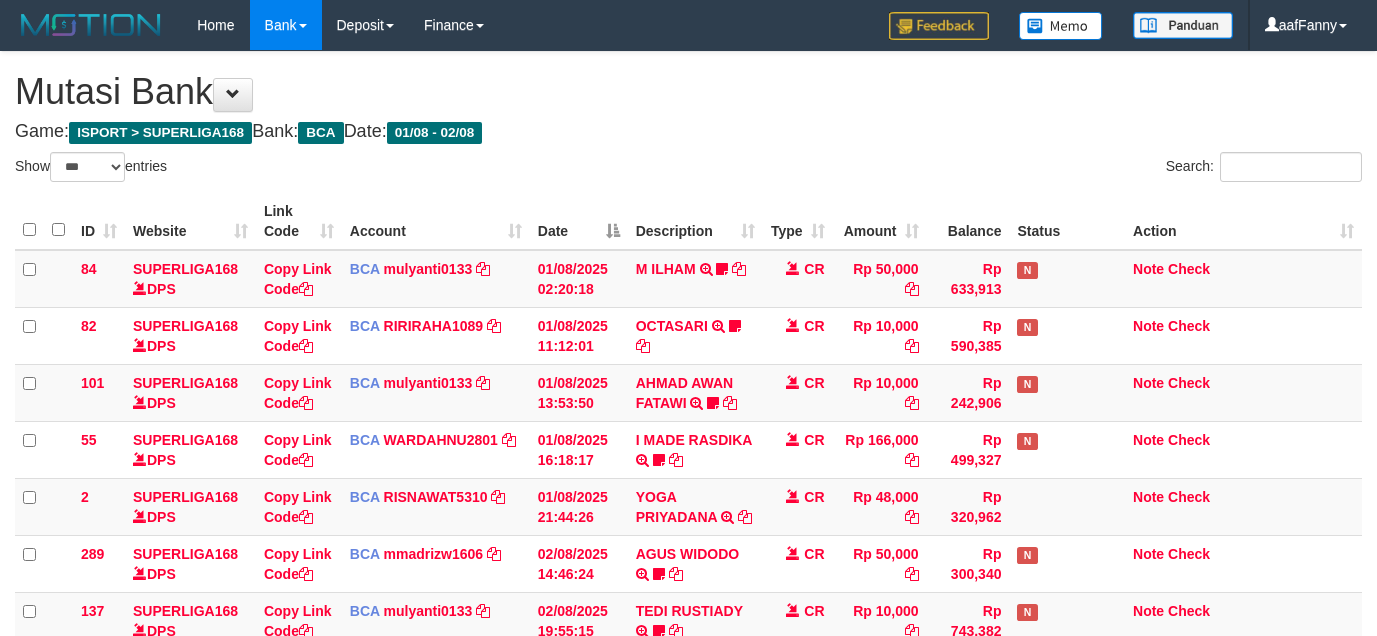 select on "***" 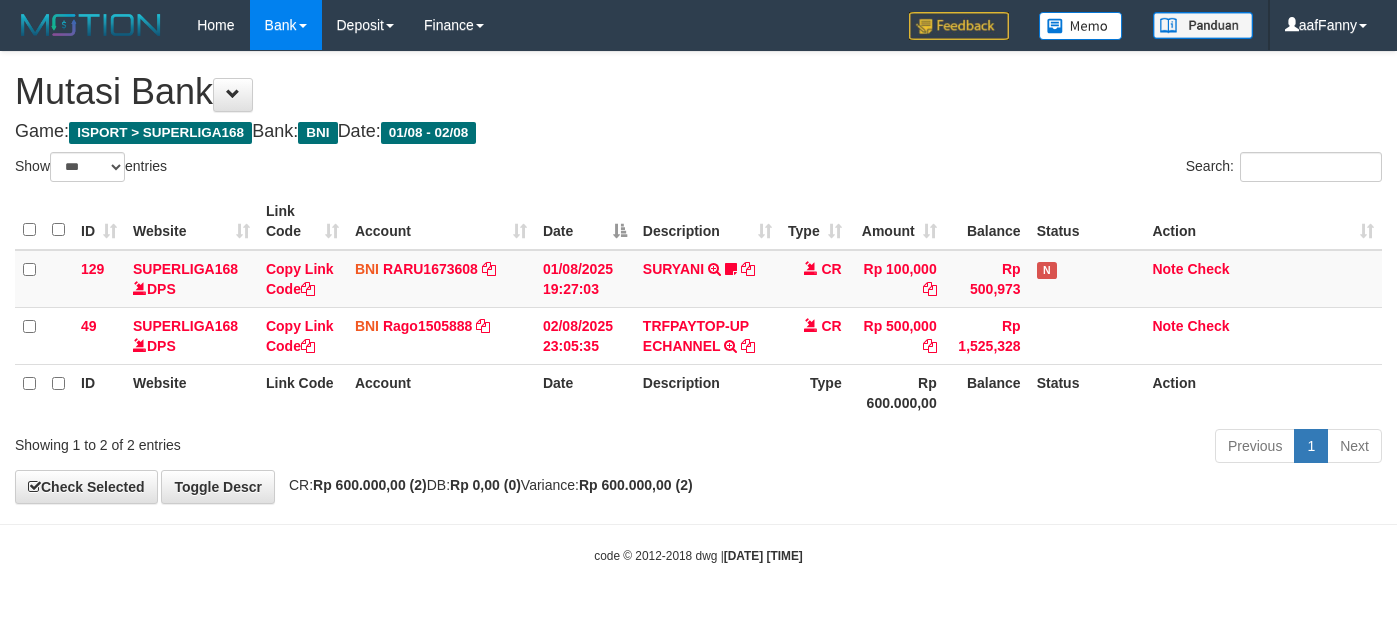 select on "***" 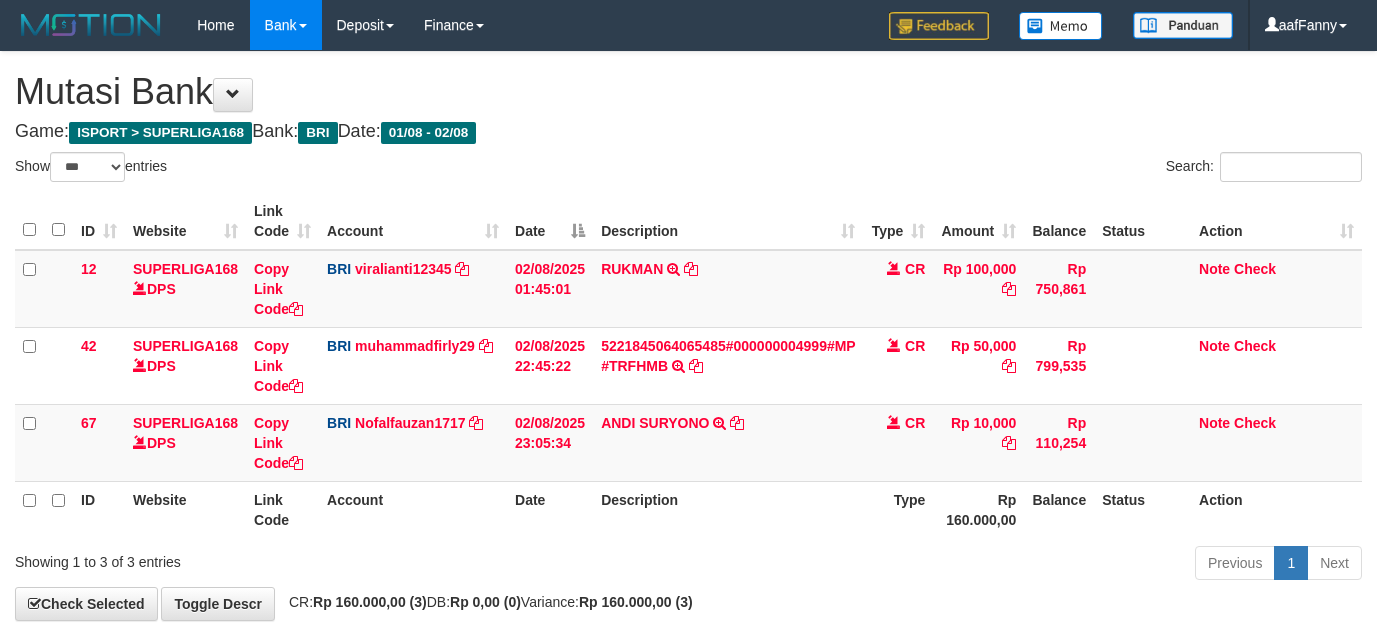 select on "***" 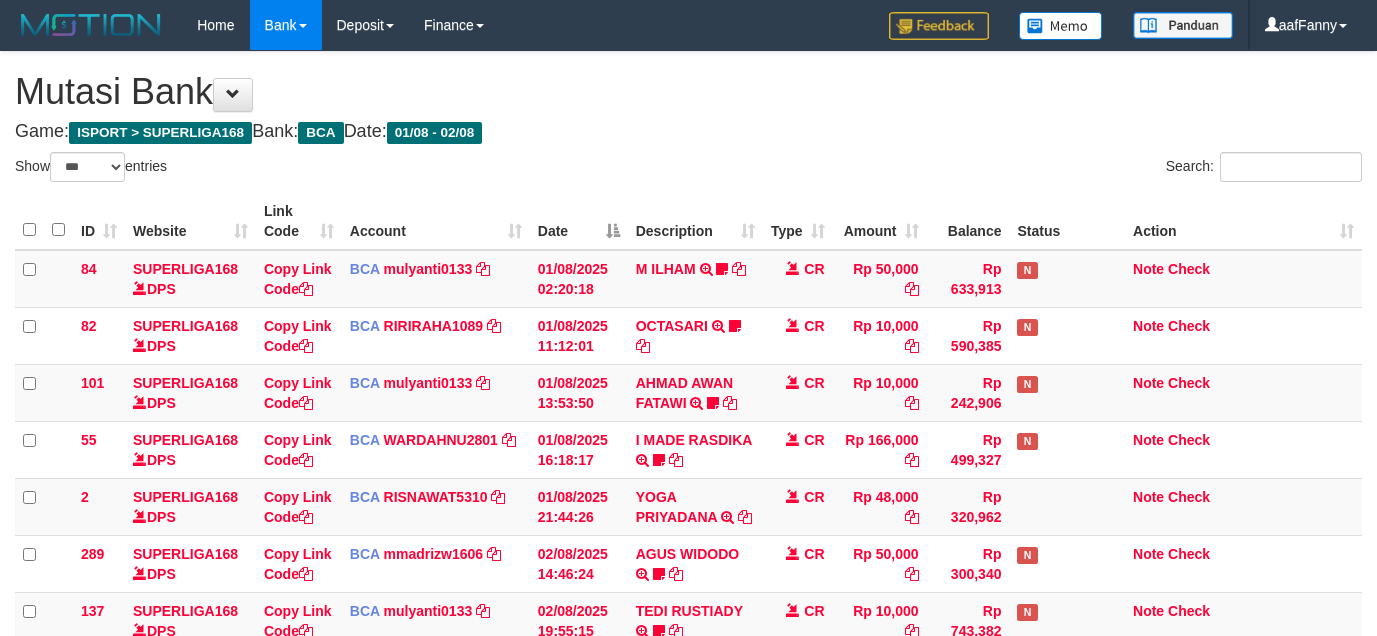 select on "***" 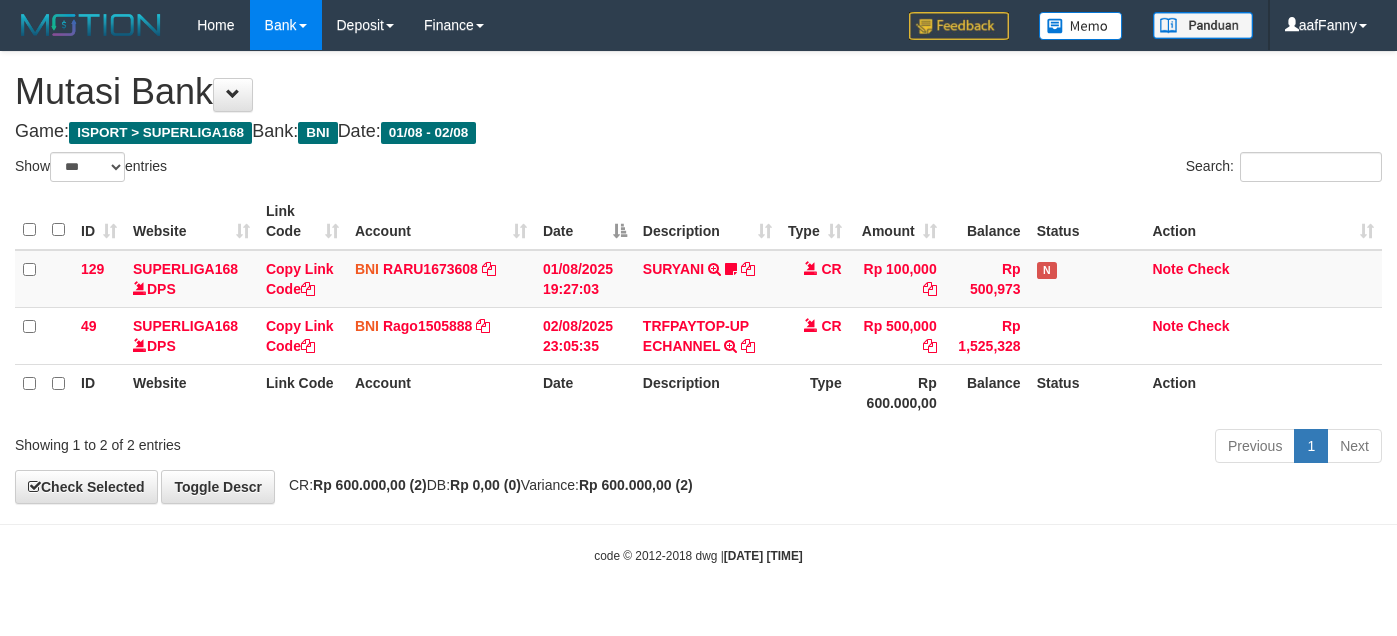 select on "***" 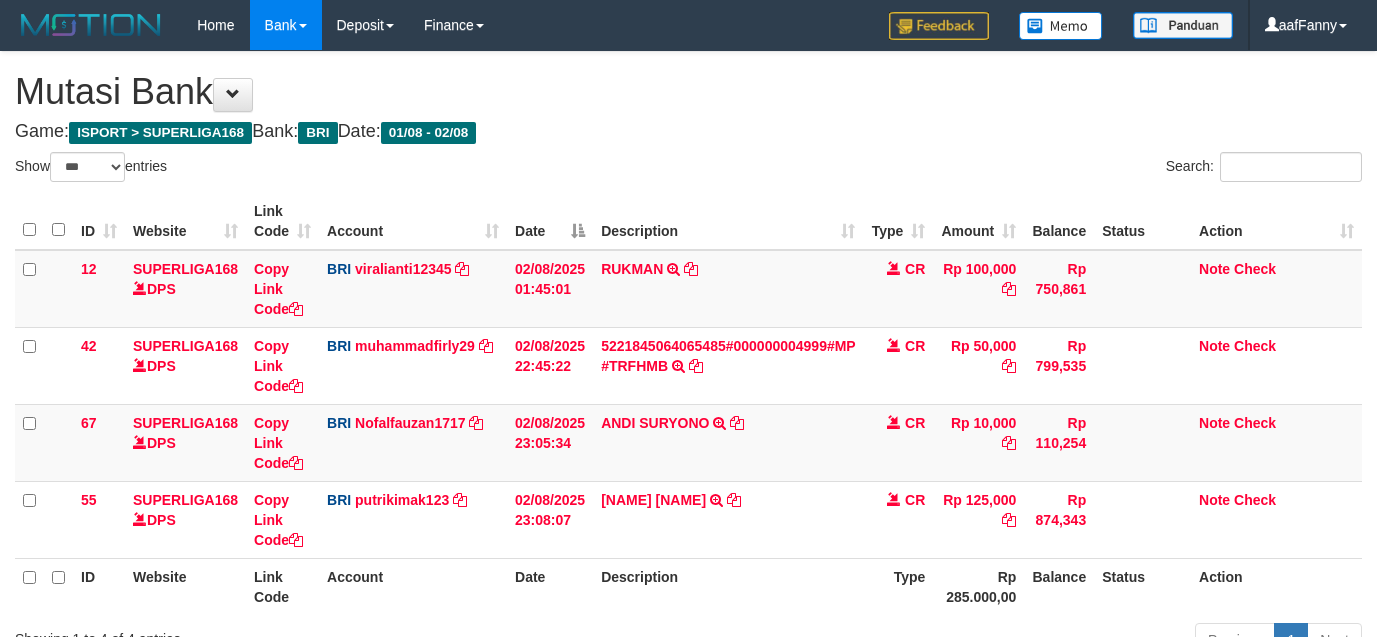 select on "***" 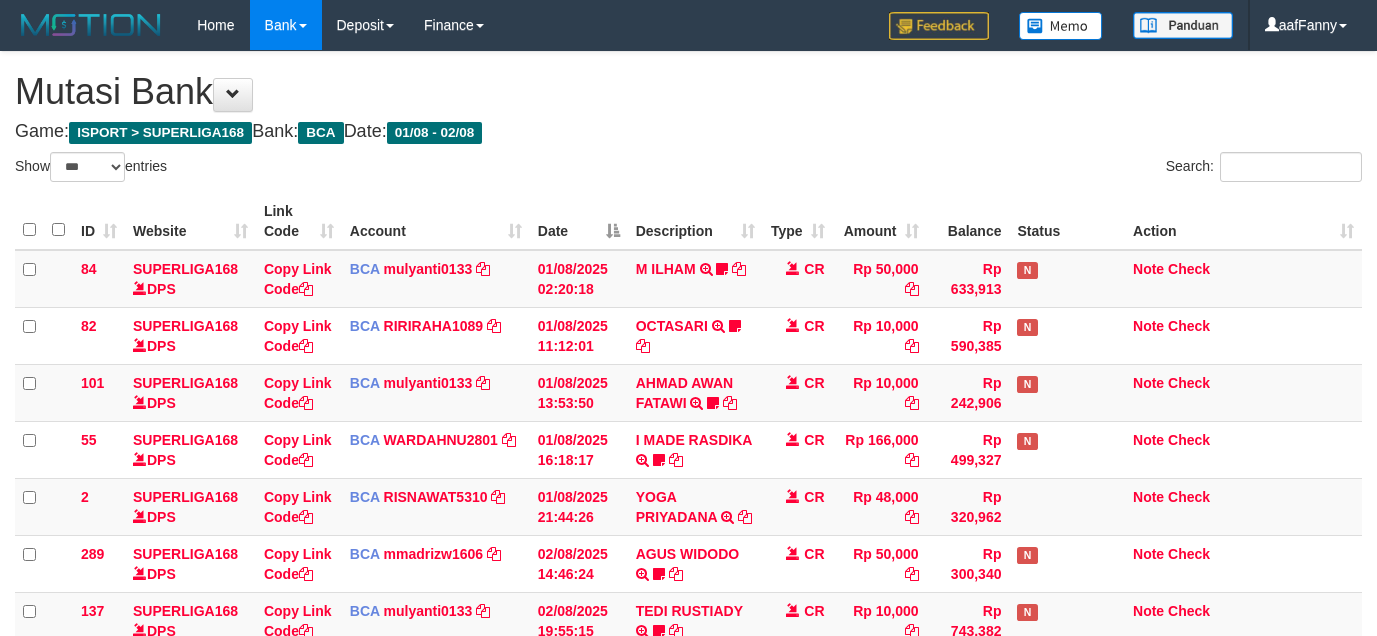 select on "***" 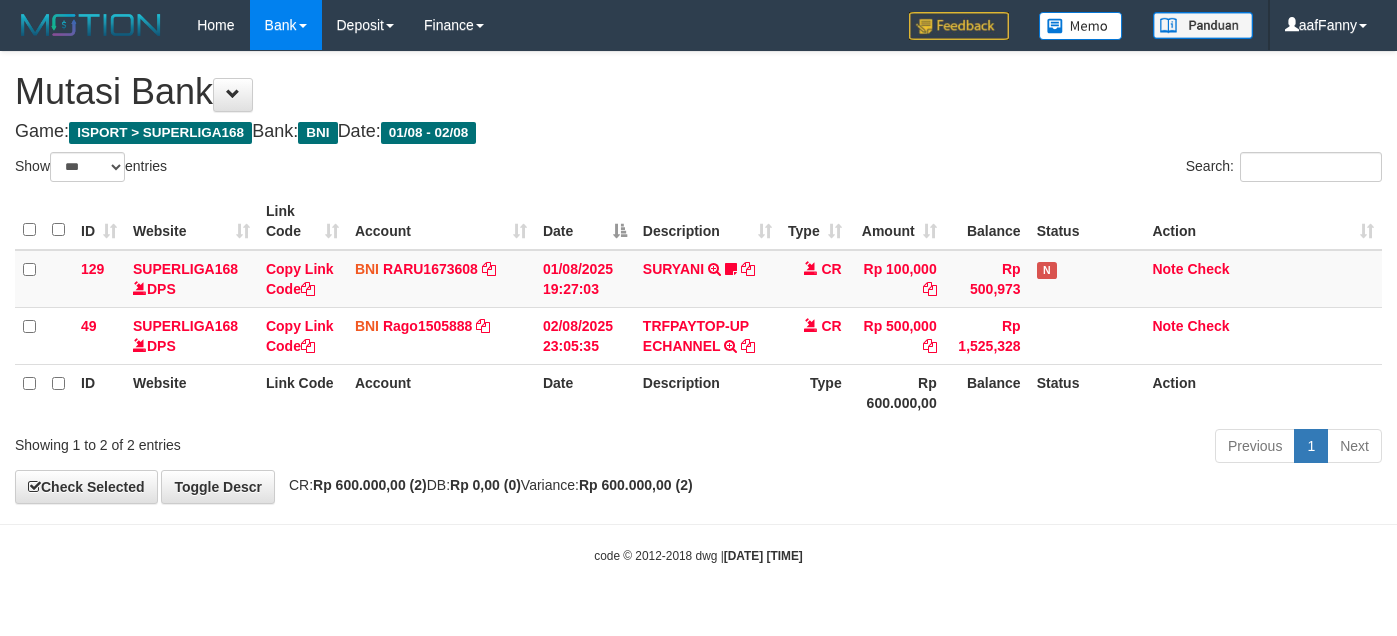 select on "***" 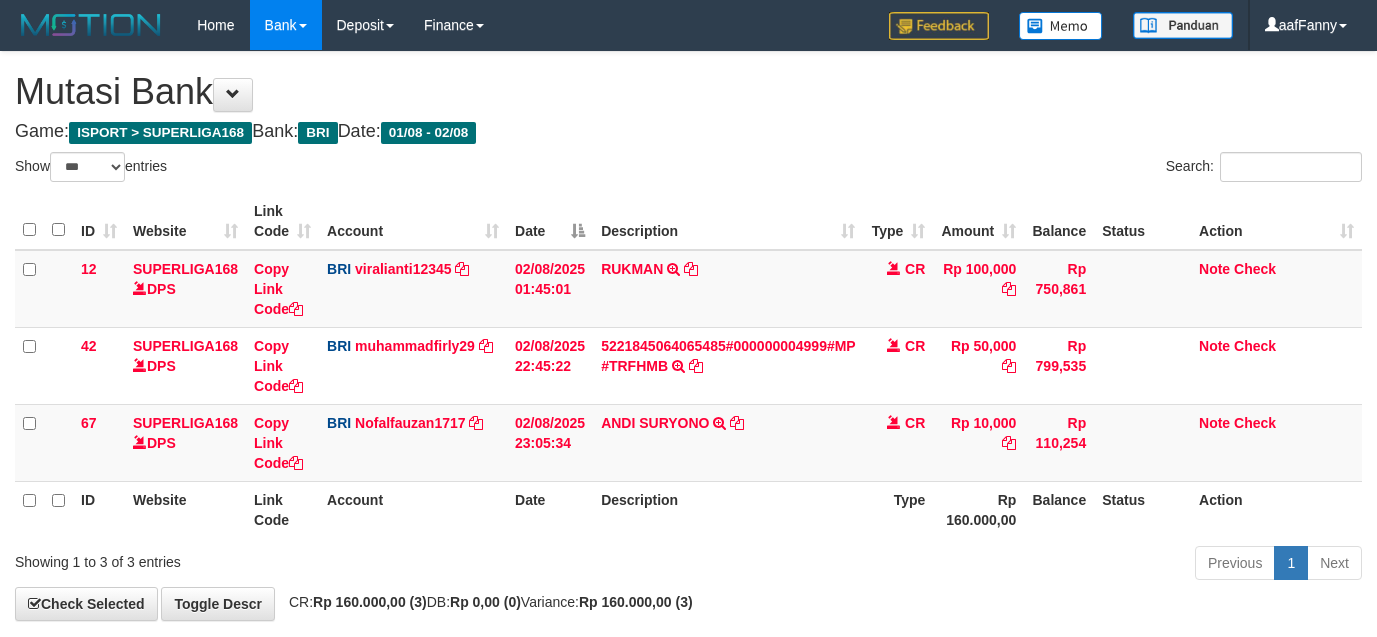 select on "***" 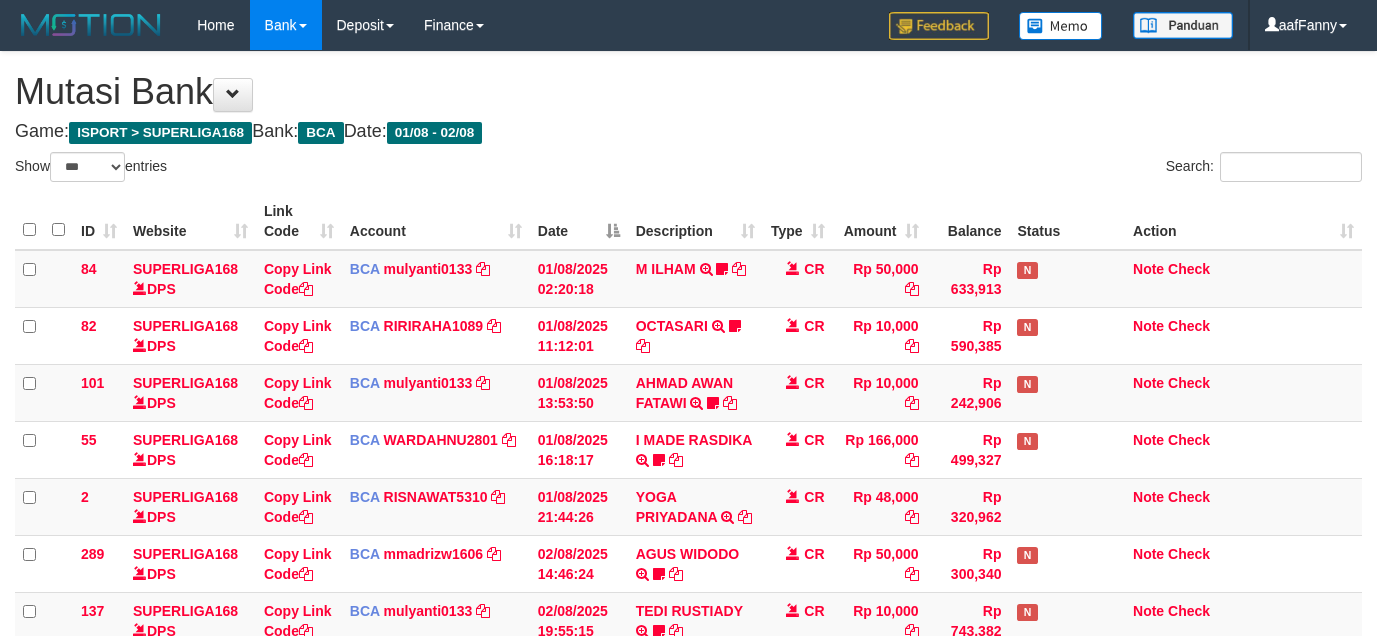 select on "***" 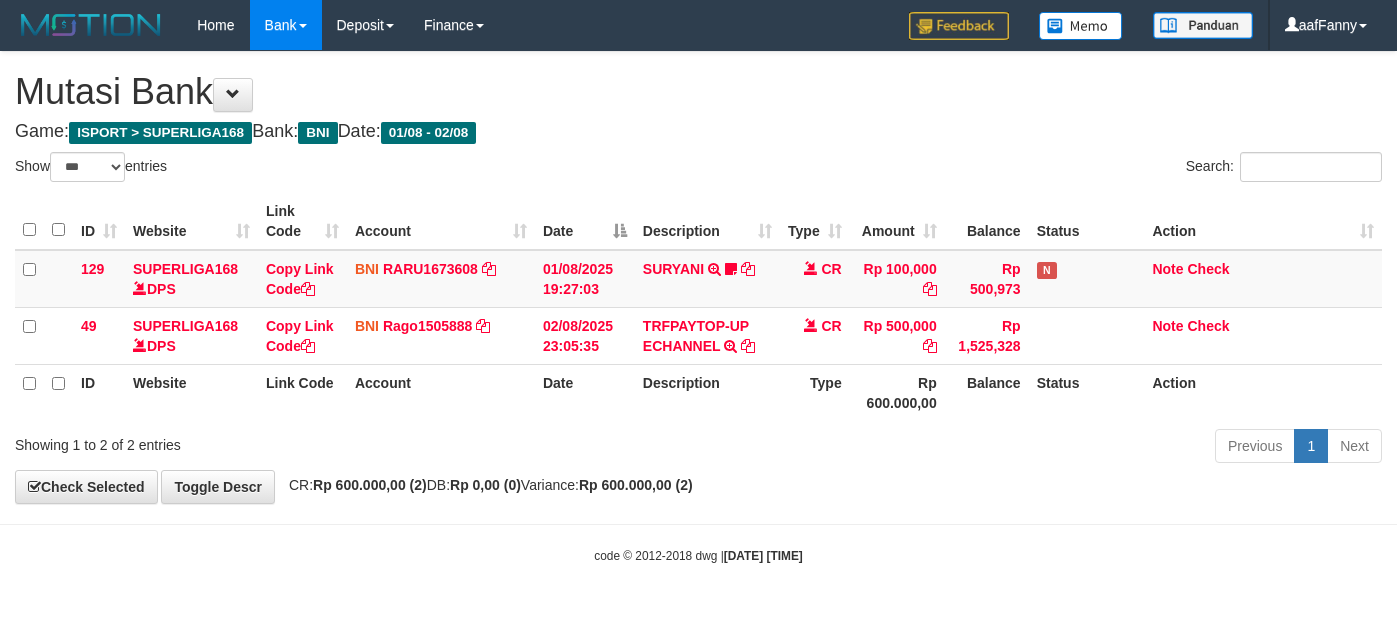 select on "***" 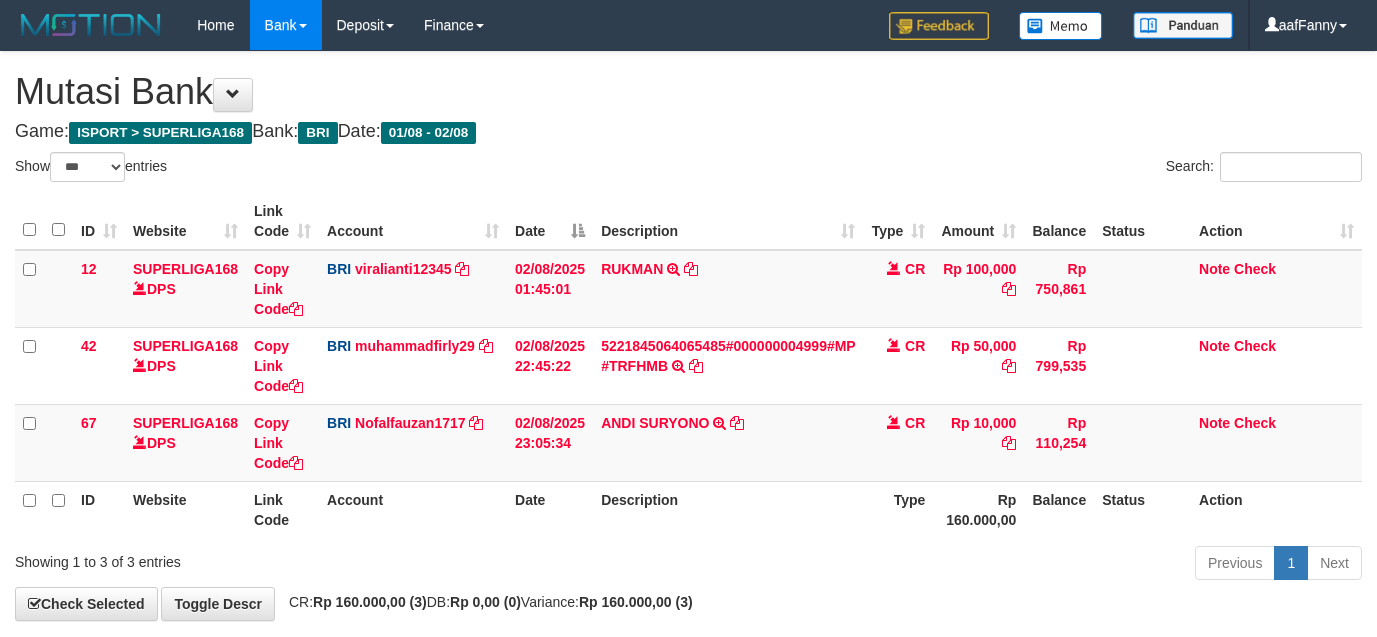 select on "***" 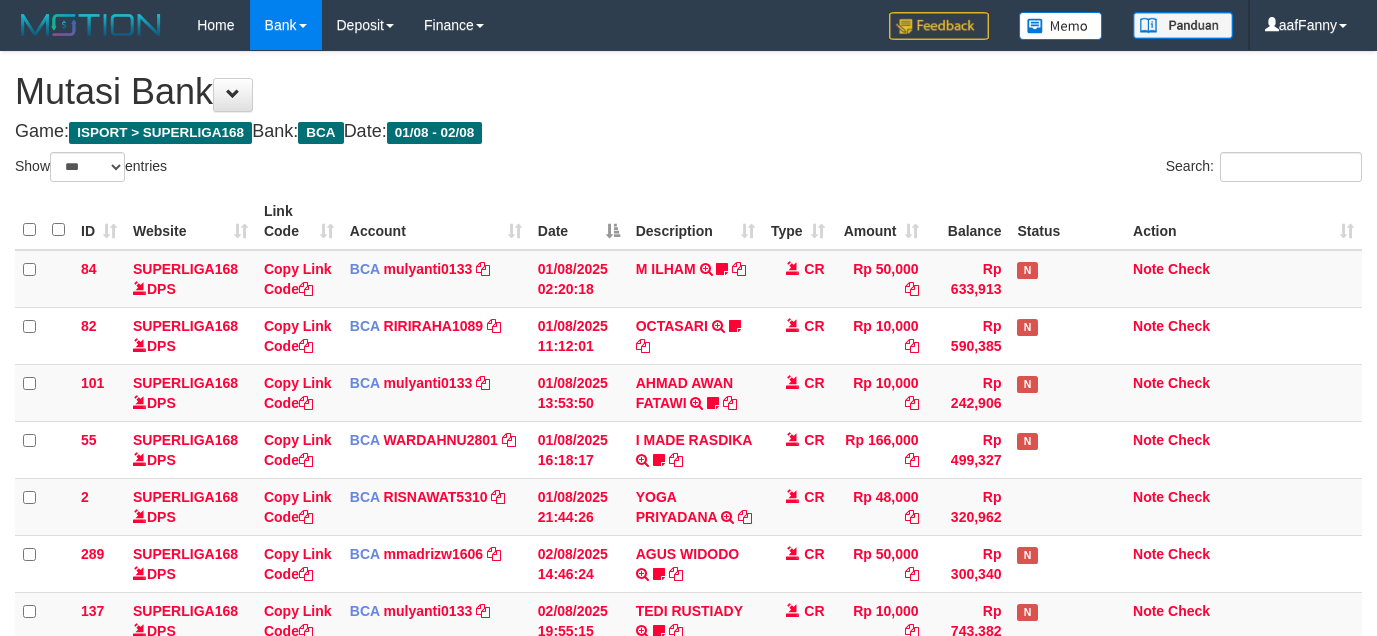 select on "***" 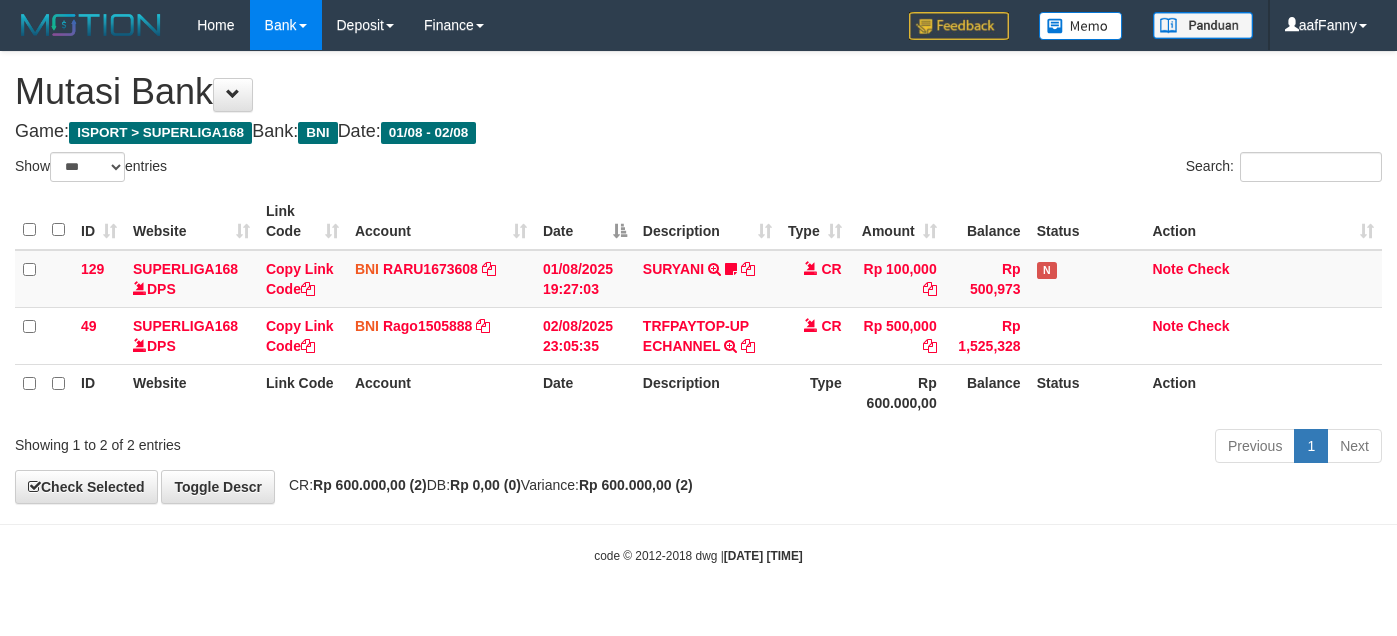 select on "***" 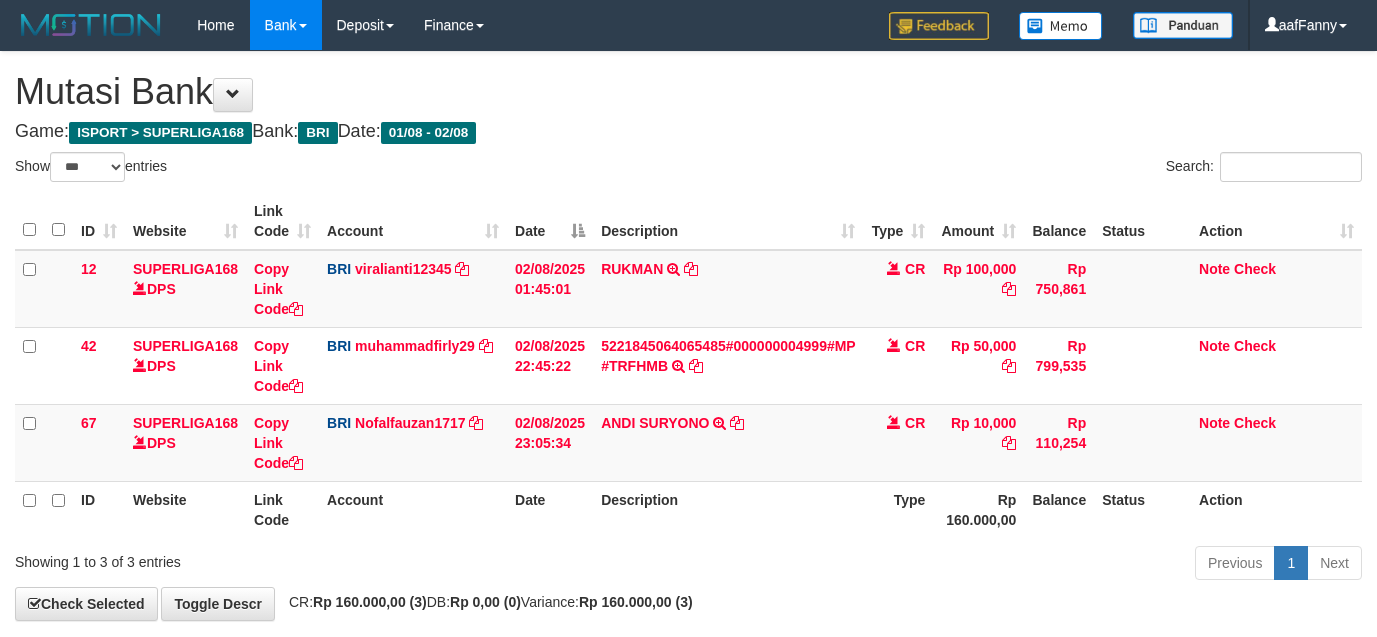 select on "***" 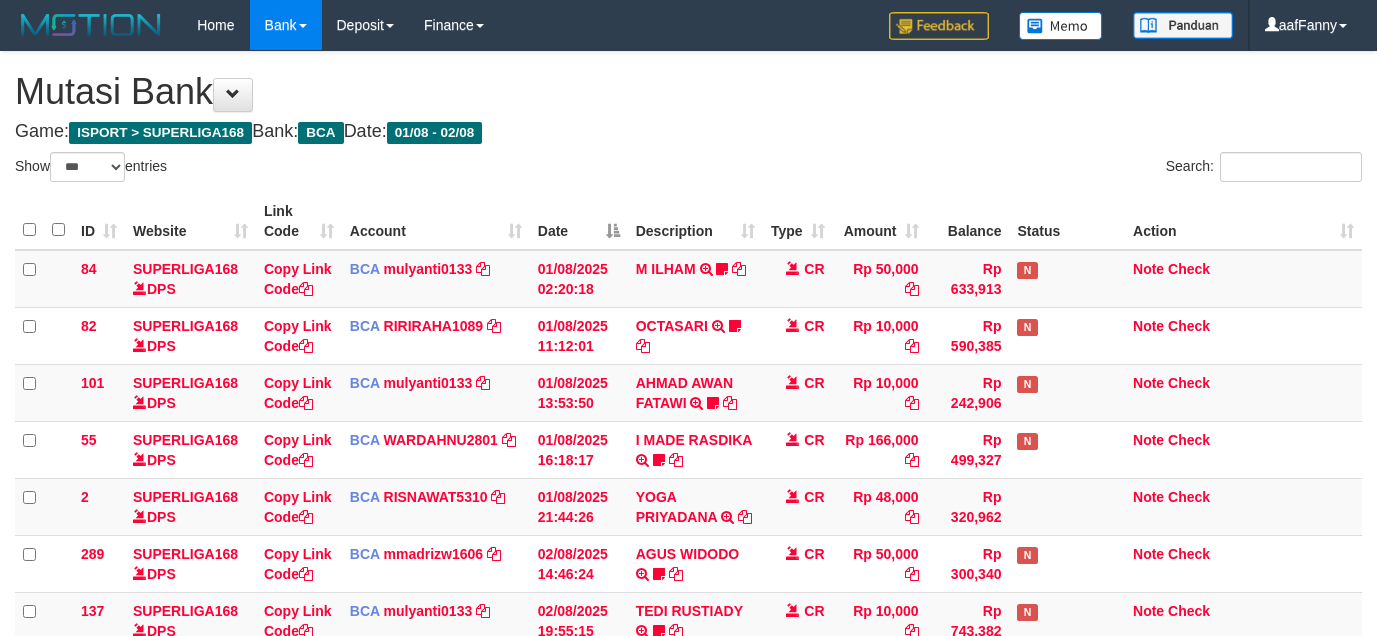 select on "***" 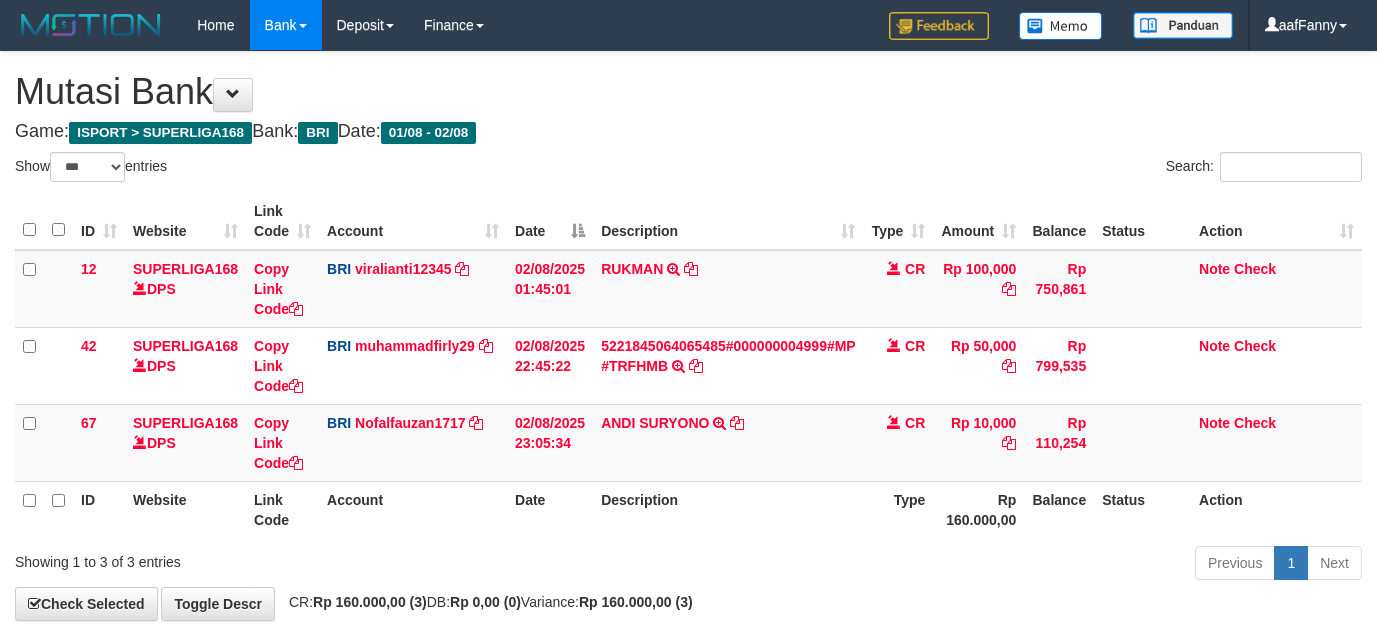 select on "***" 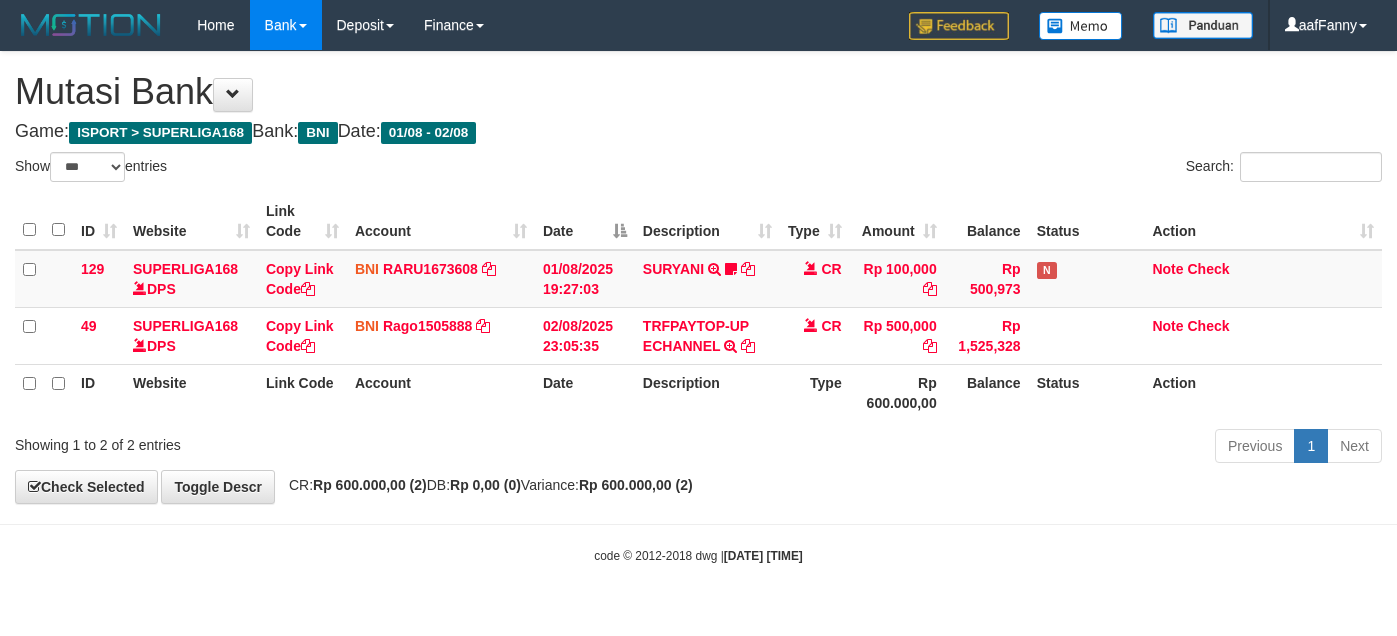 select on "***" 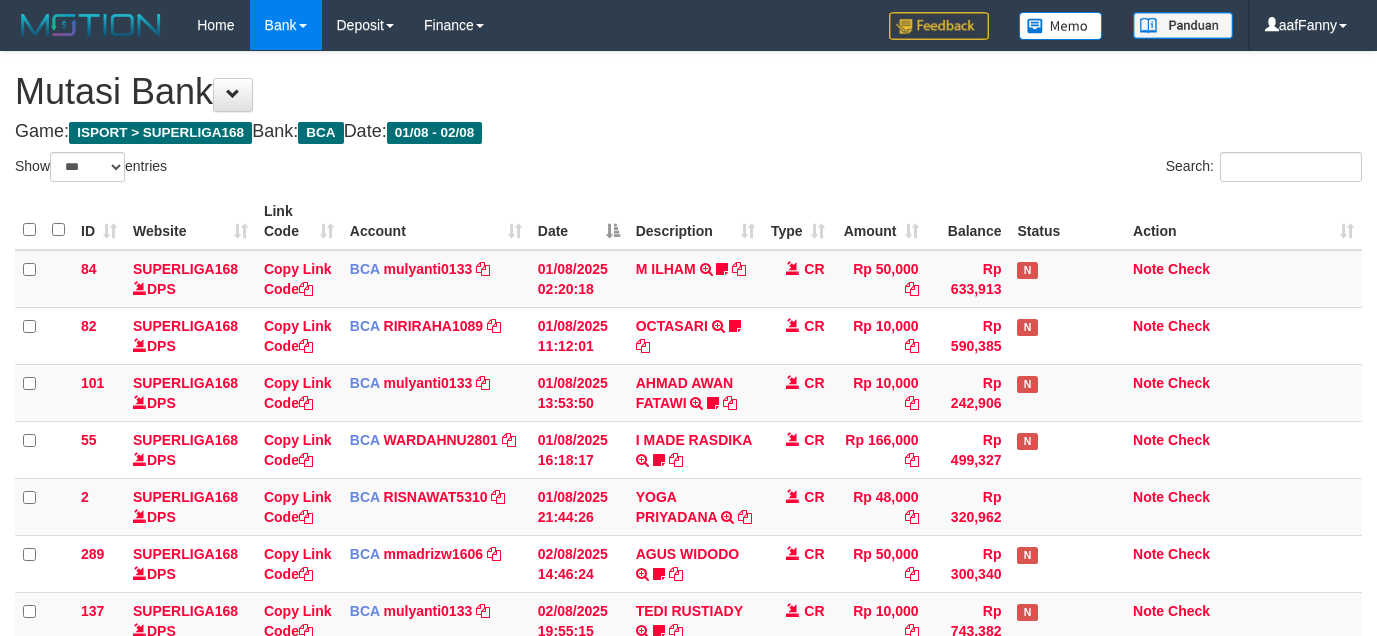 select on "***" 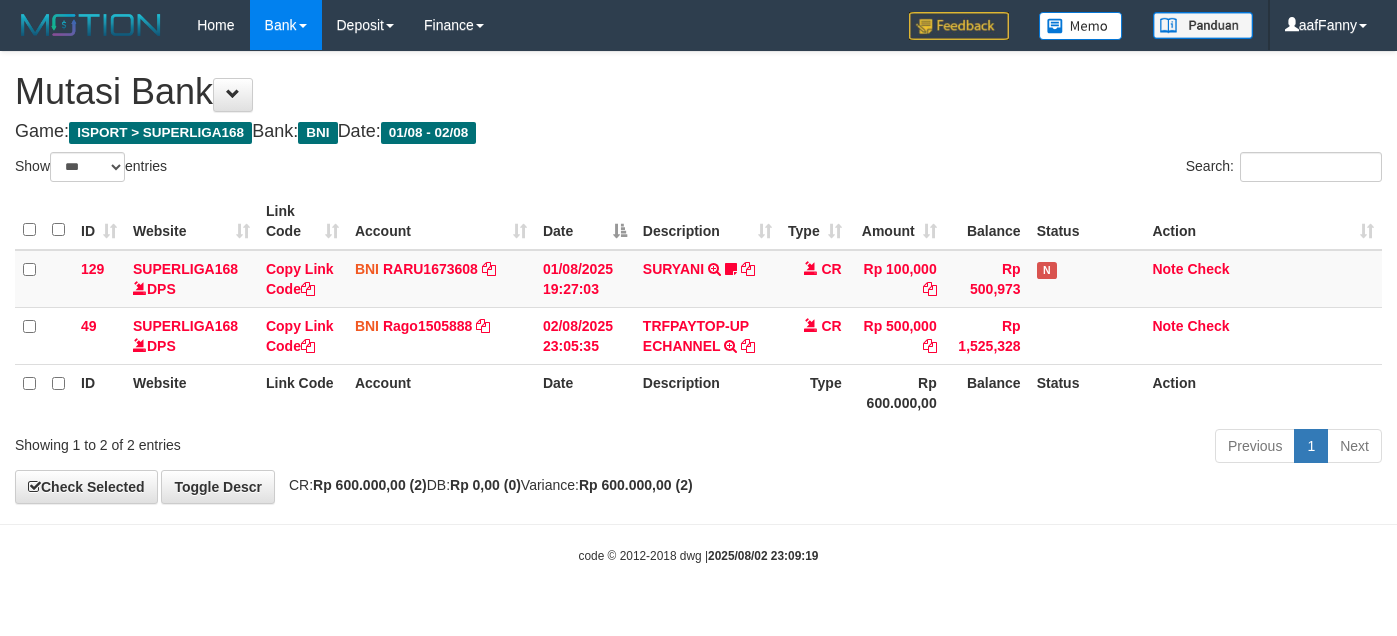 select on "***" 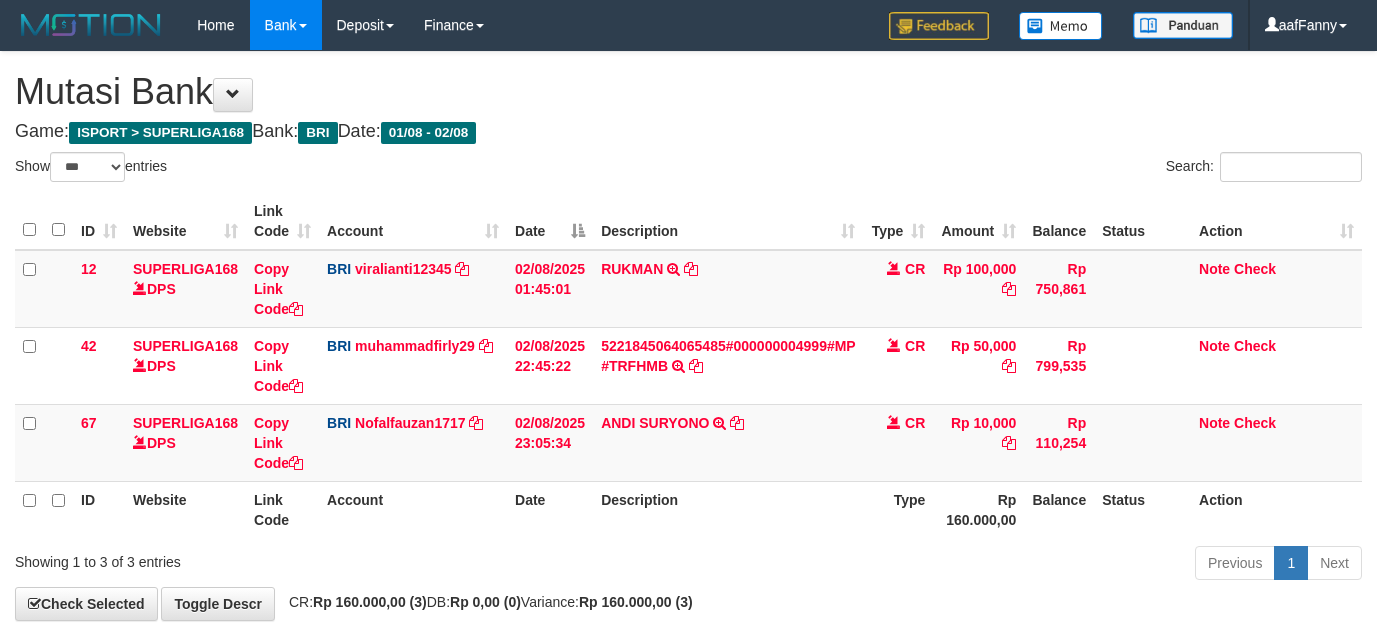 select on "***" 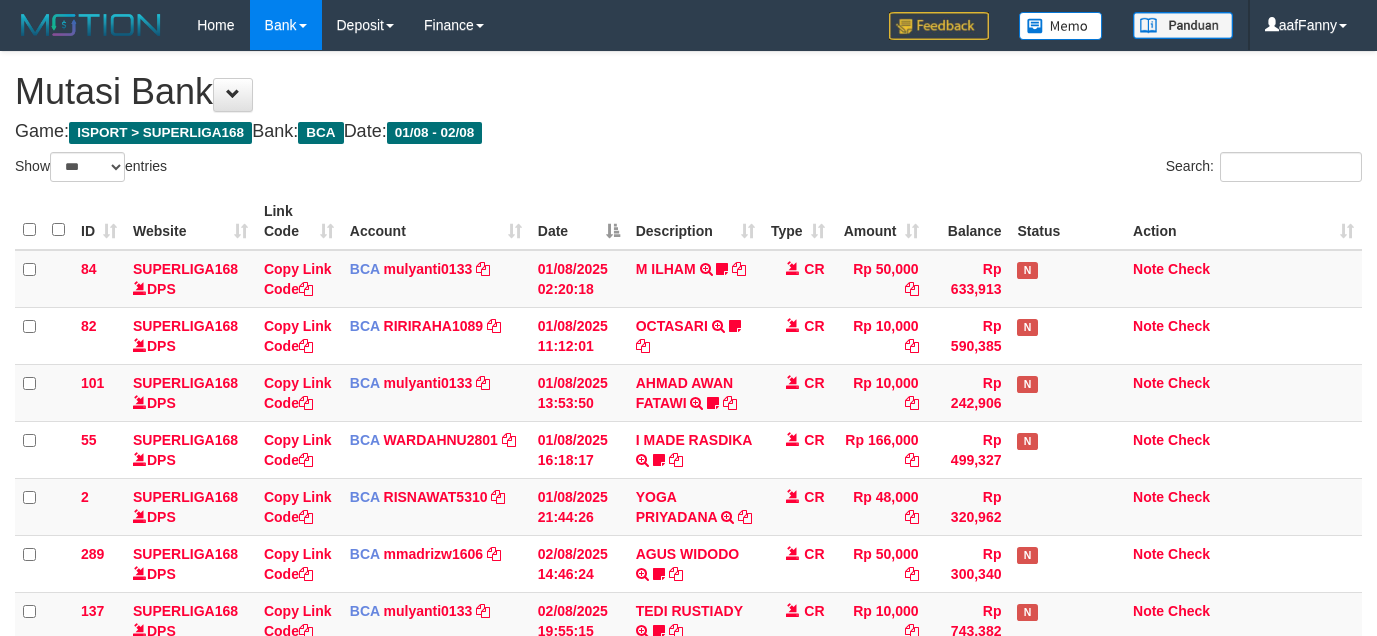 select on "***" 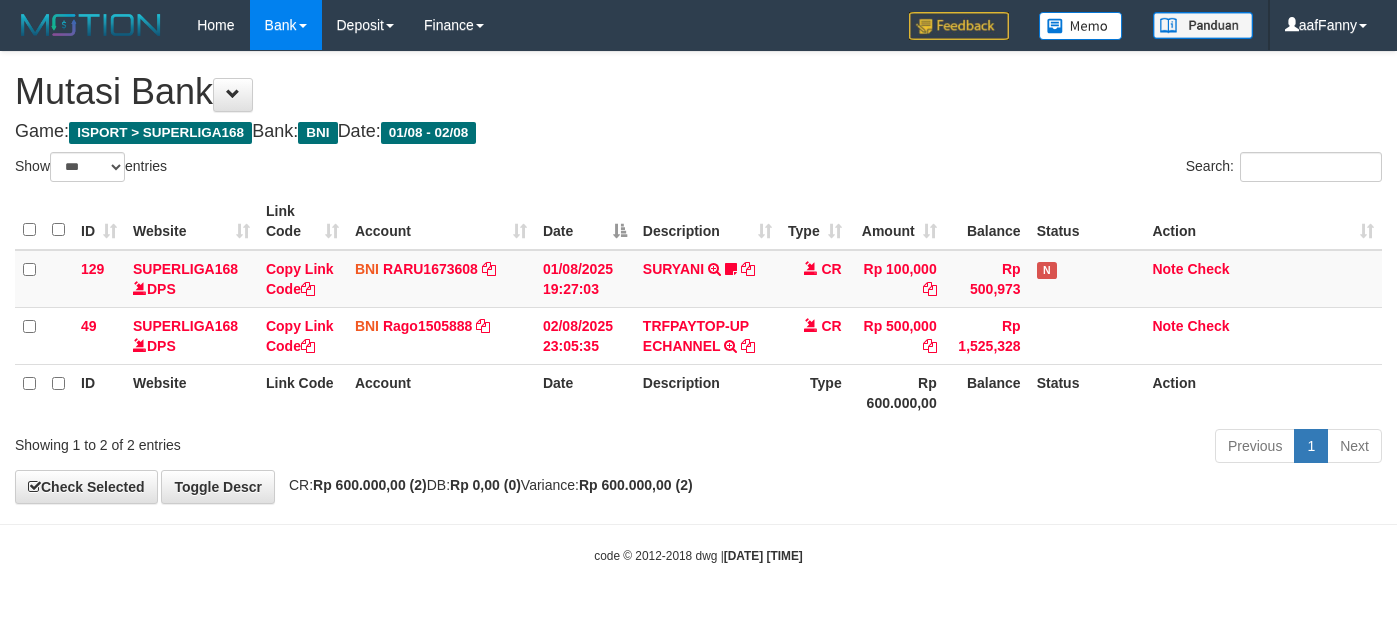 select on "***" 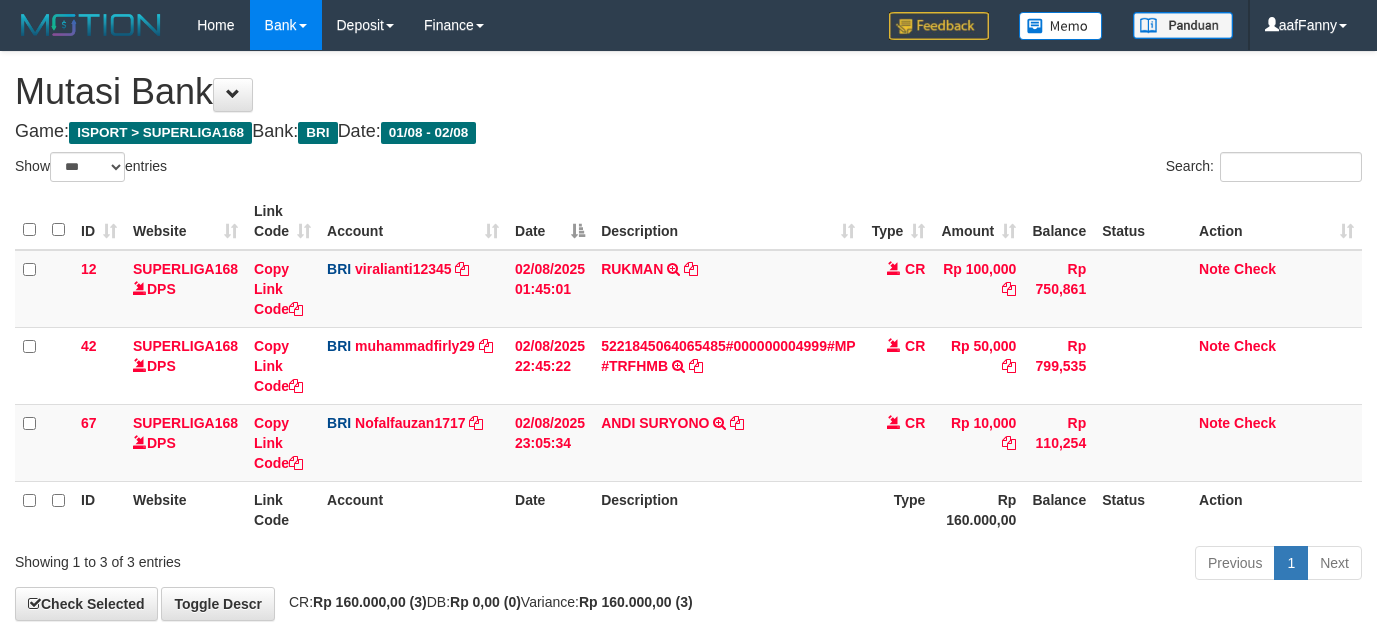 select on "***" 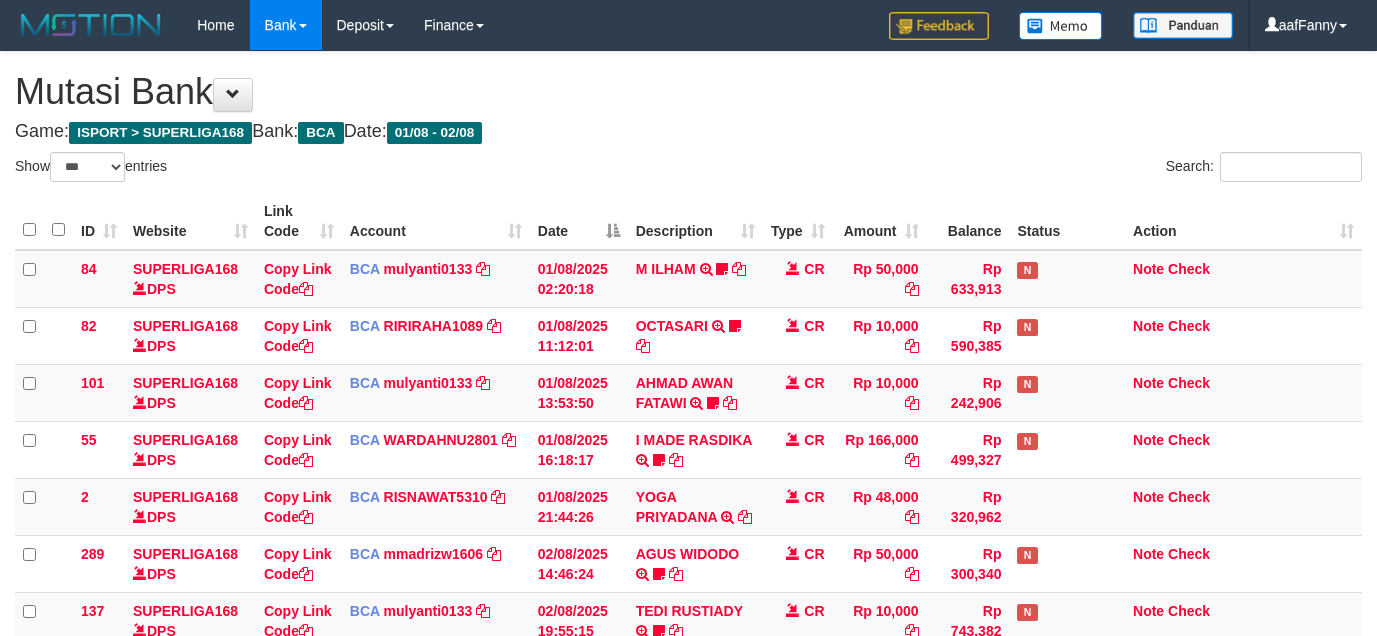 select on "***" 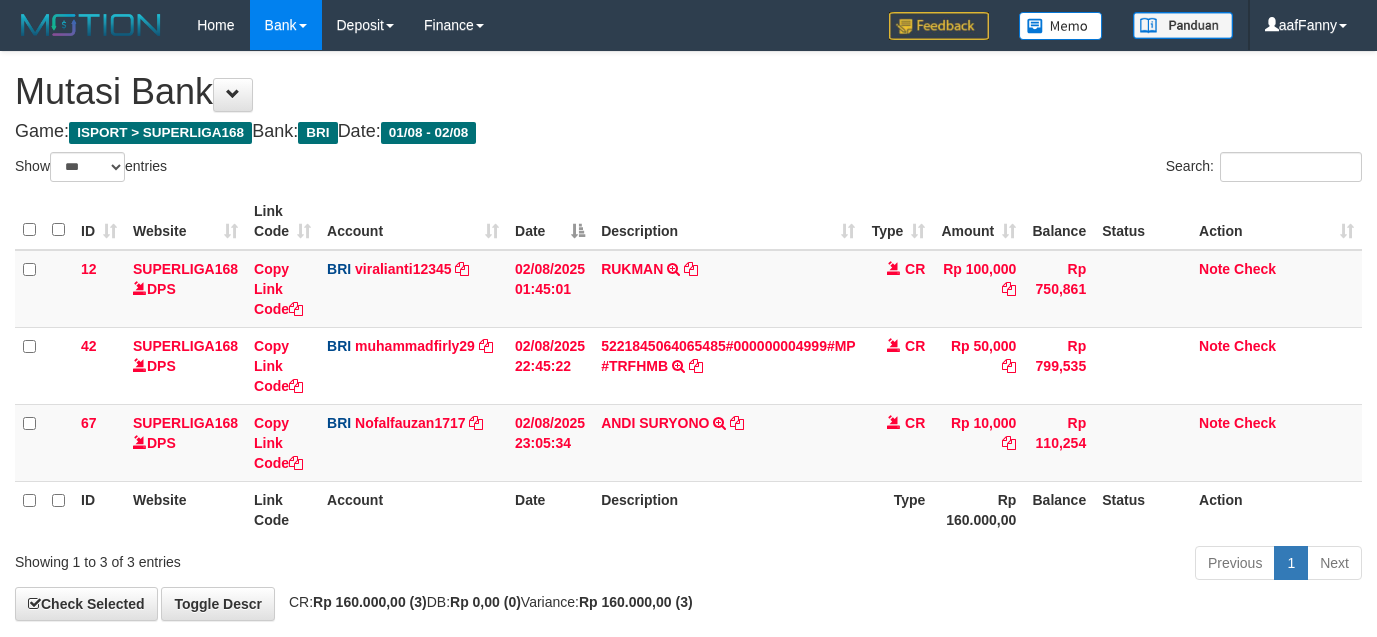select on "***" 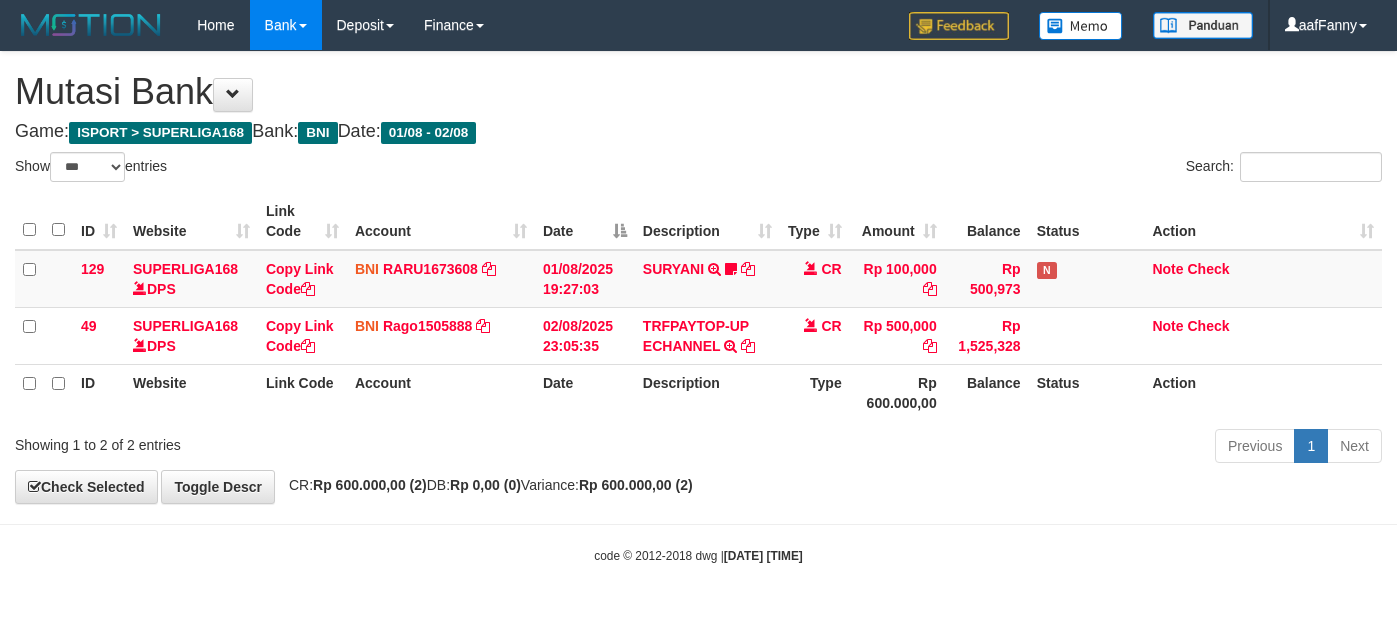 select on "***" 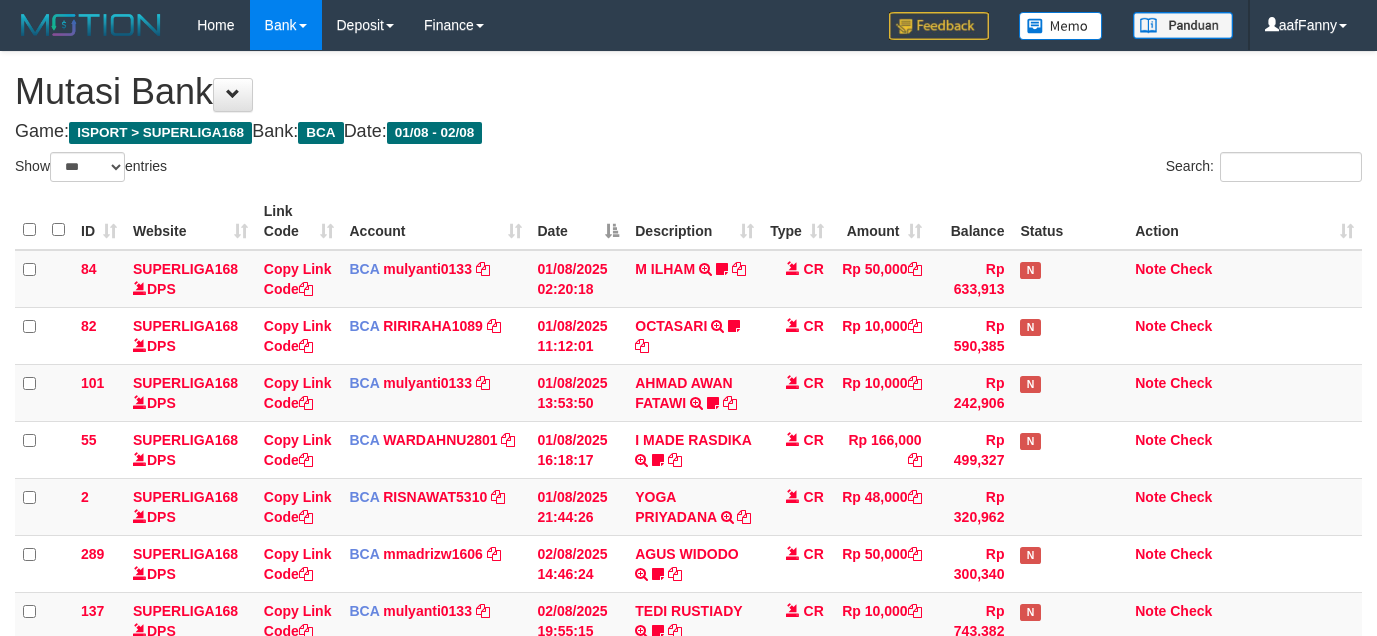 select on "***" 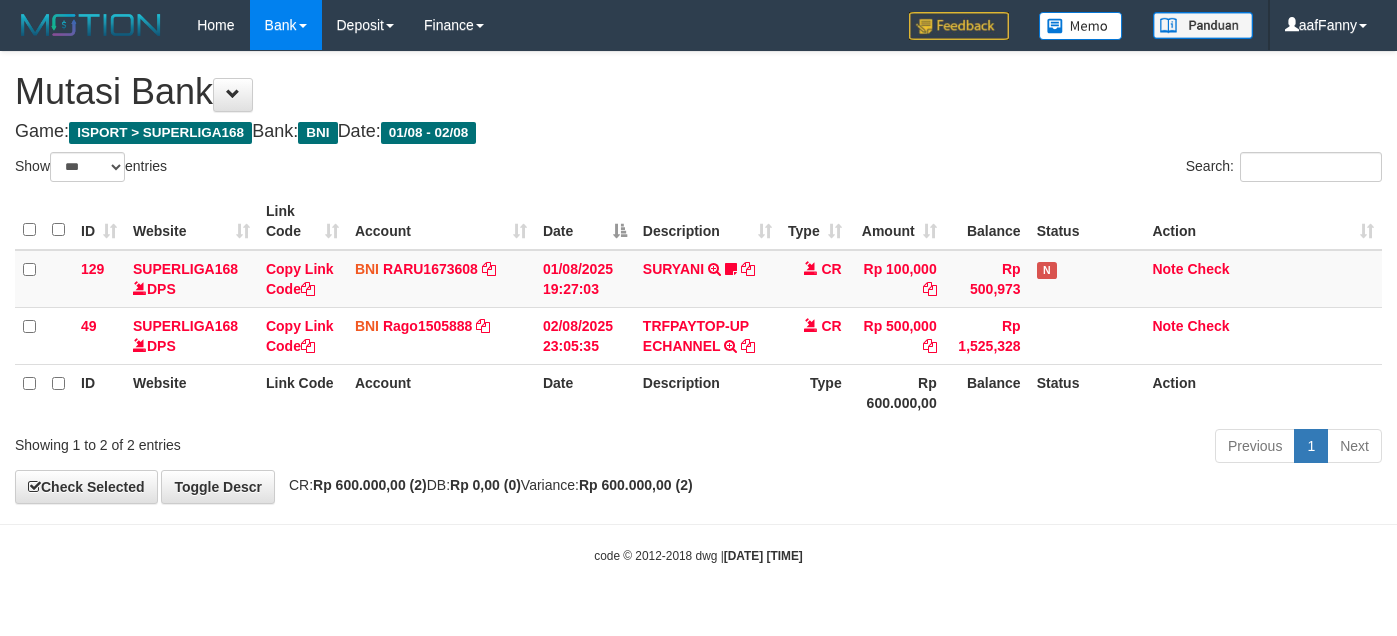 select on "***" 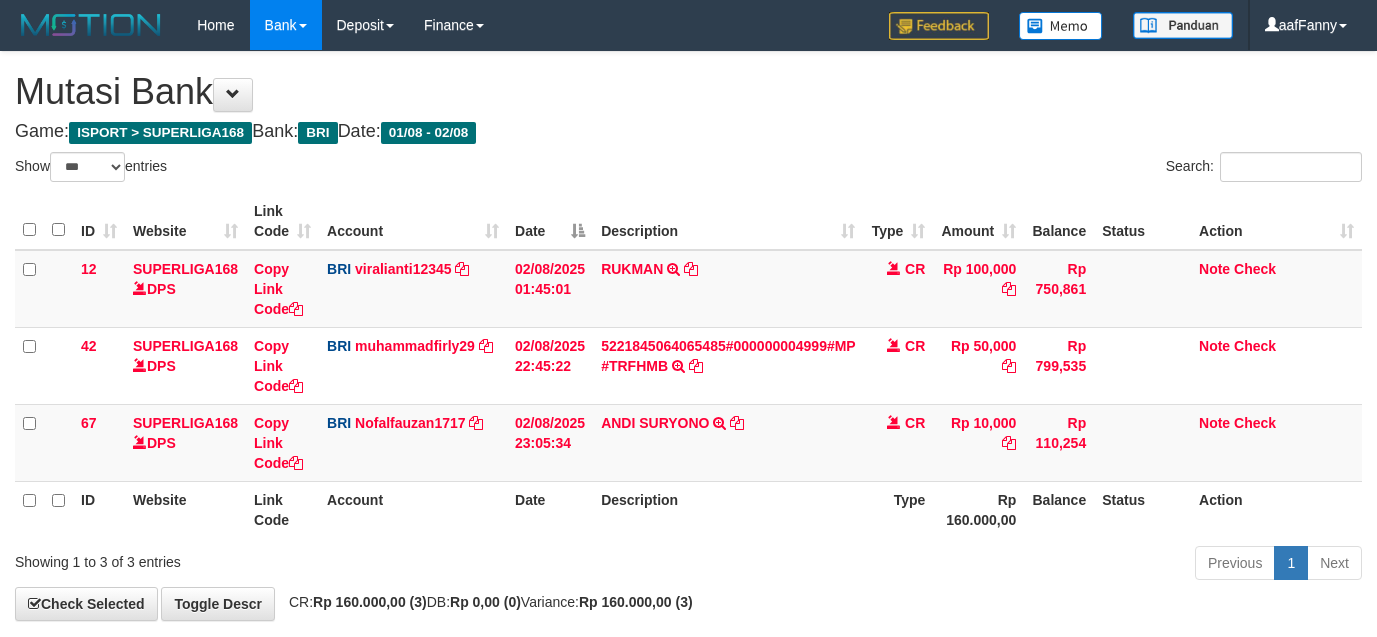 select on "***" 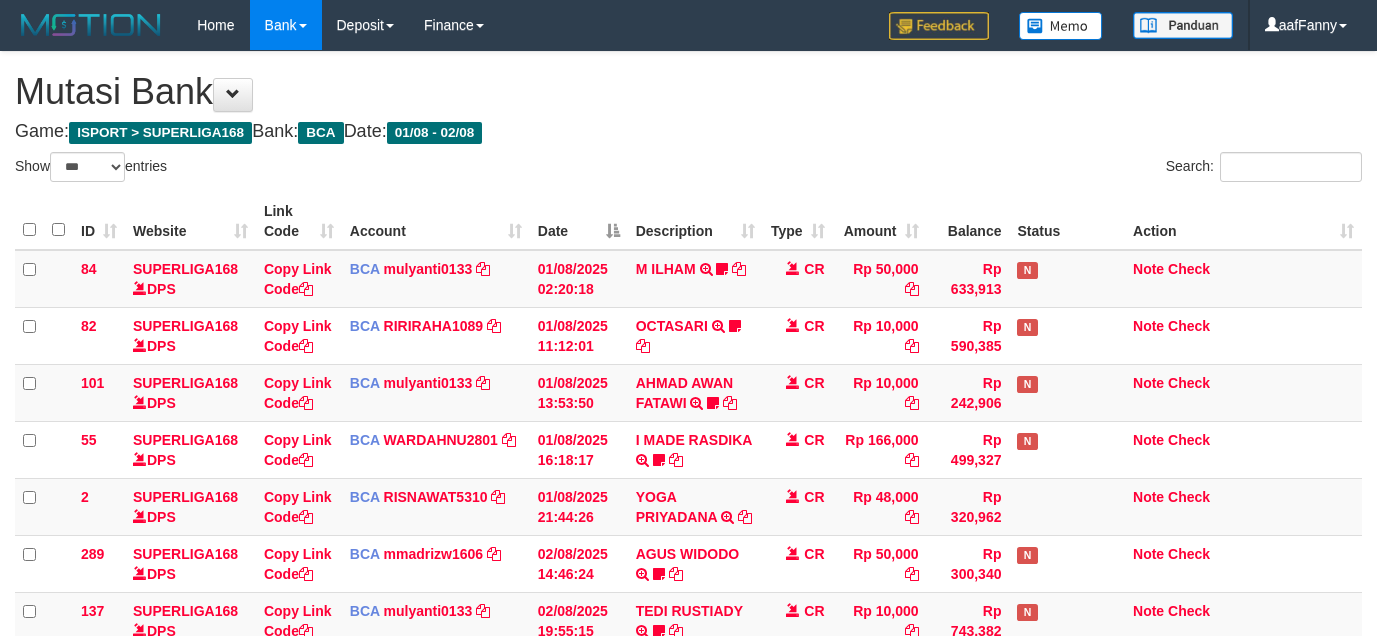select on "***" 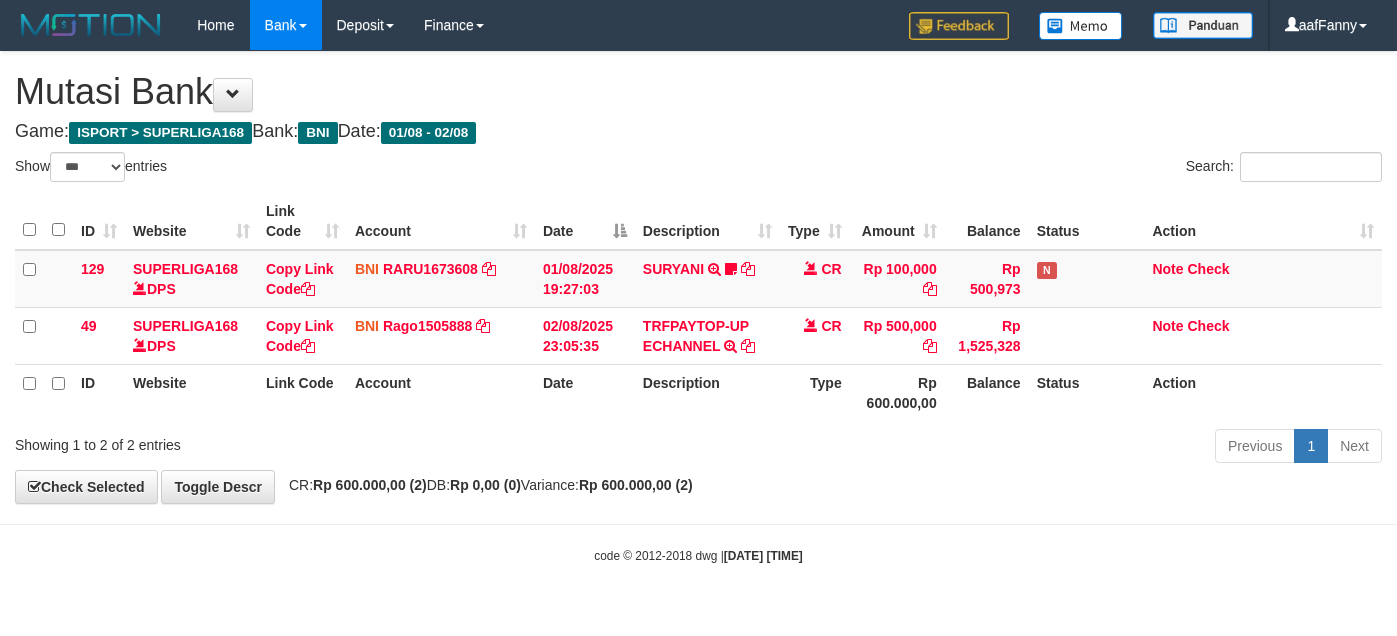 select on "***" 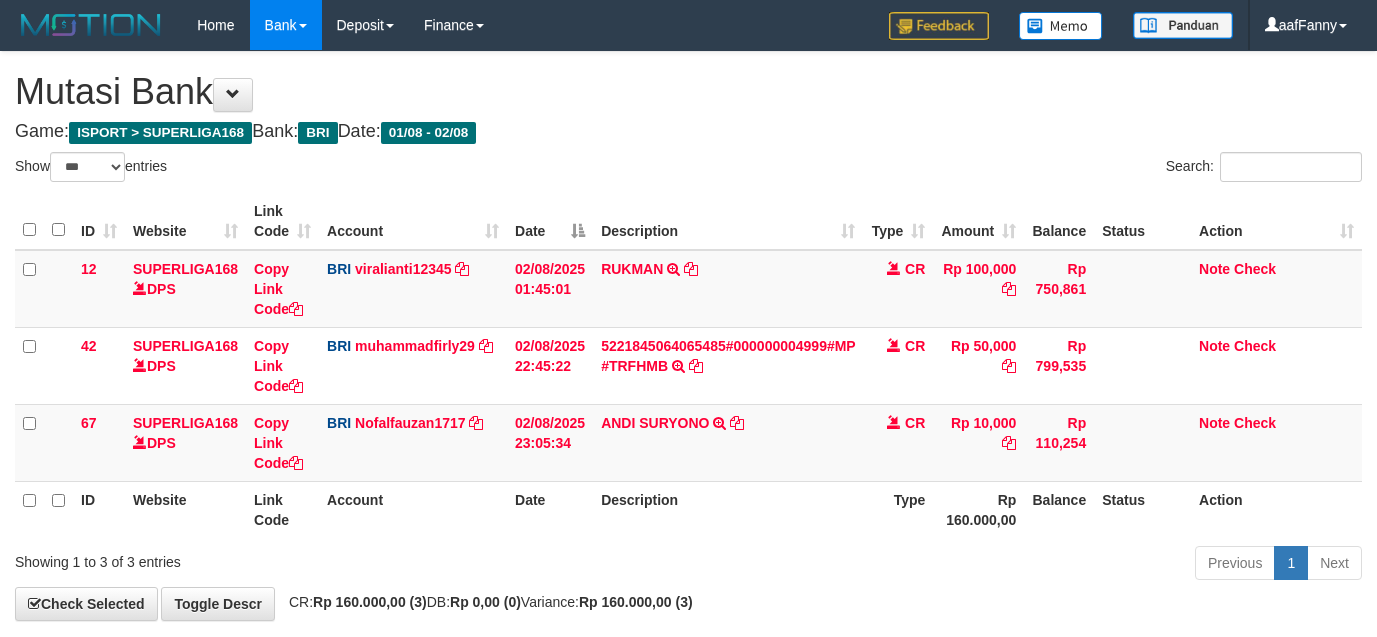 select on "***" 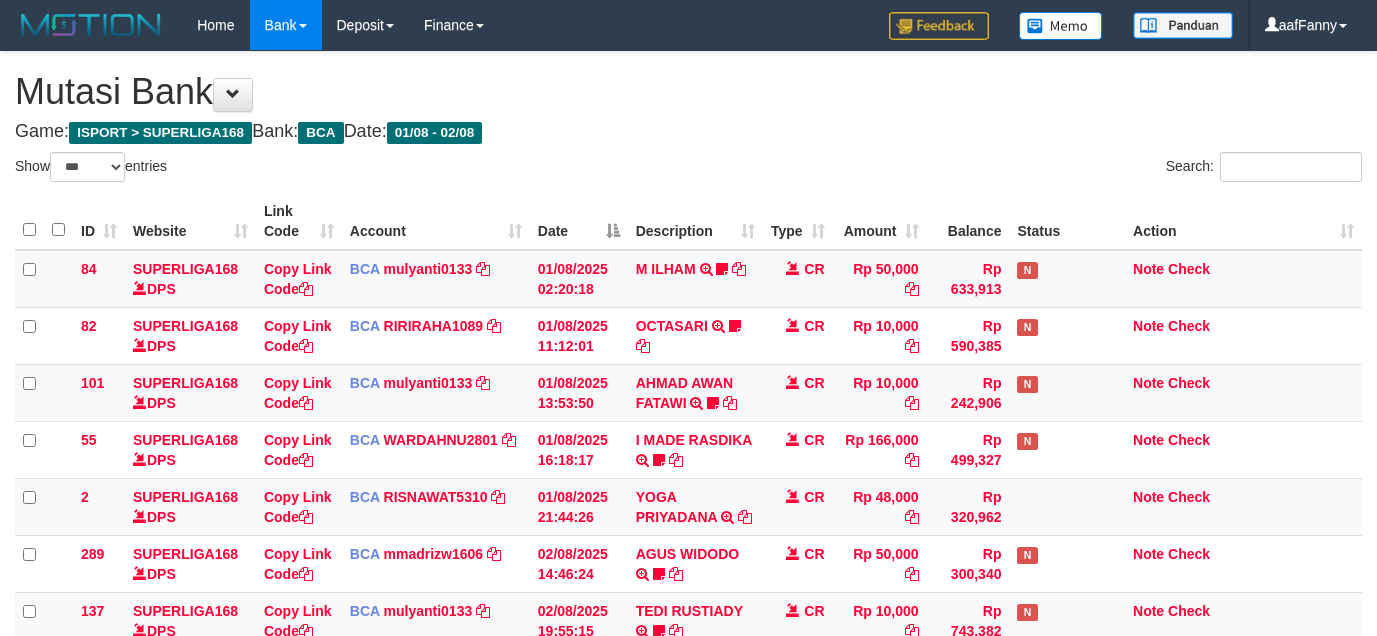 select on "***" 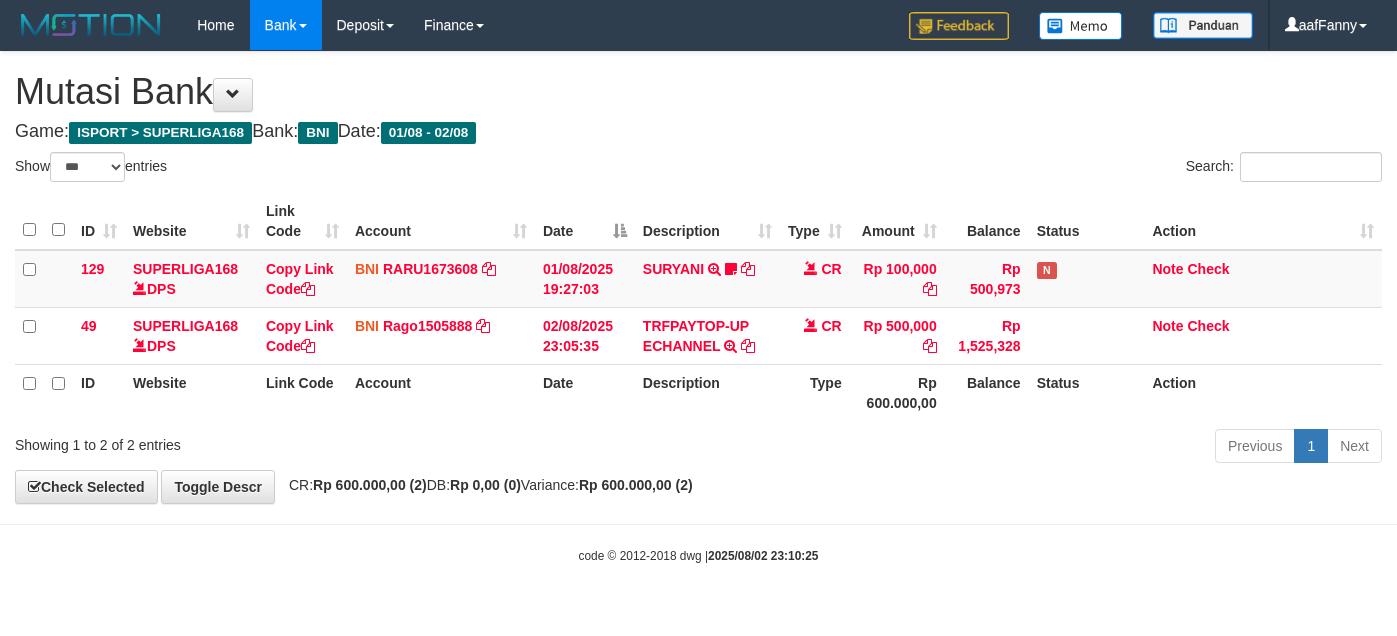 select on "***" 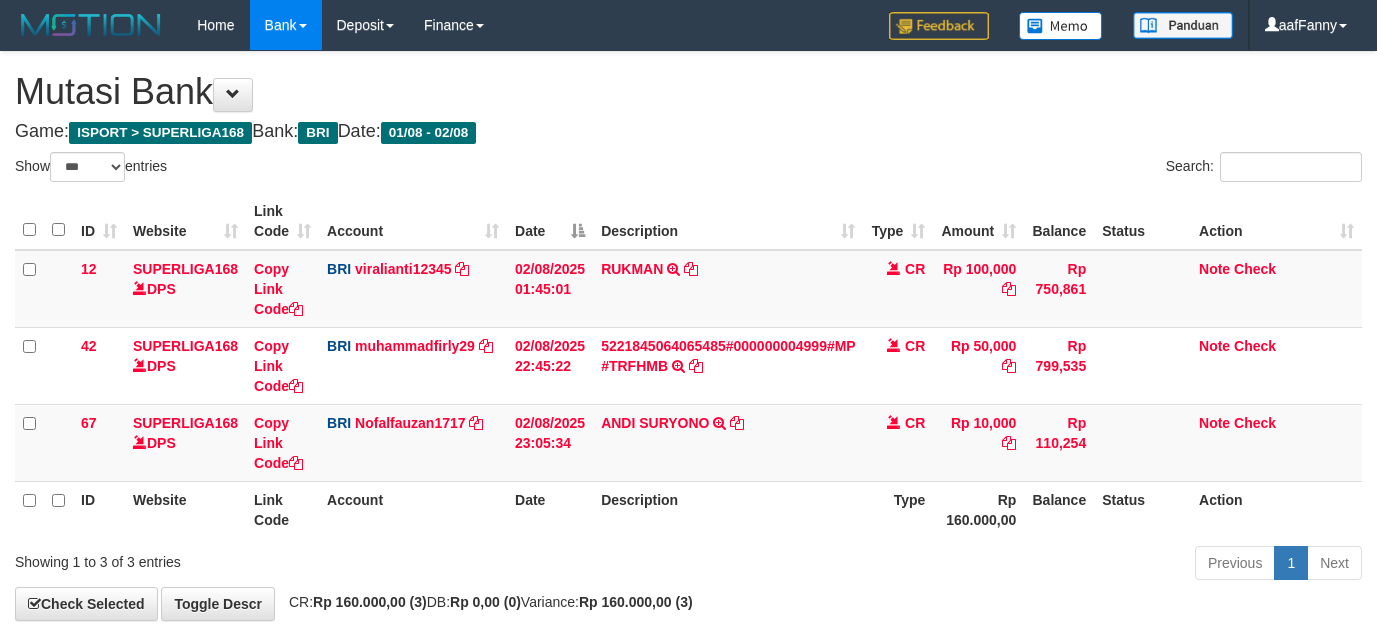 select on "***" 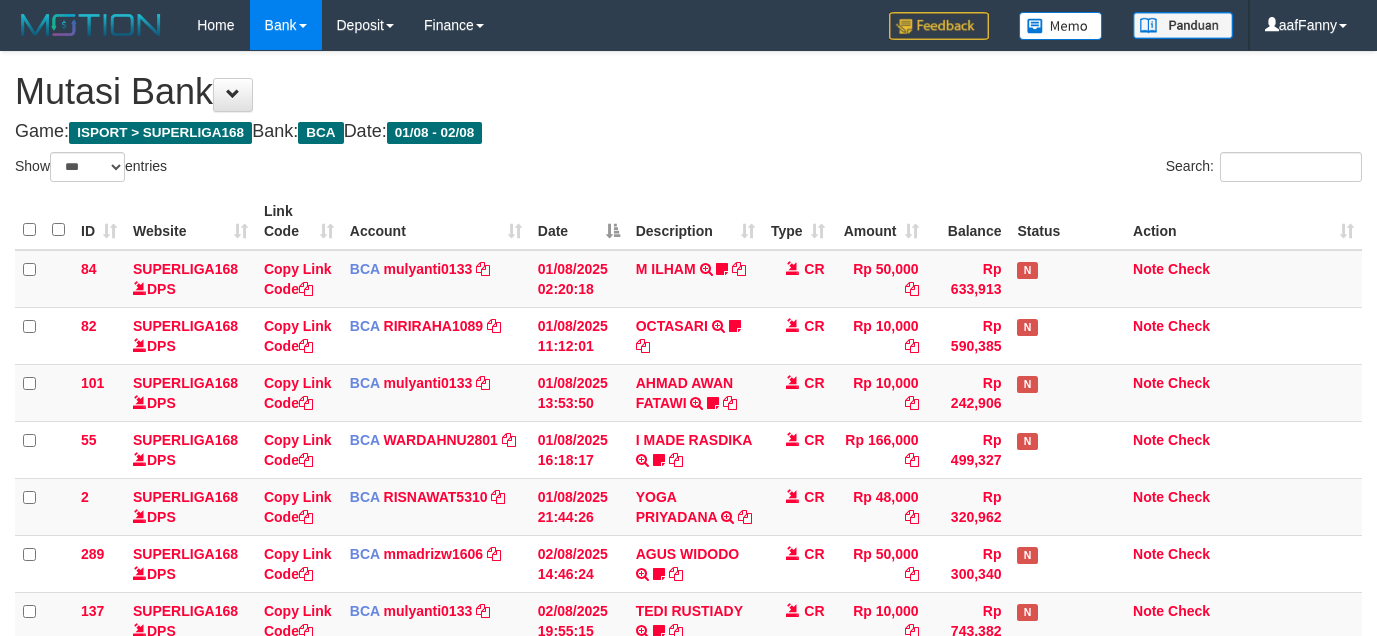 select on "***" 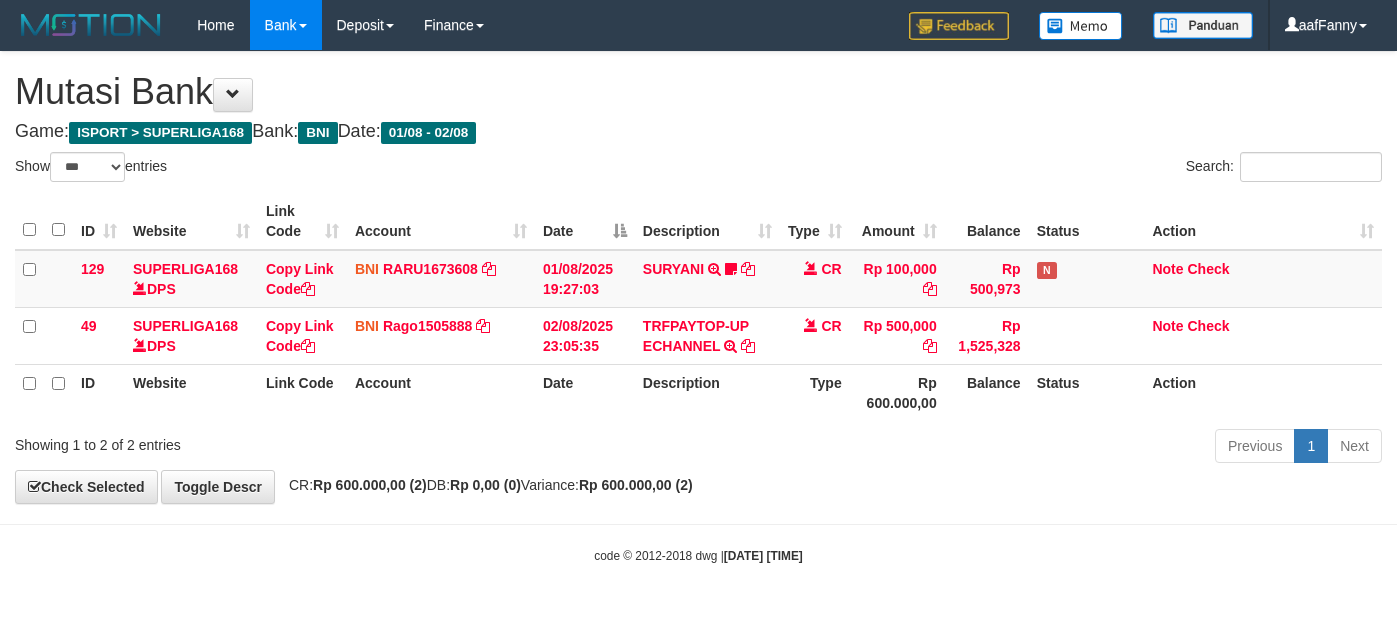 select on "***" 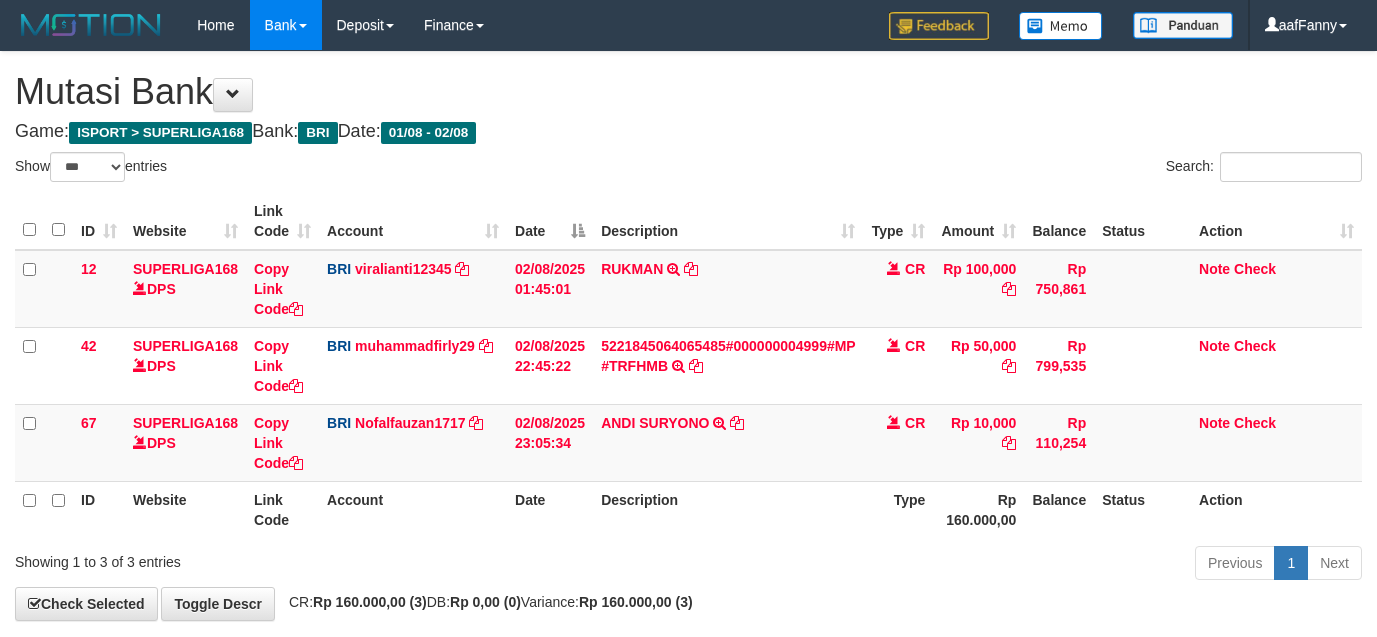 select on "***" 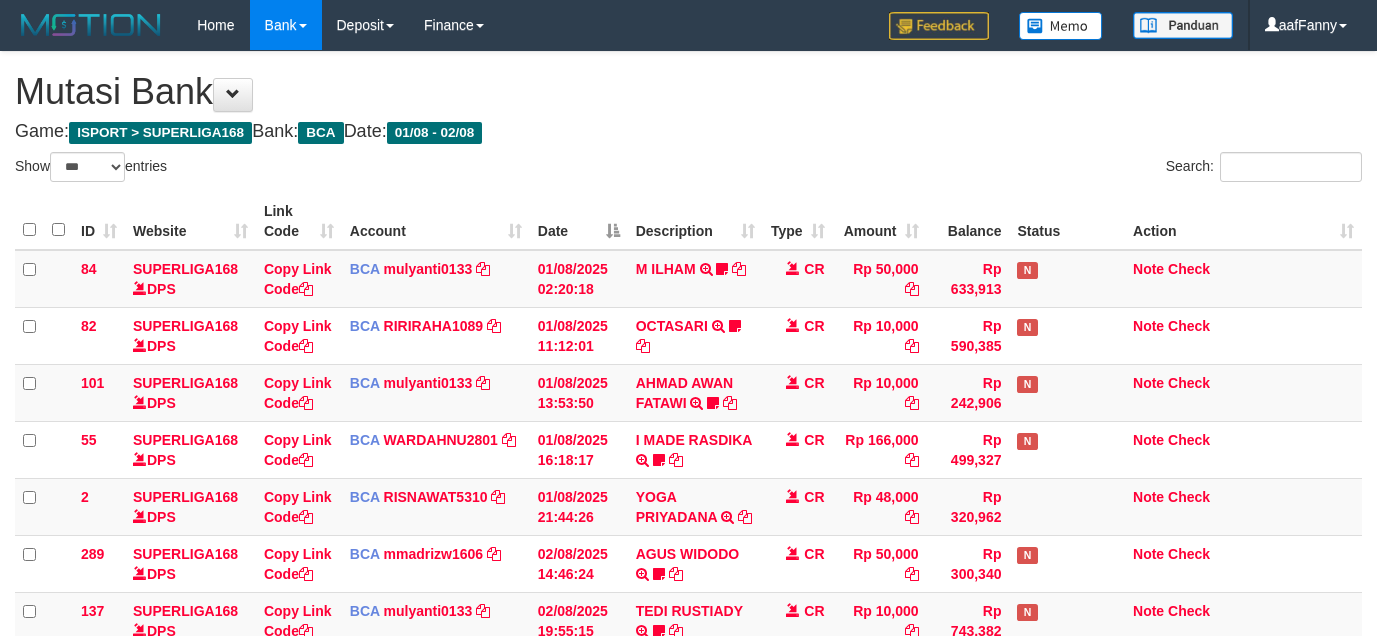 select on "***" 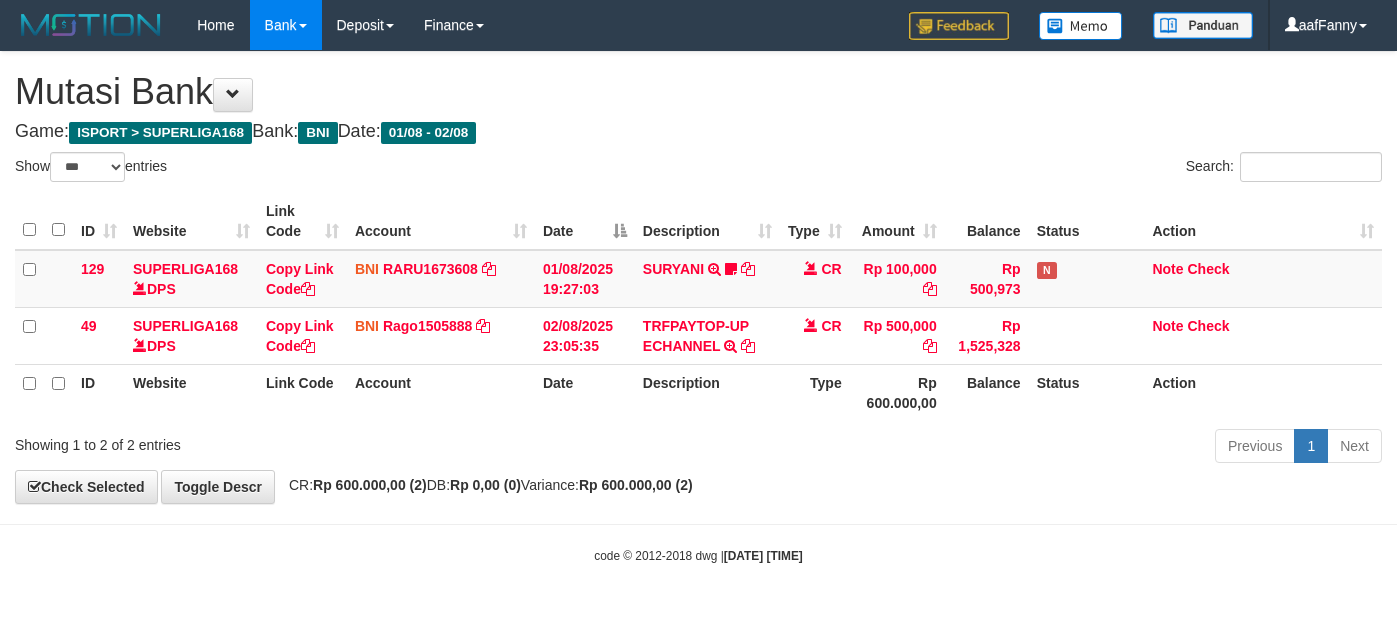 select on "***" 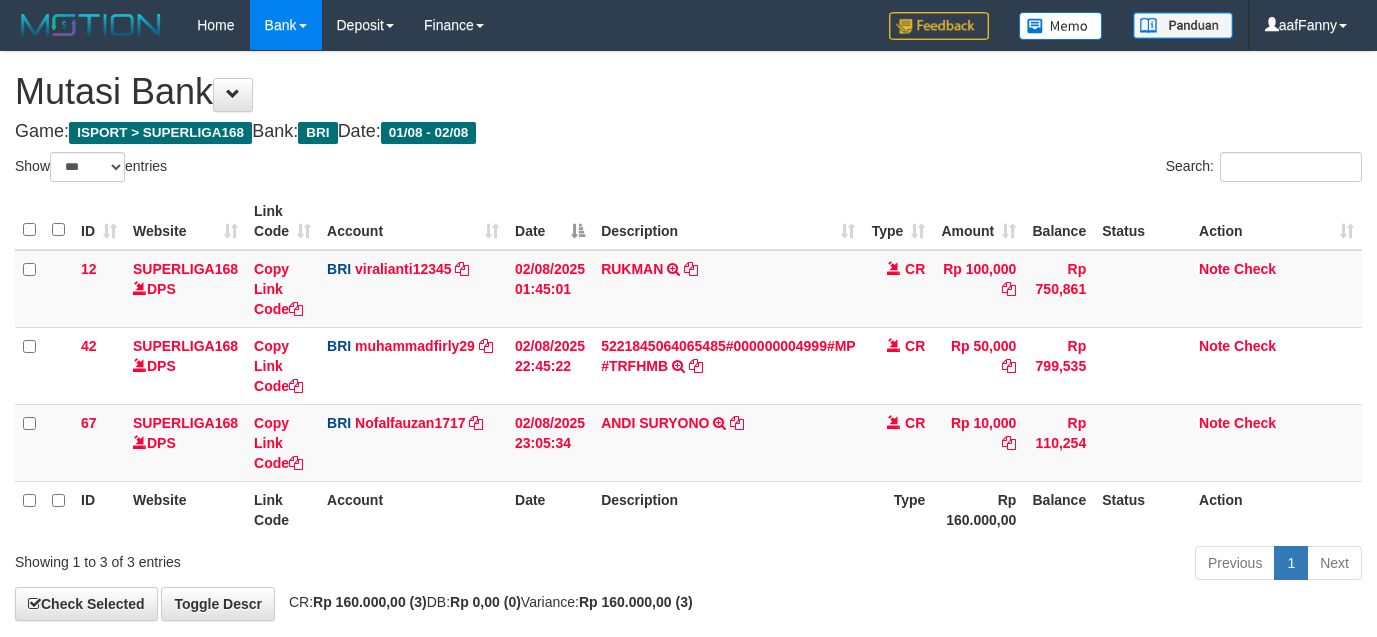 select on "***" 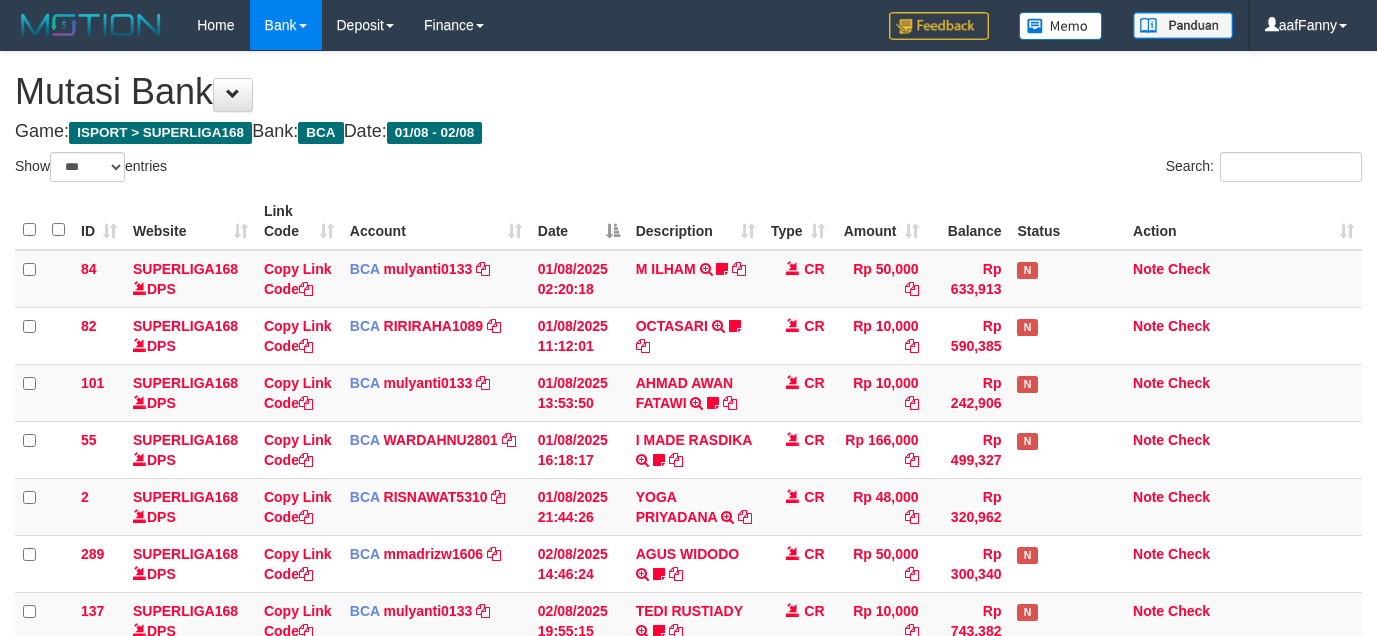 select on "***" 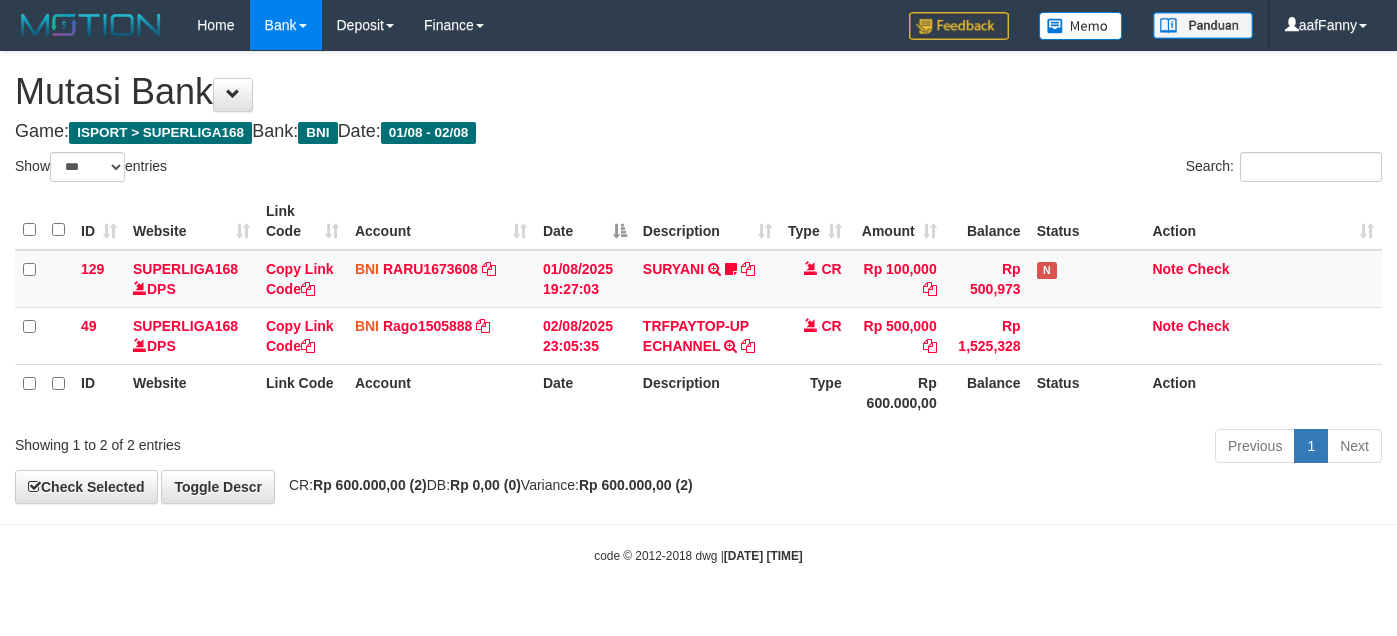 select on "***" 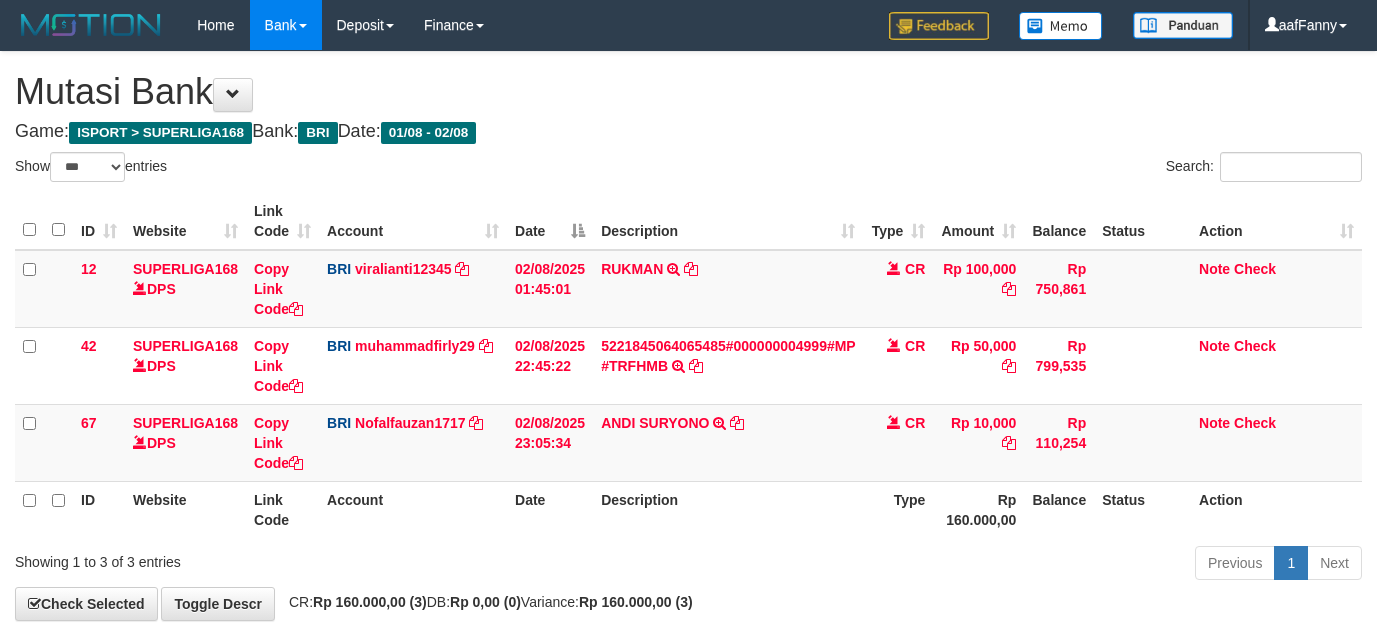 select on "***" 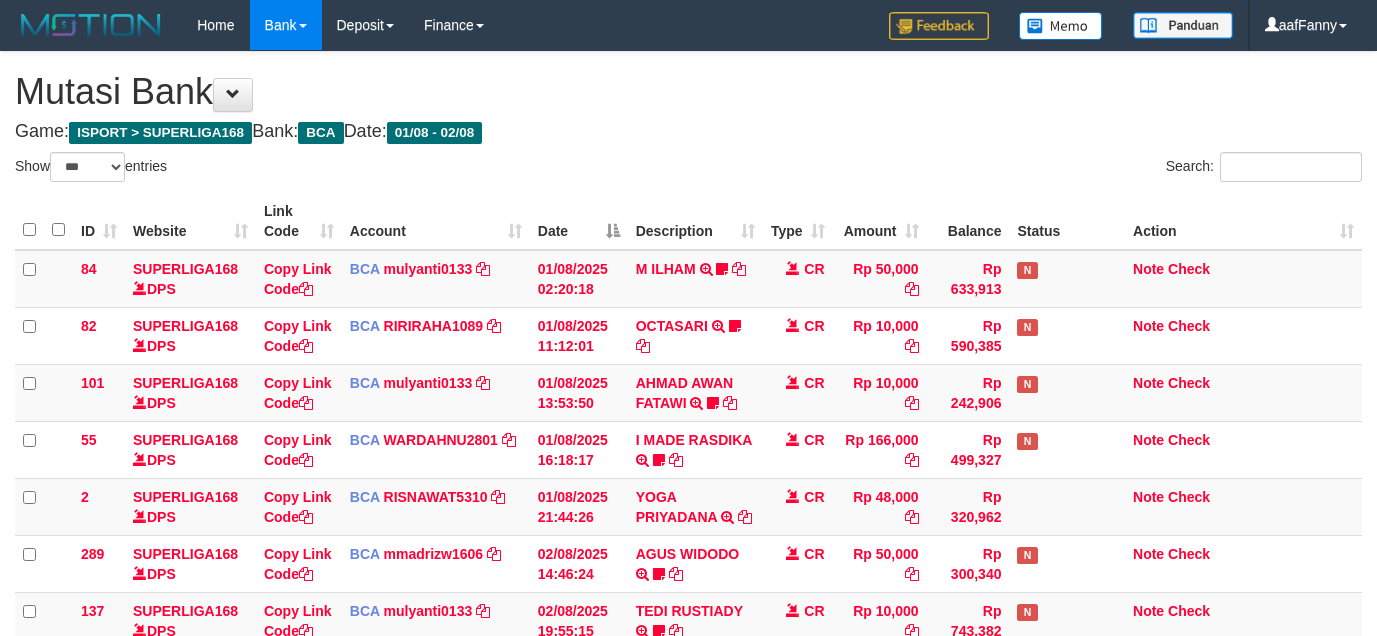 select on "***" 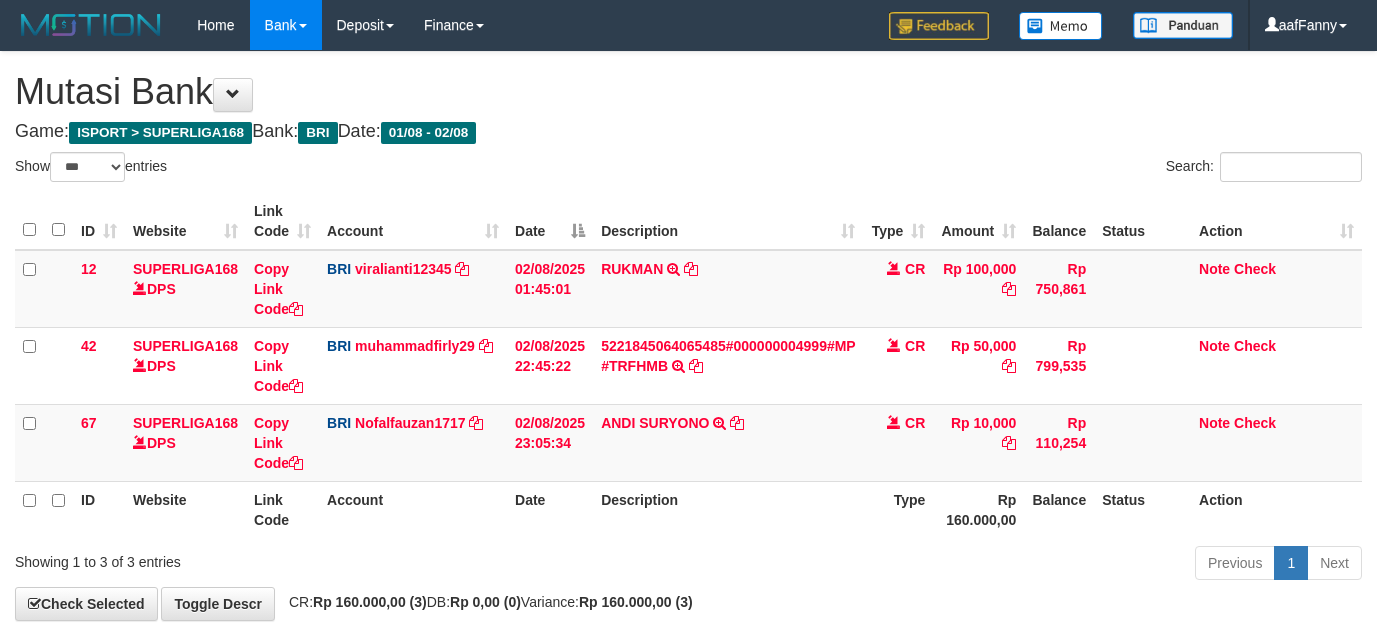 select on "***" 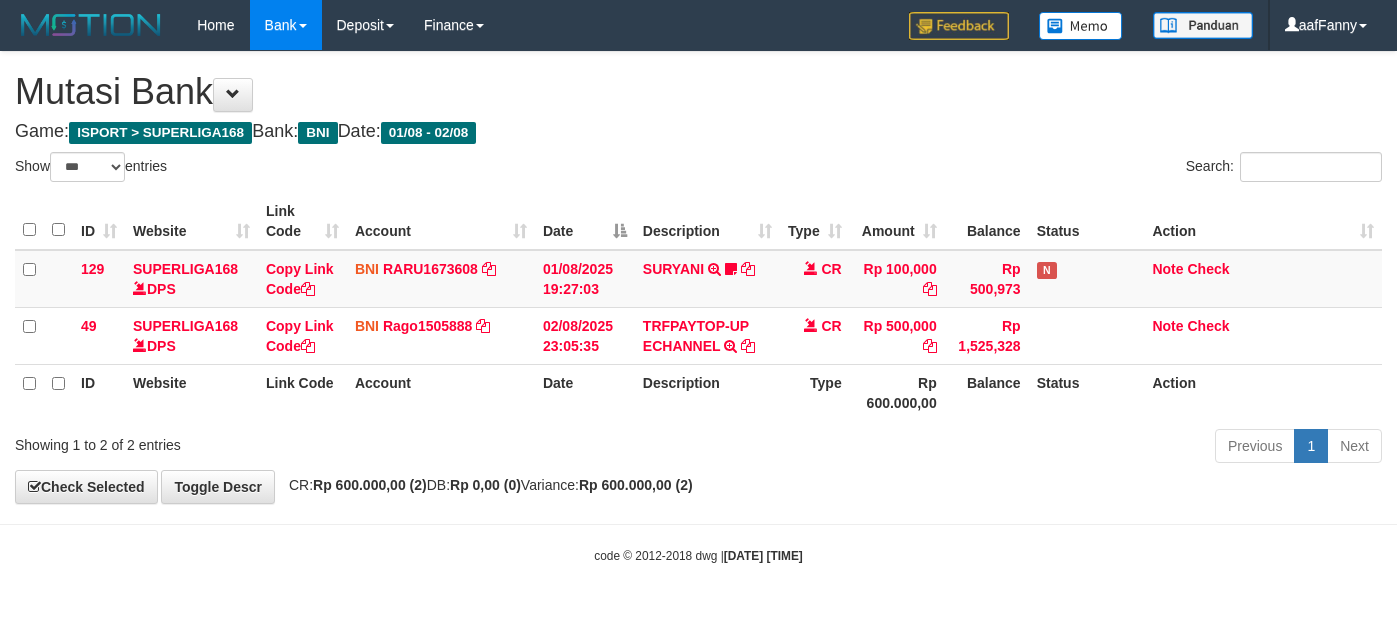 select on "***" 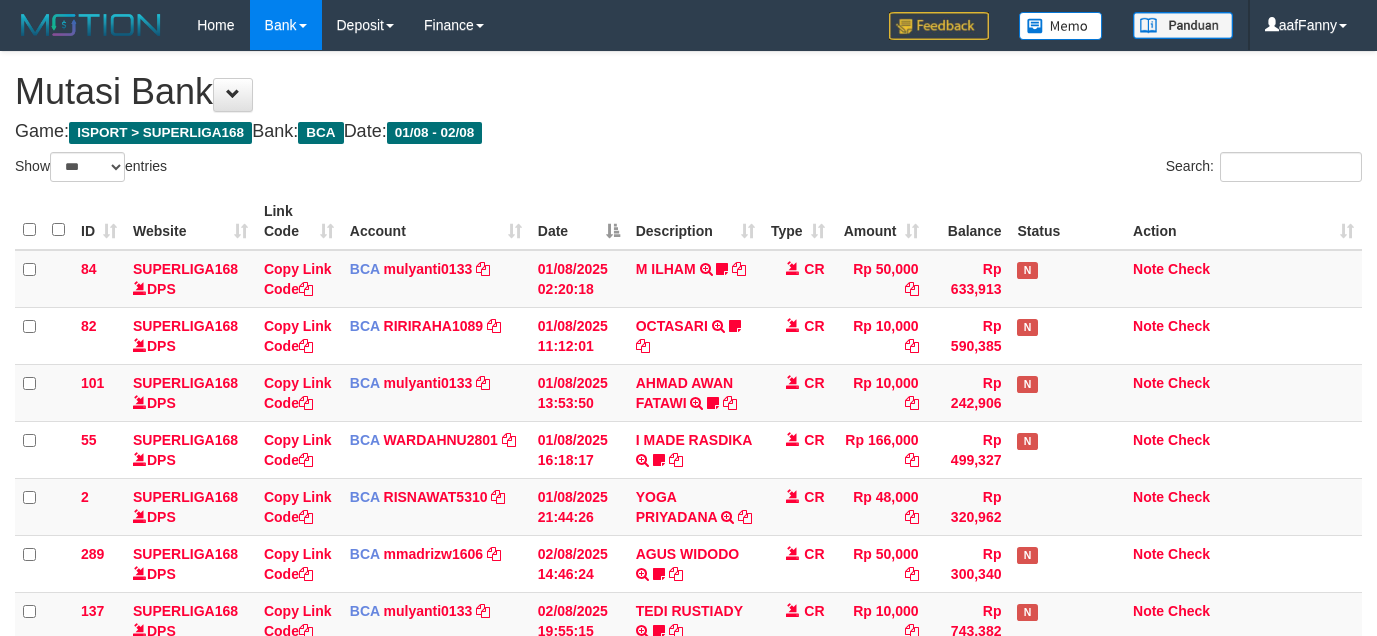 select on "***" 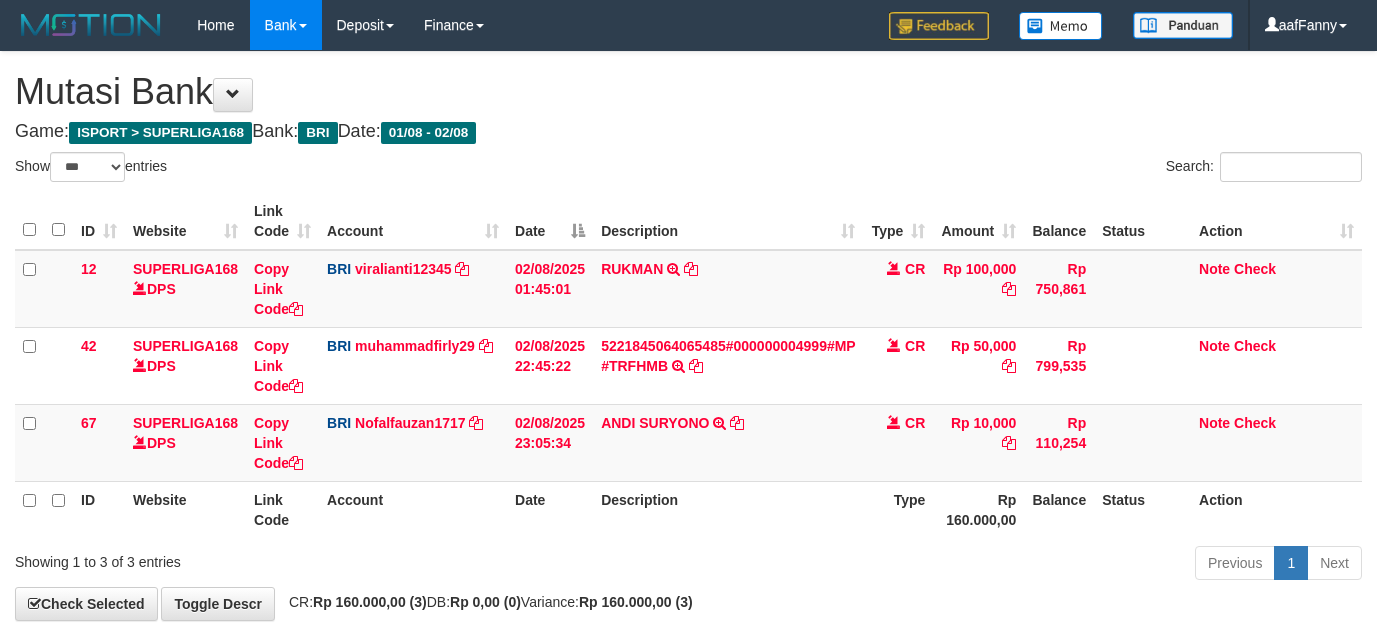 select on "***" 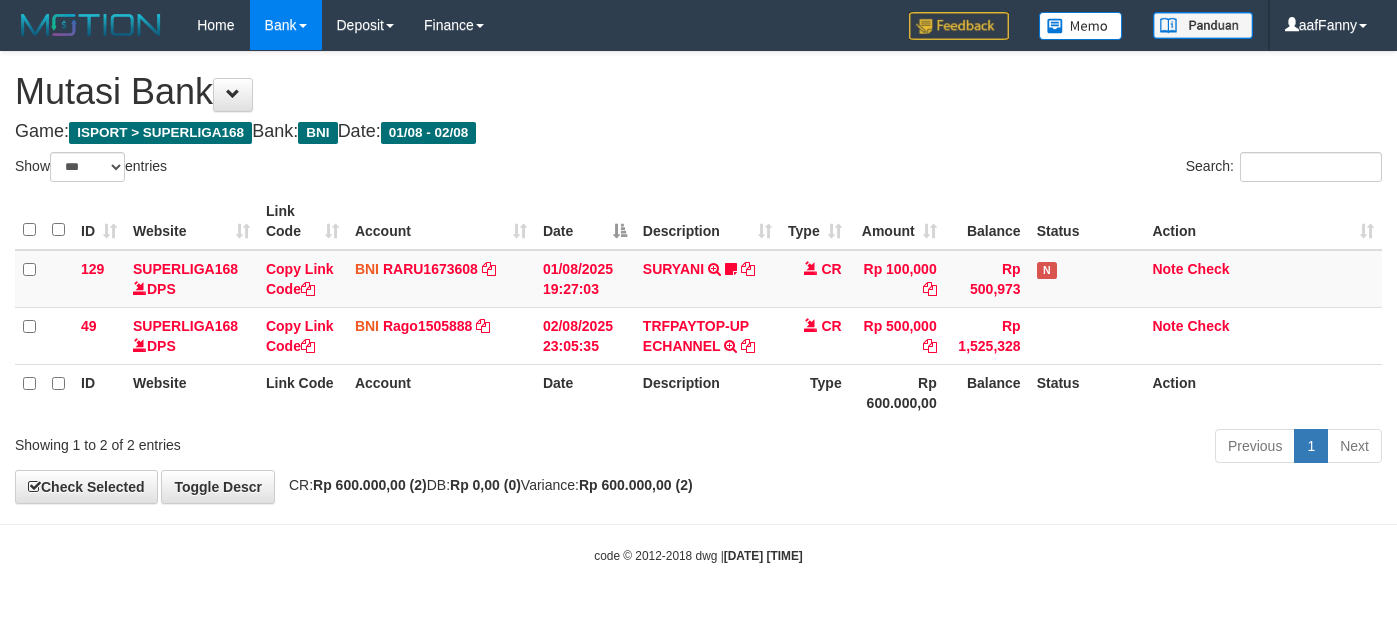 select on "***" 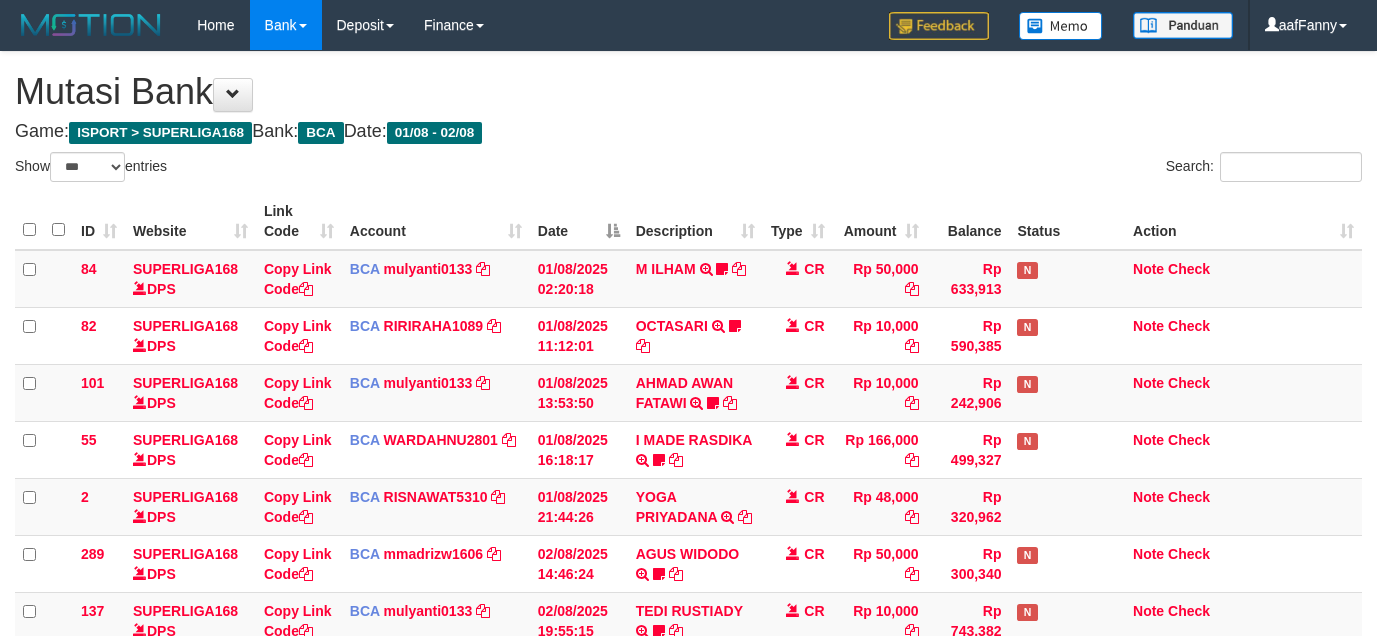 select on "***" 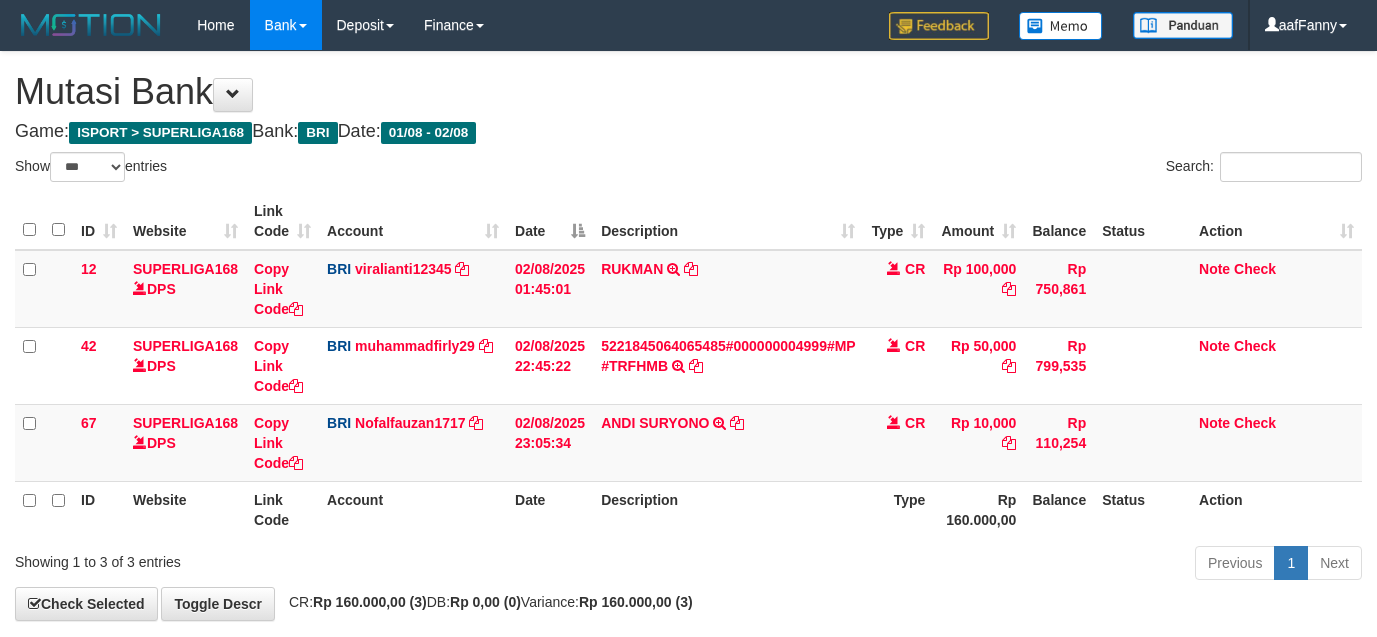 select on "***" 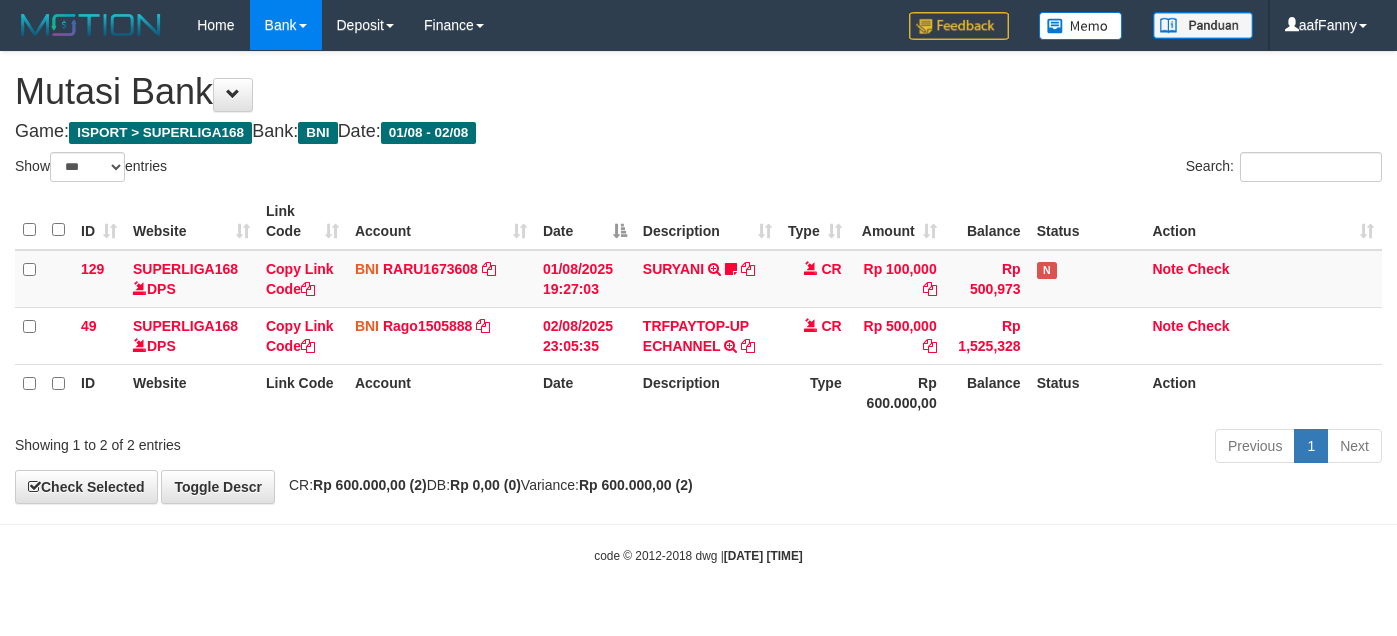 select on "***" 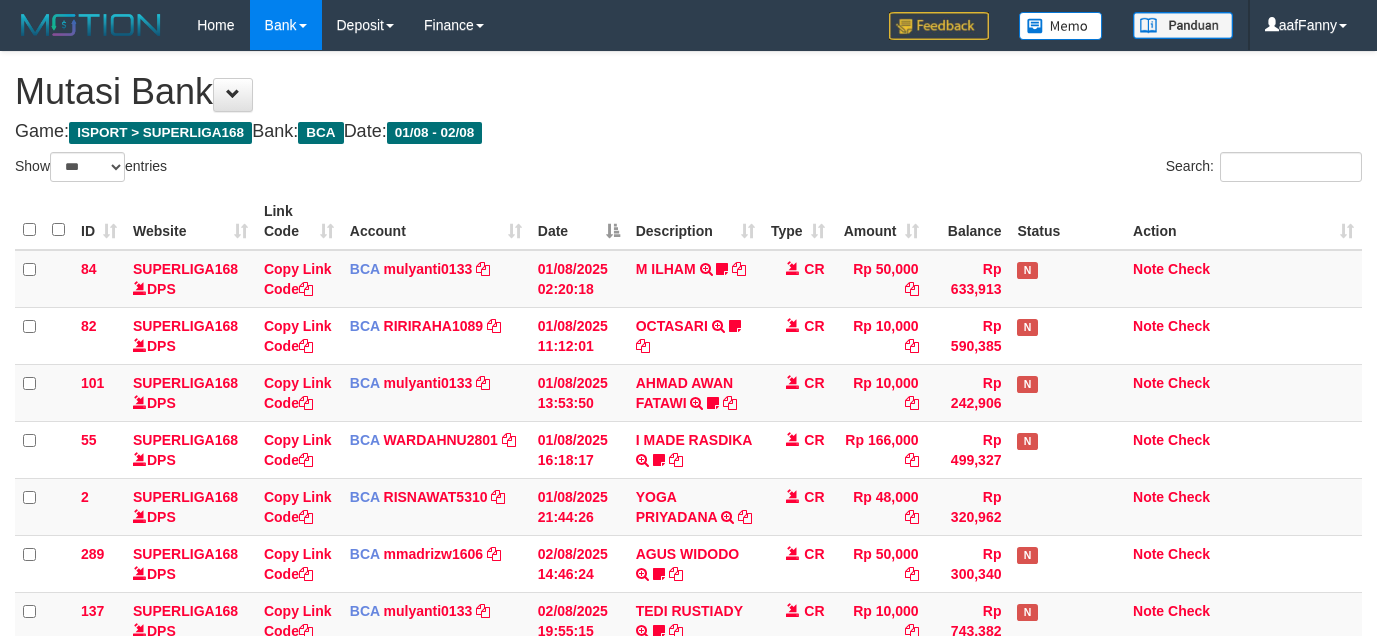 select on "***" 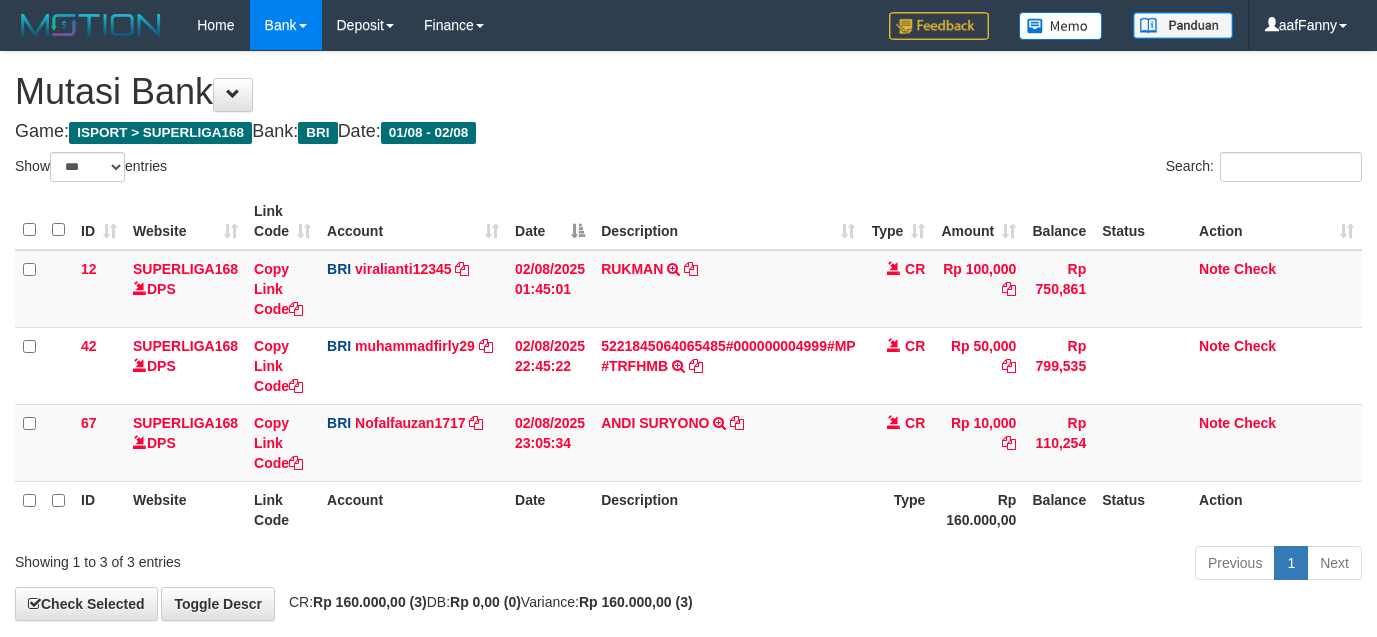 select on "***" 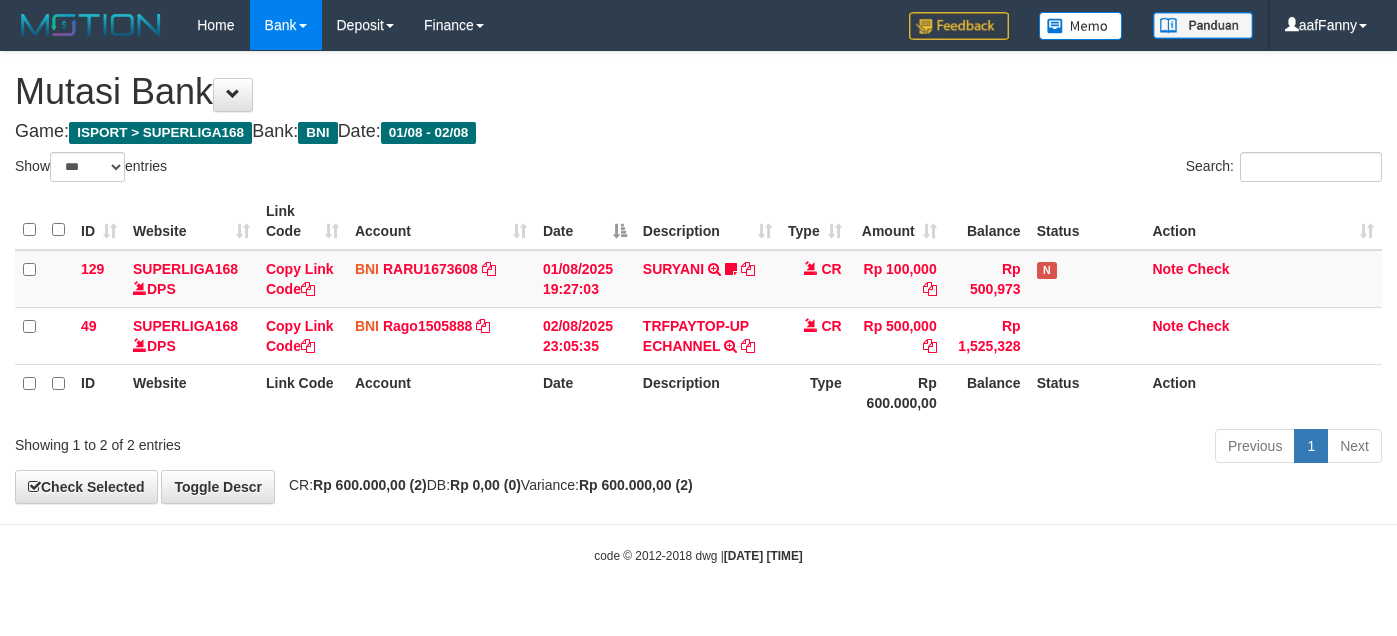 select on "***" 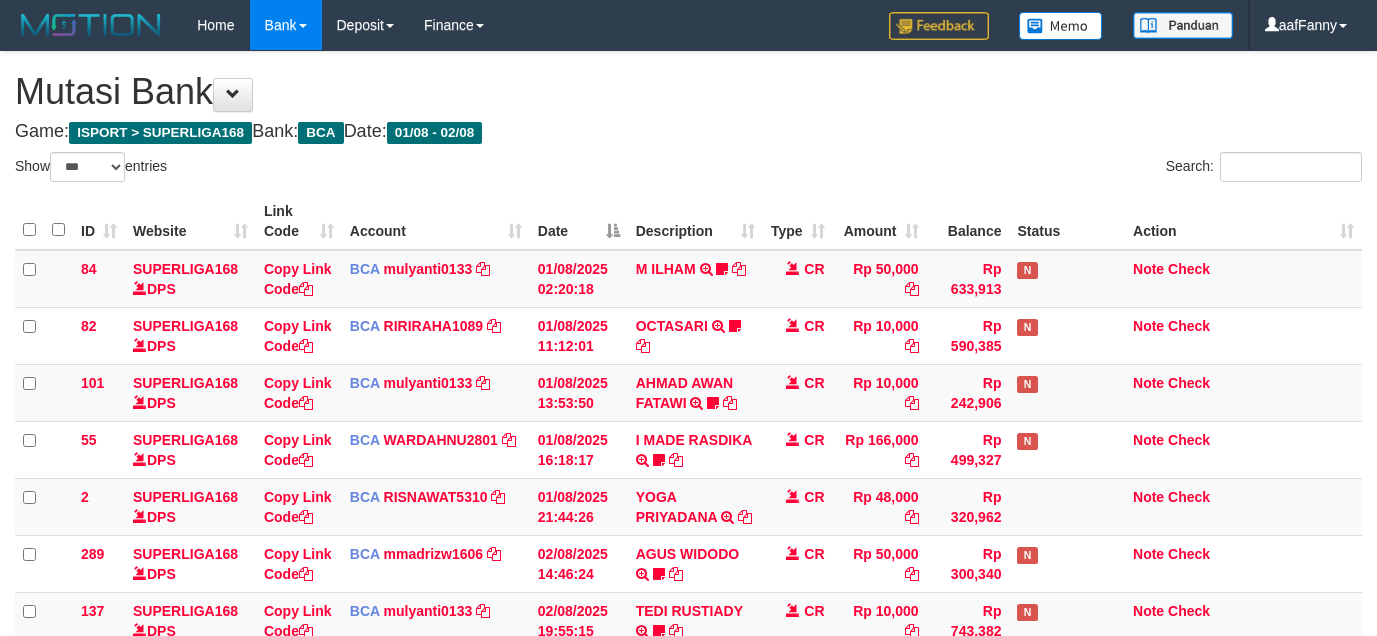 select on "***" 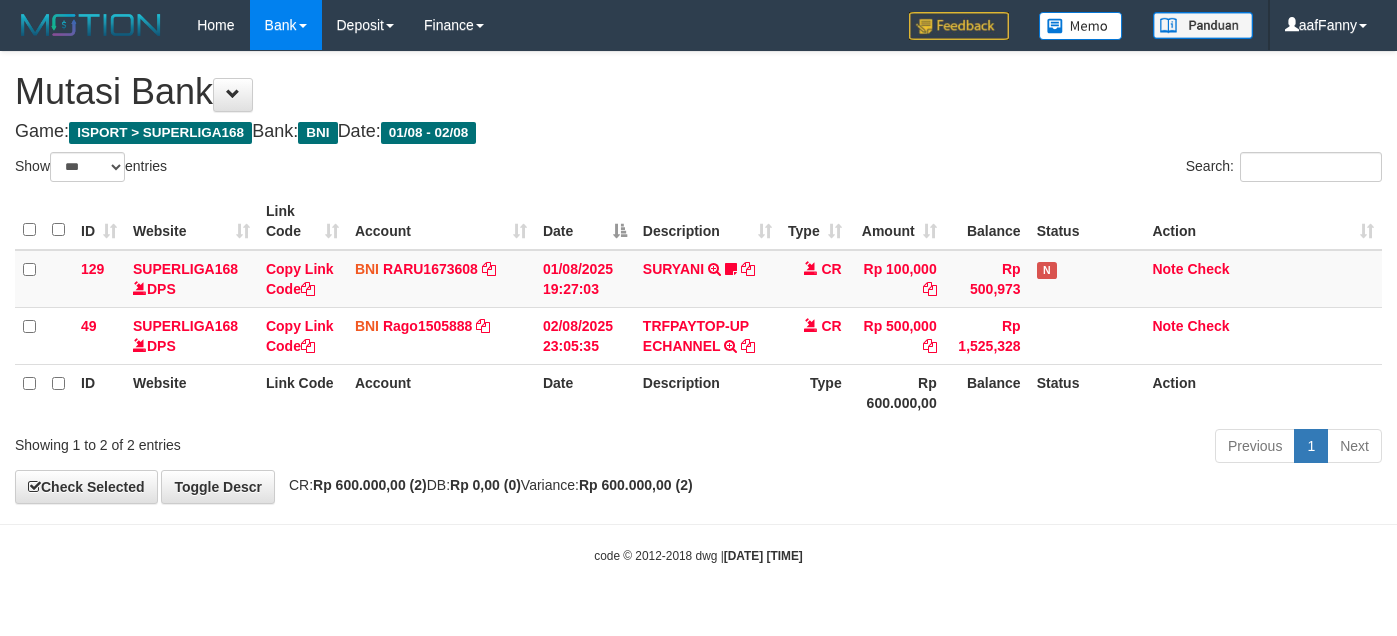 select on "***" 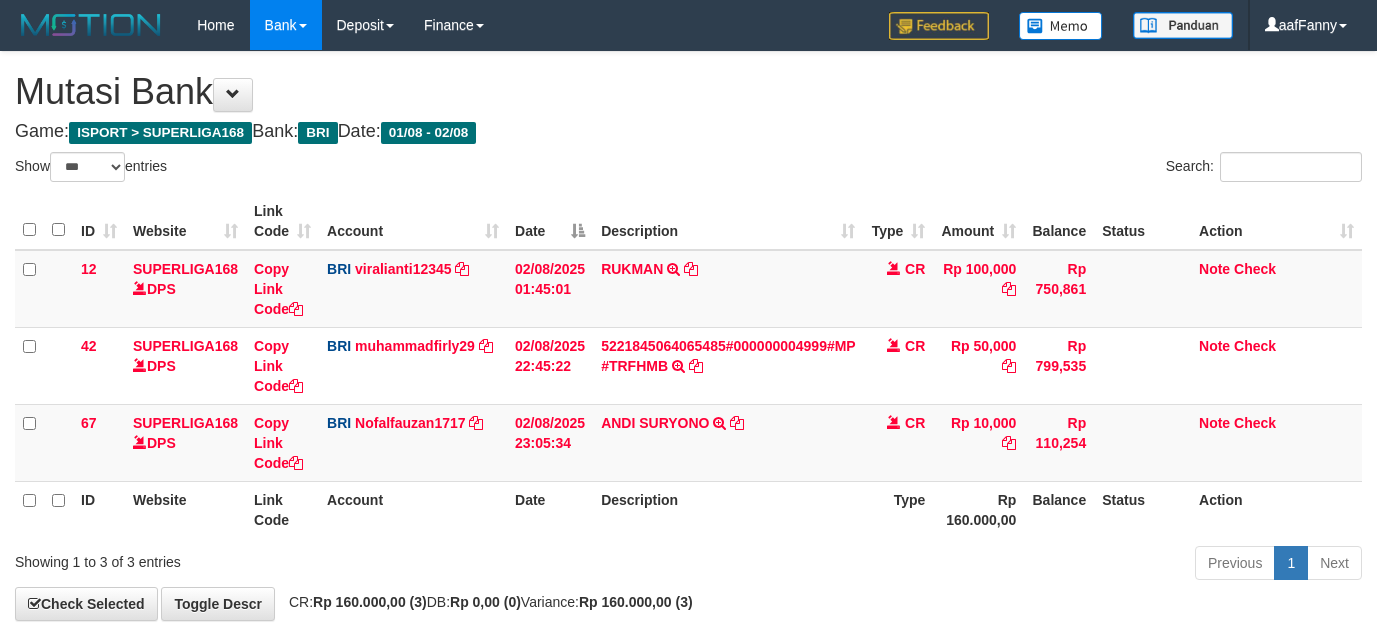select on "***" 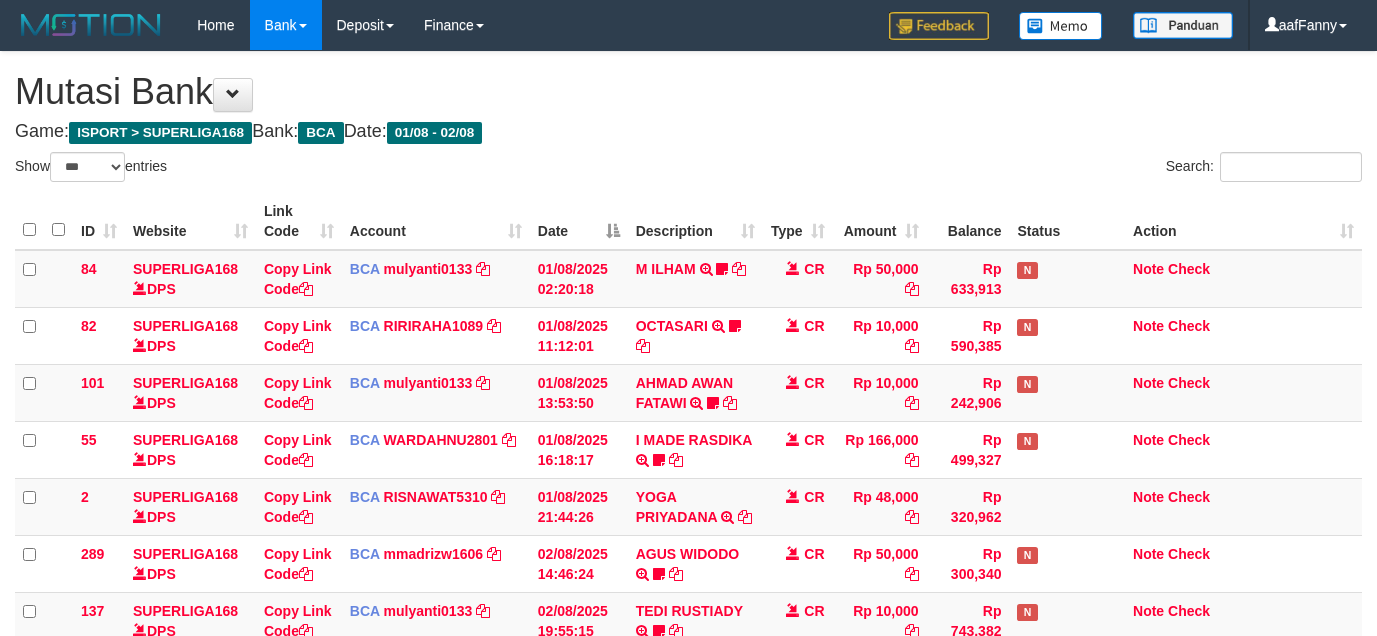 select on "***" 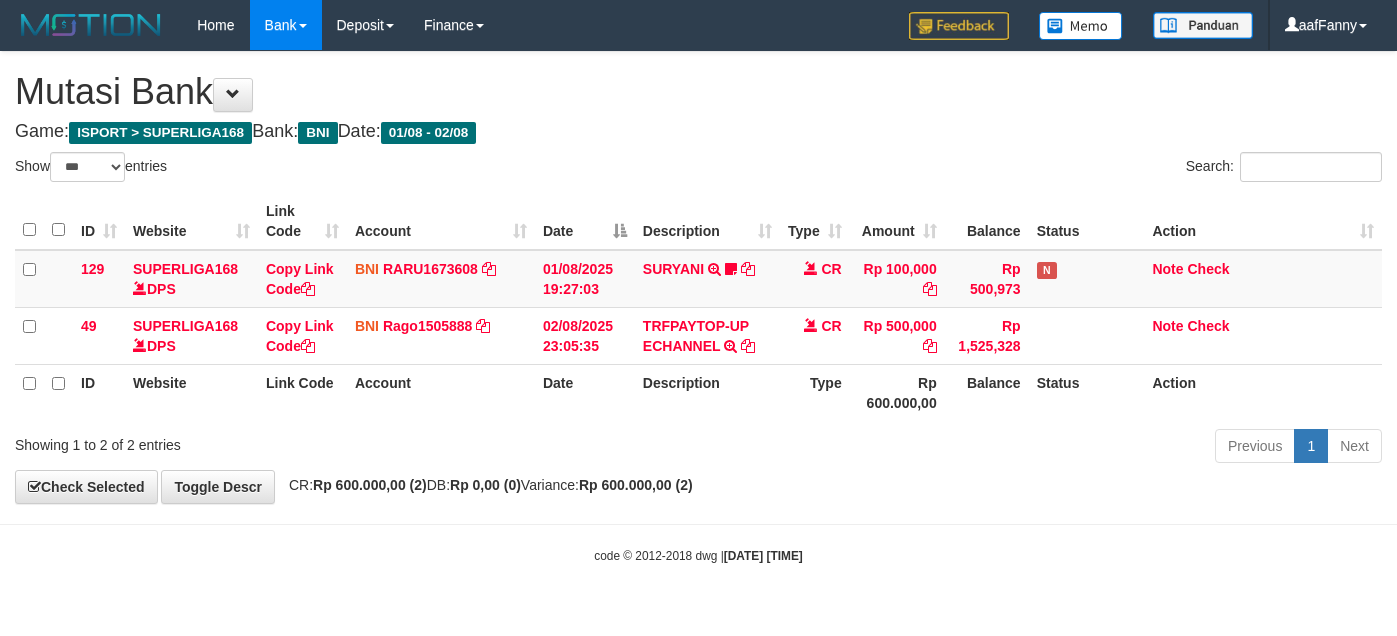 select on "***" 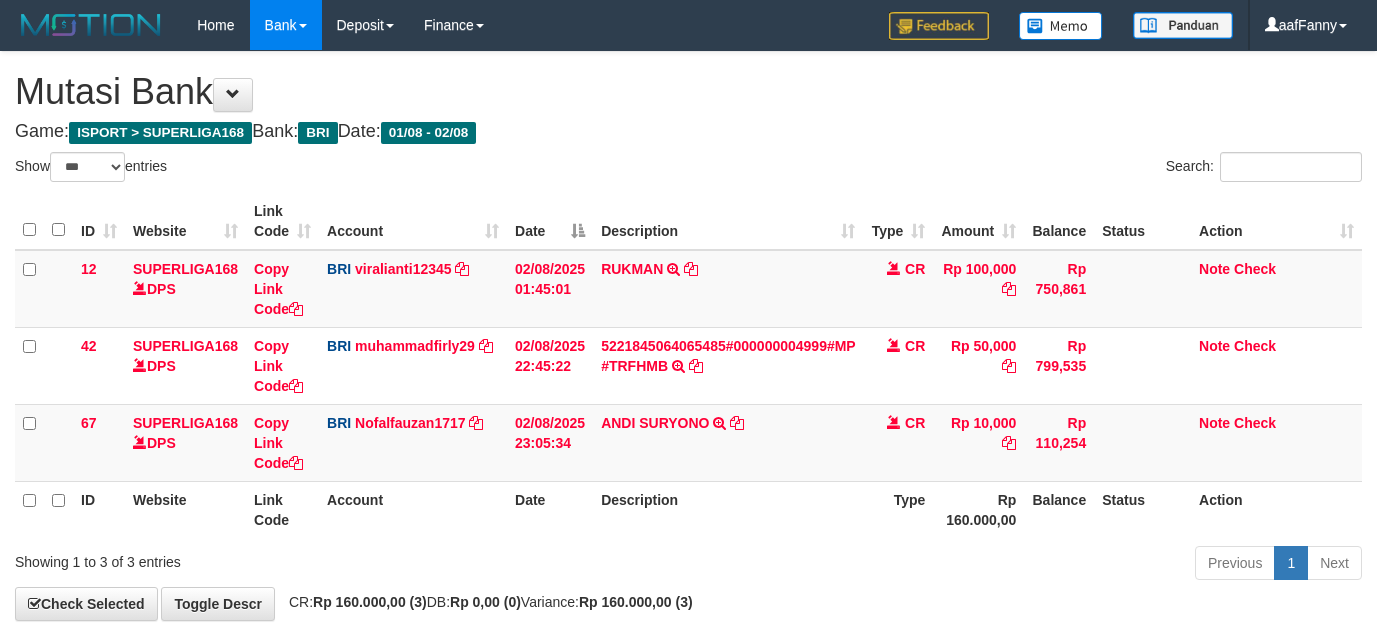 select on "***" 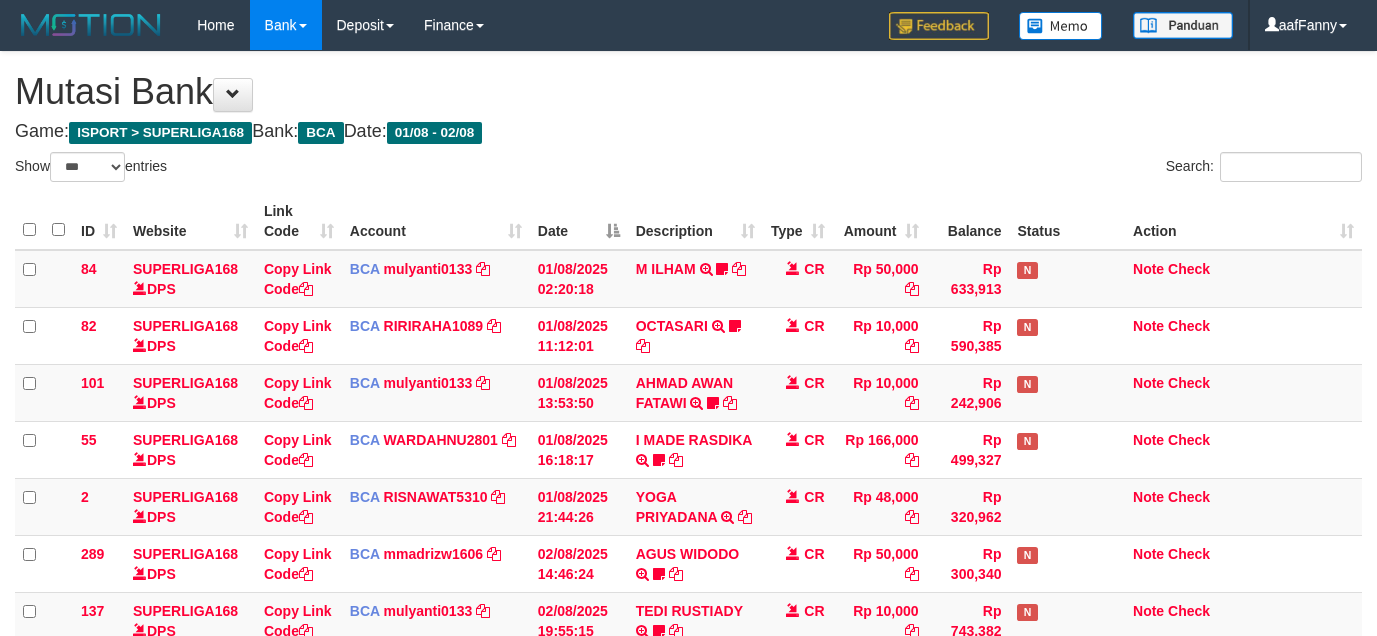 select on "***" 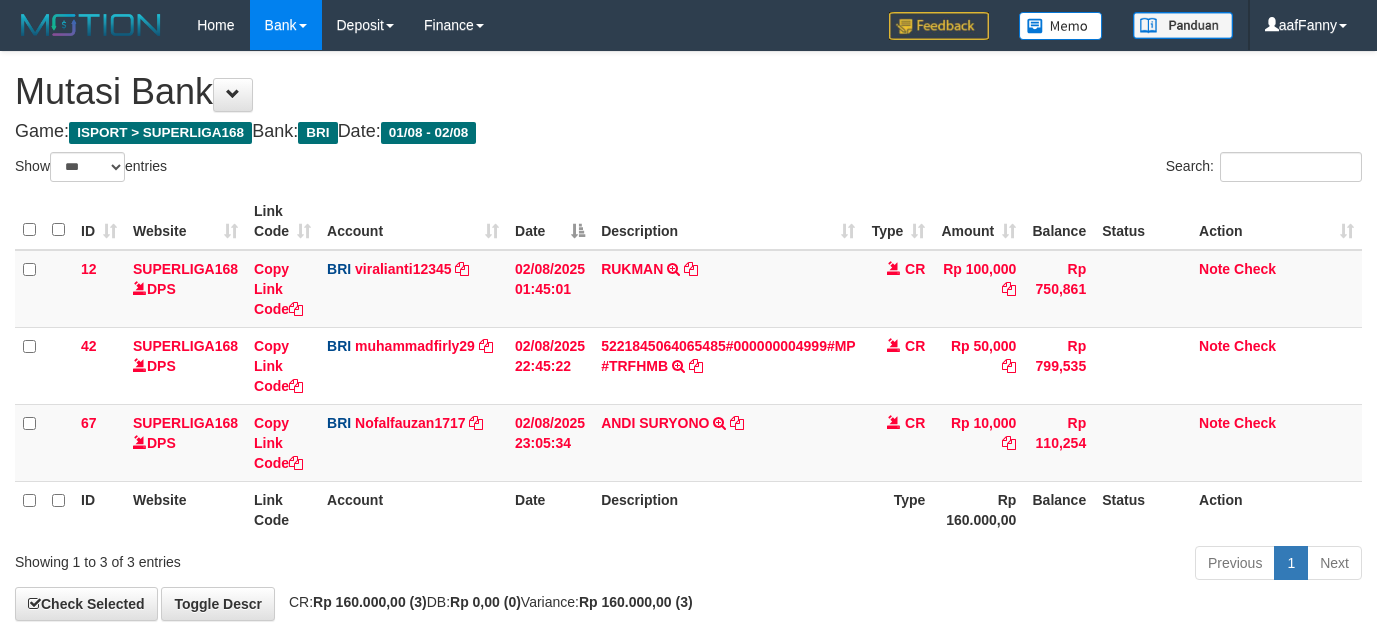 select on "***" 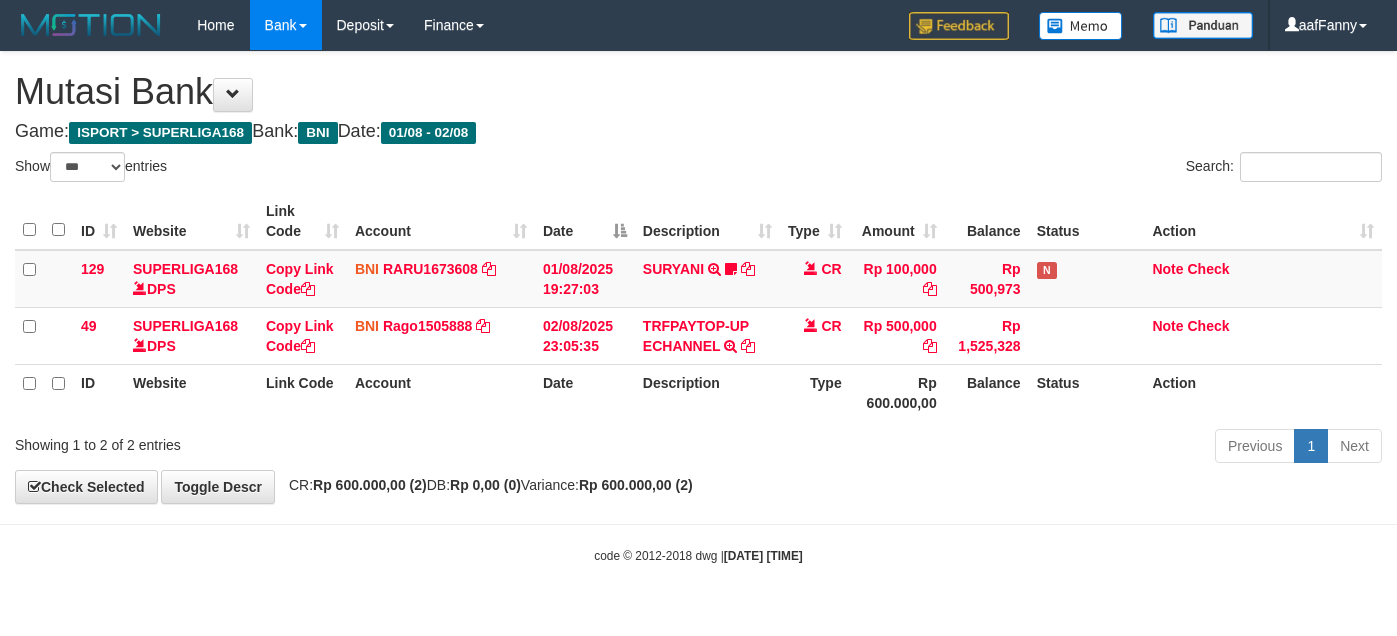 select on "***" 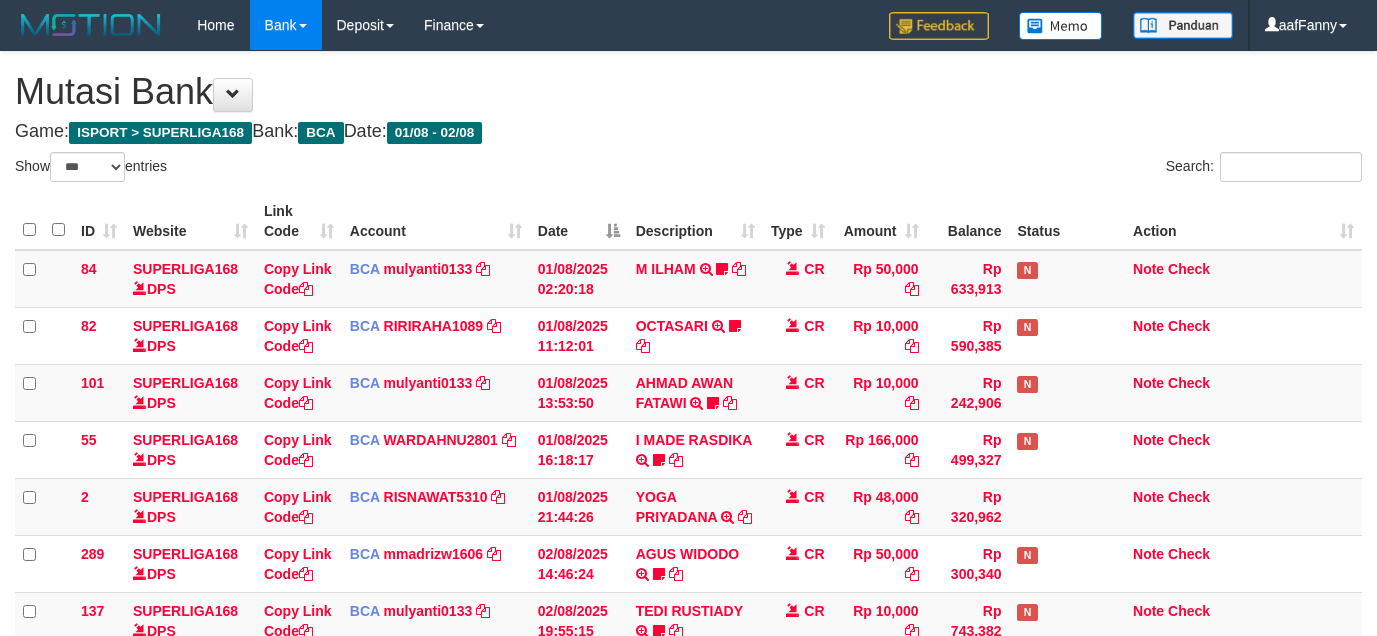 select on "***" 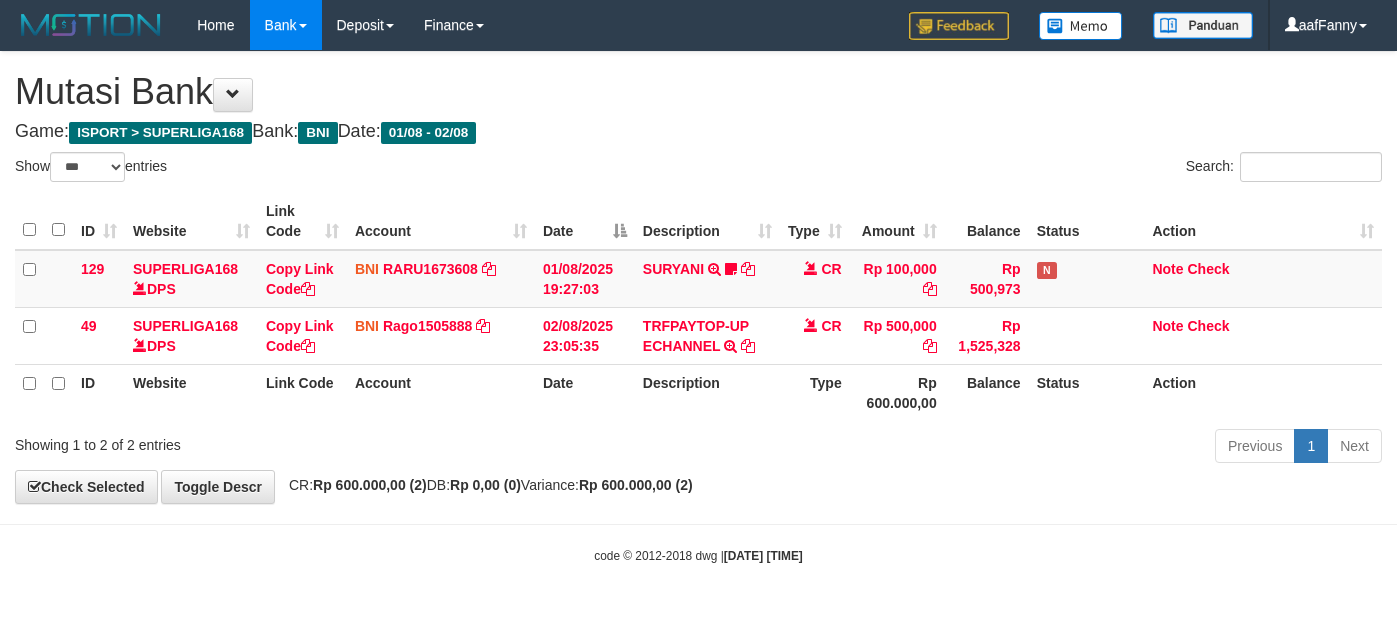 select on "***" 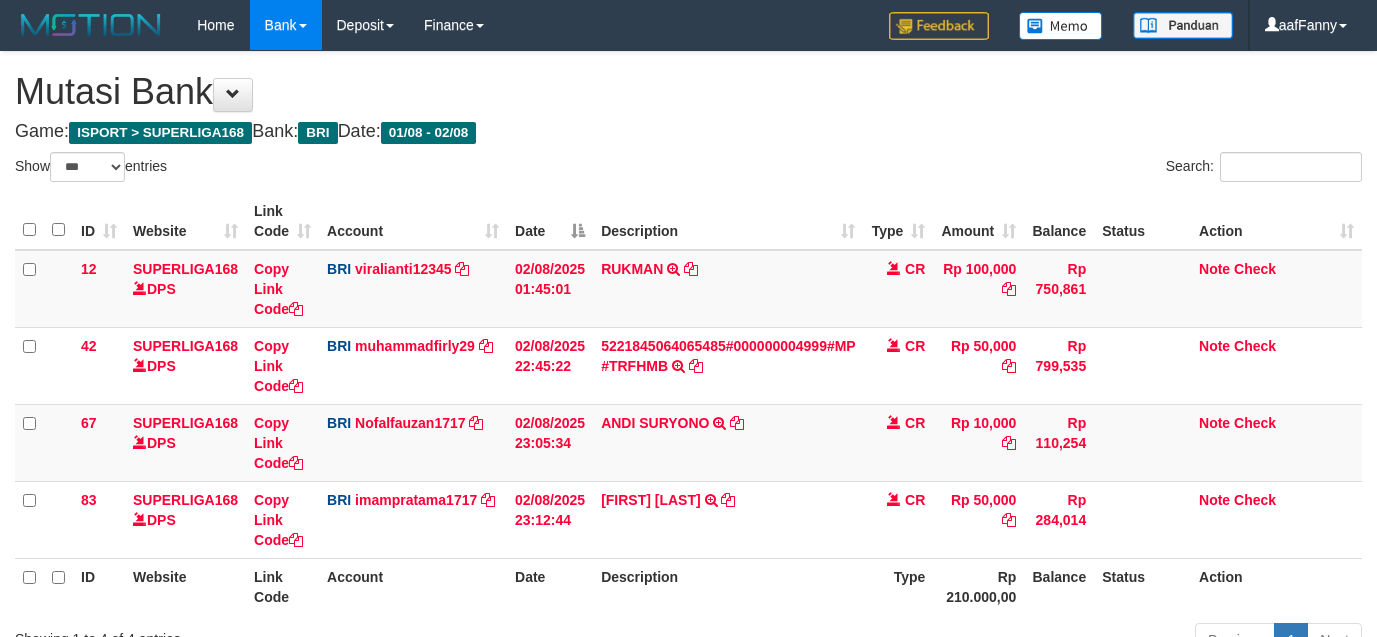 select on "***" 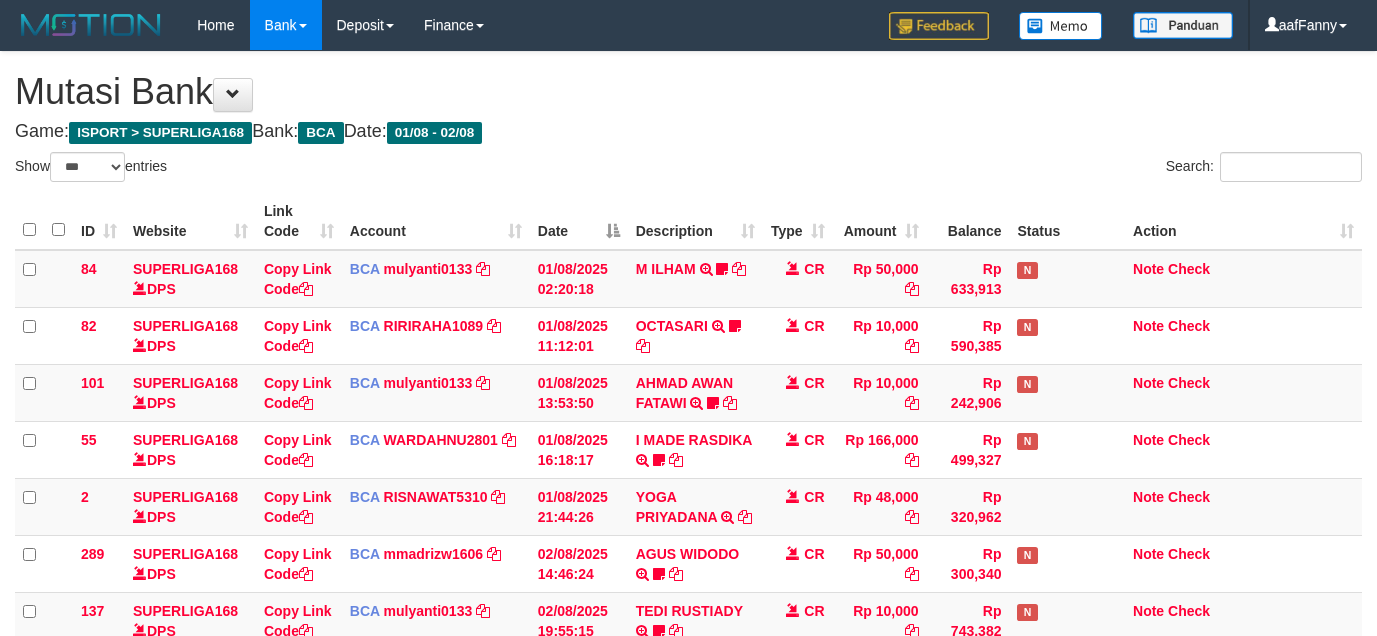 select on "***" 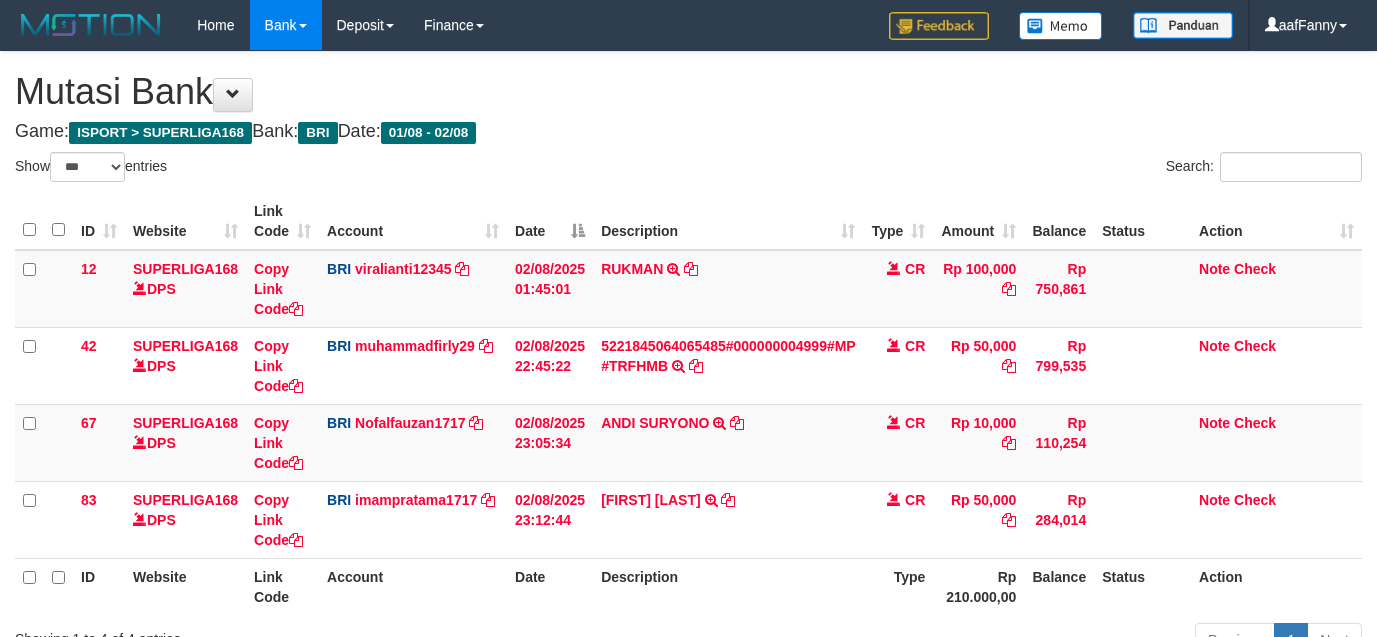 select on "***" 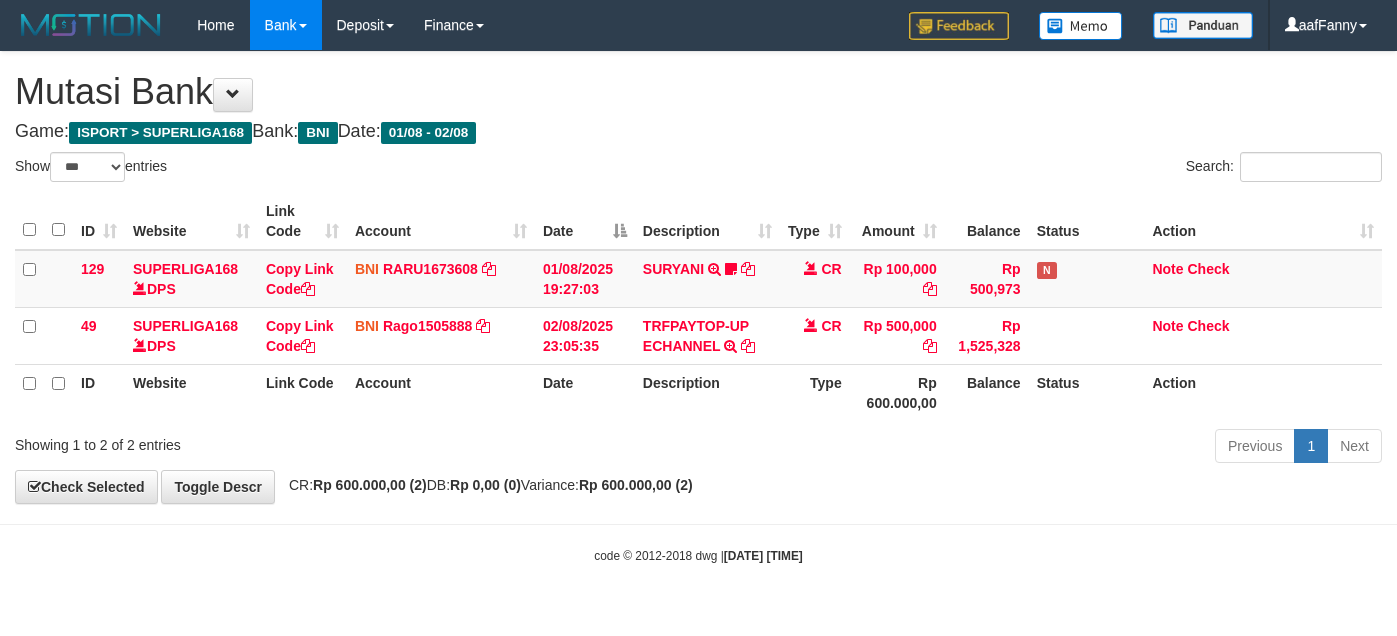 select on "***" 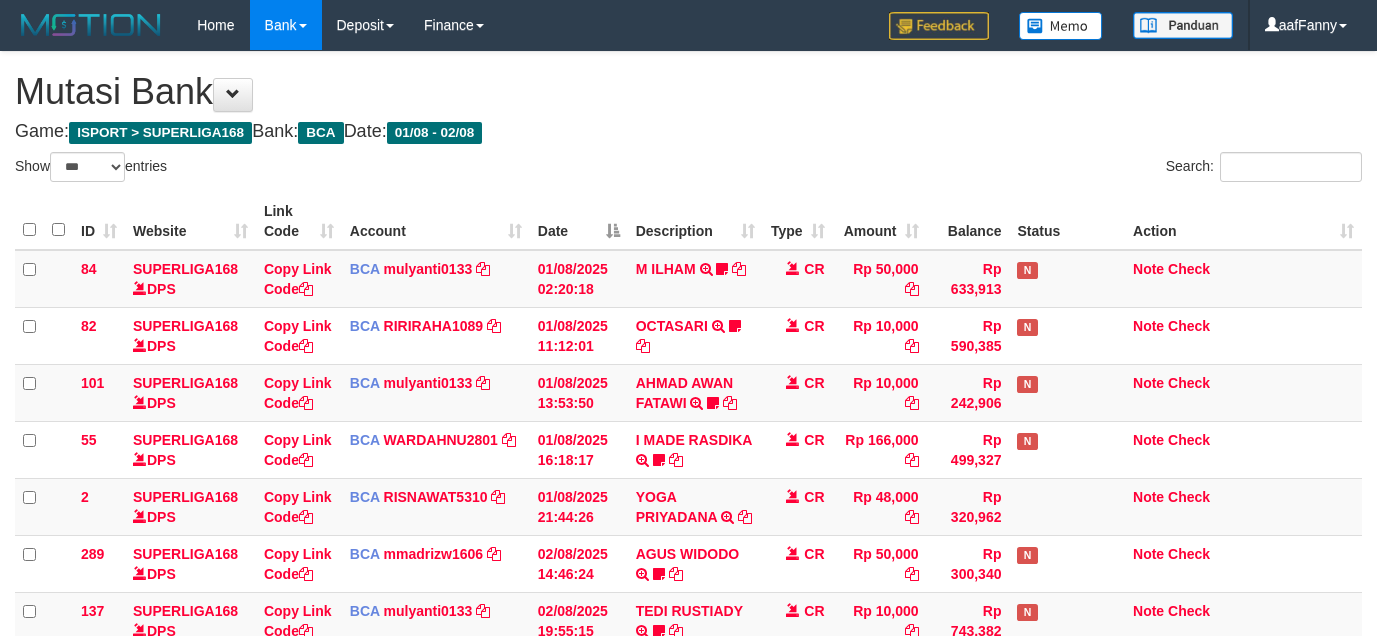 select on "***" 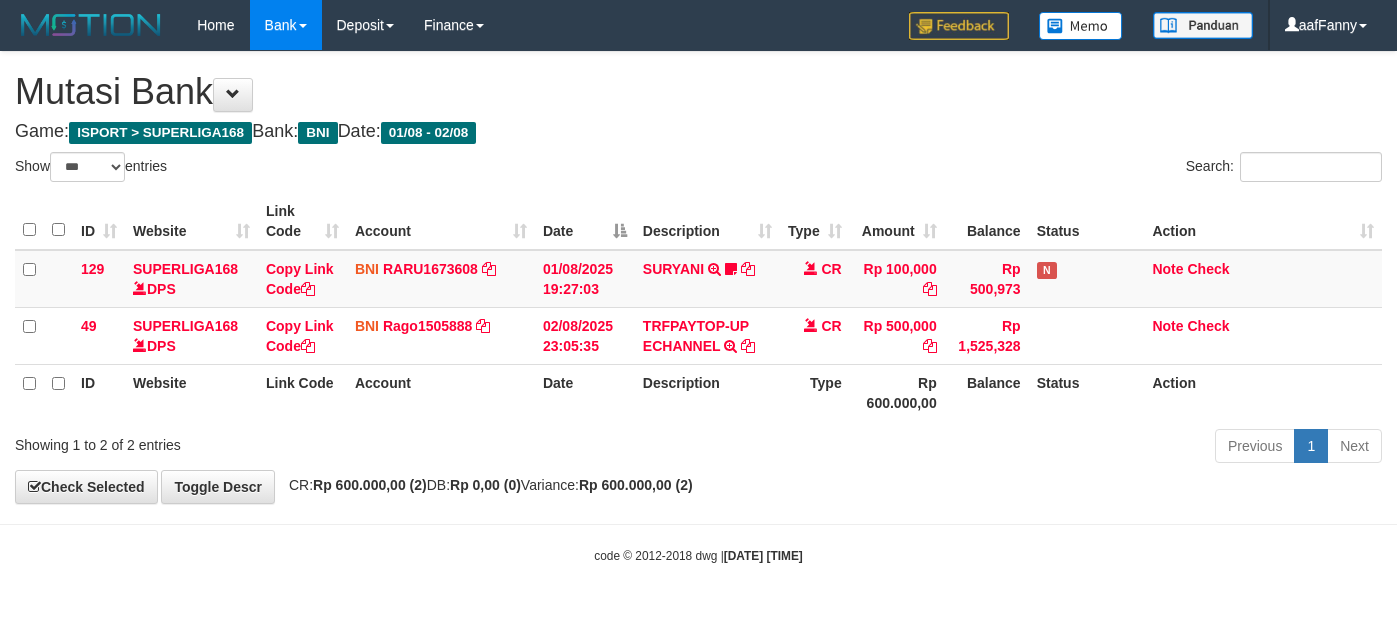 select on "***" 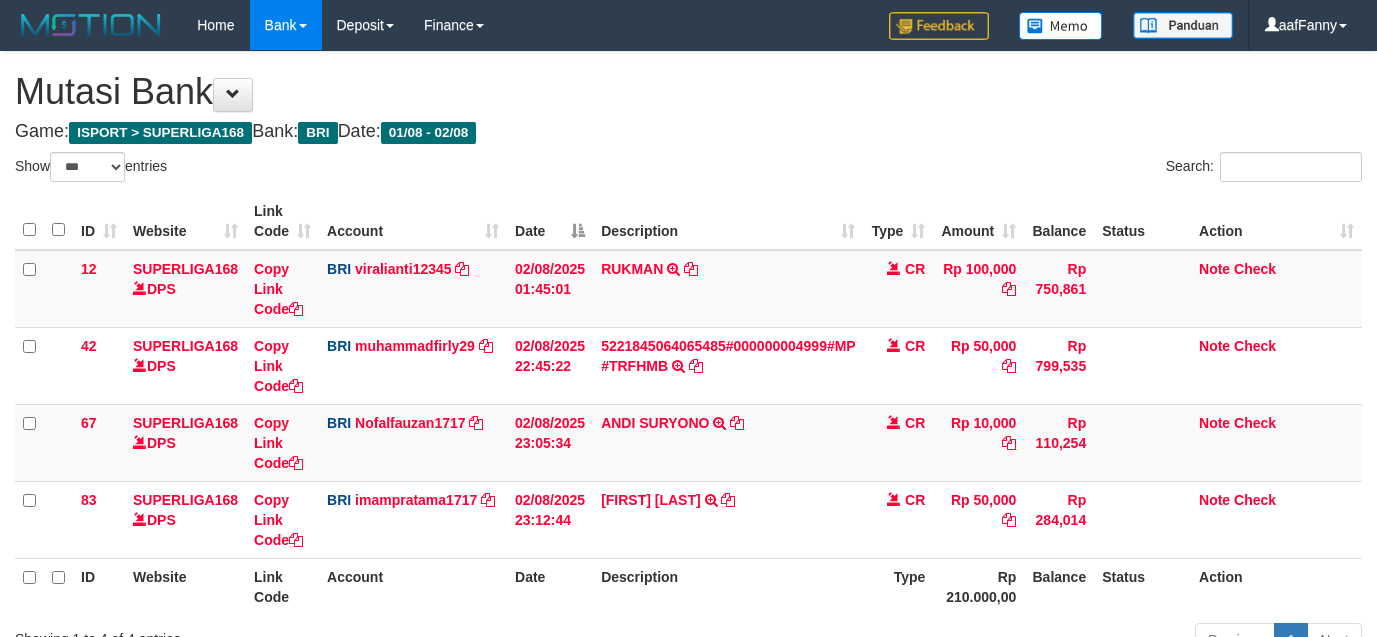select on "***" 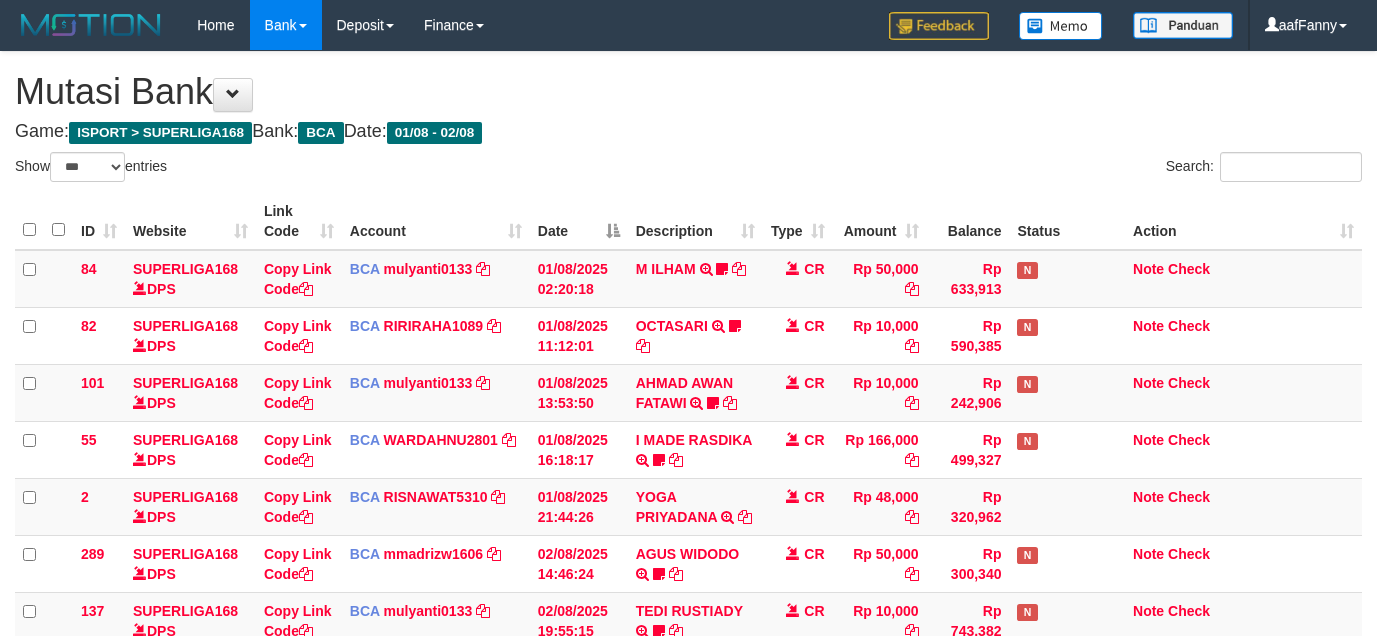 select on "***" 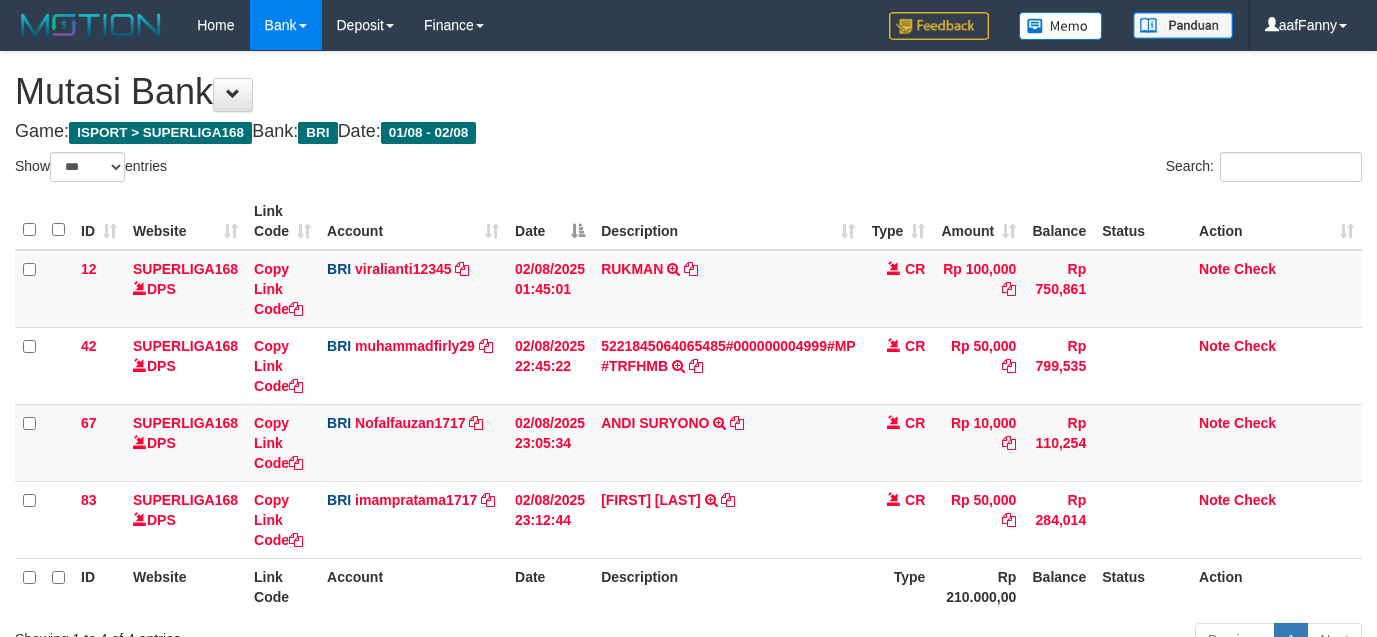select on "***" 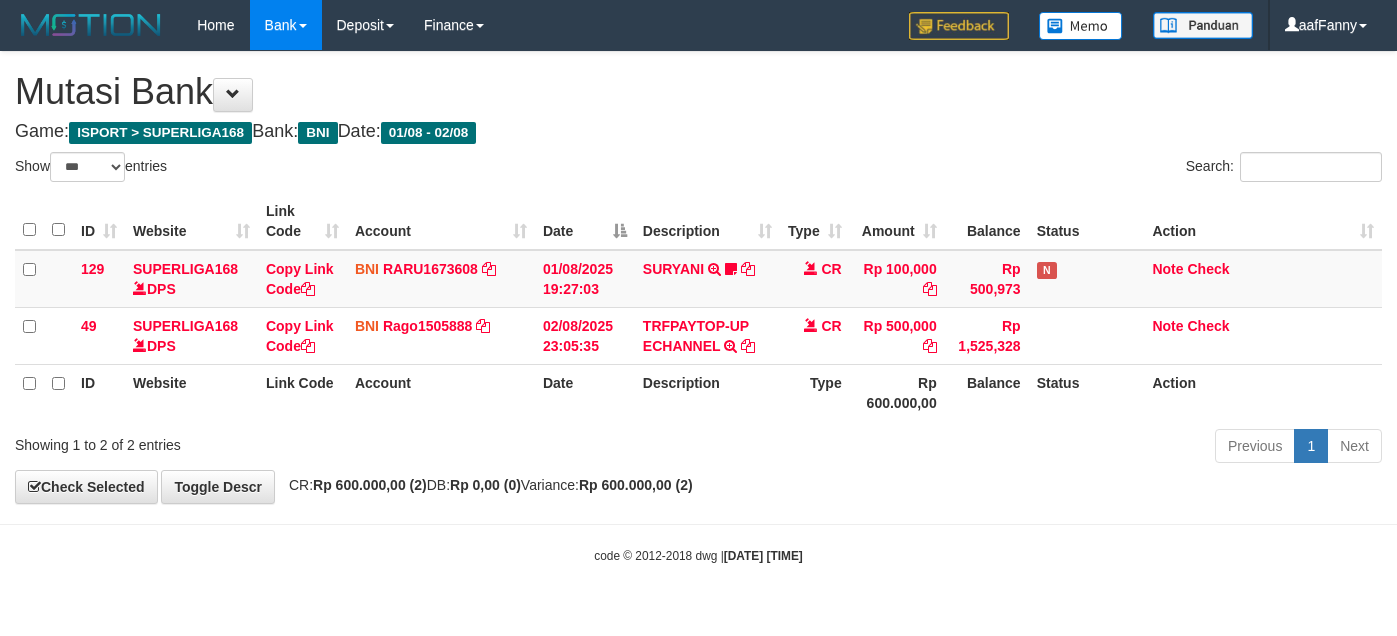 select on "***" 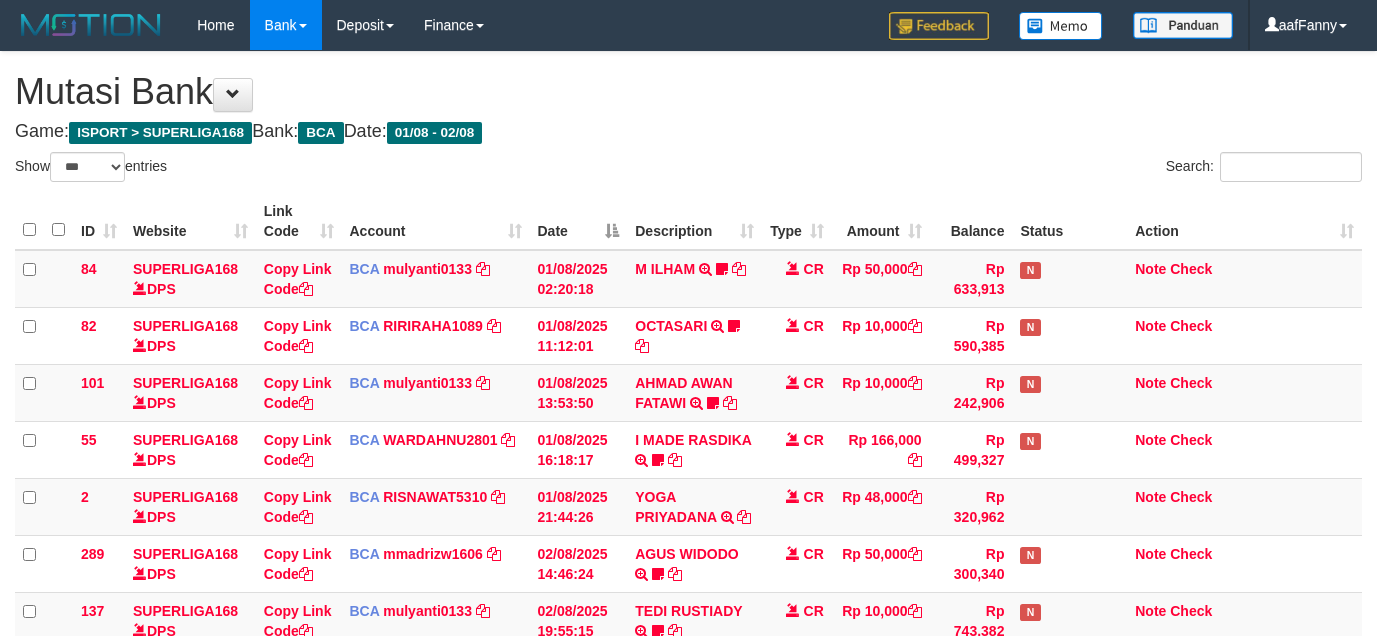 select on "***" 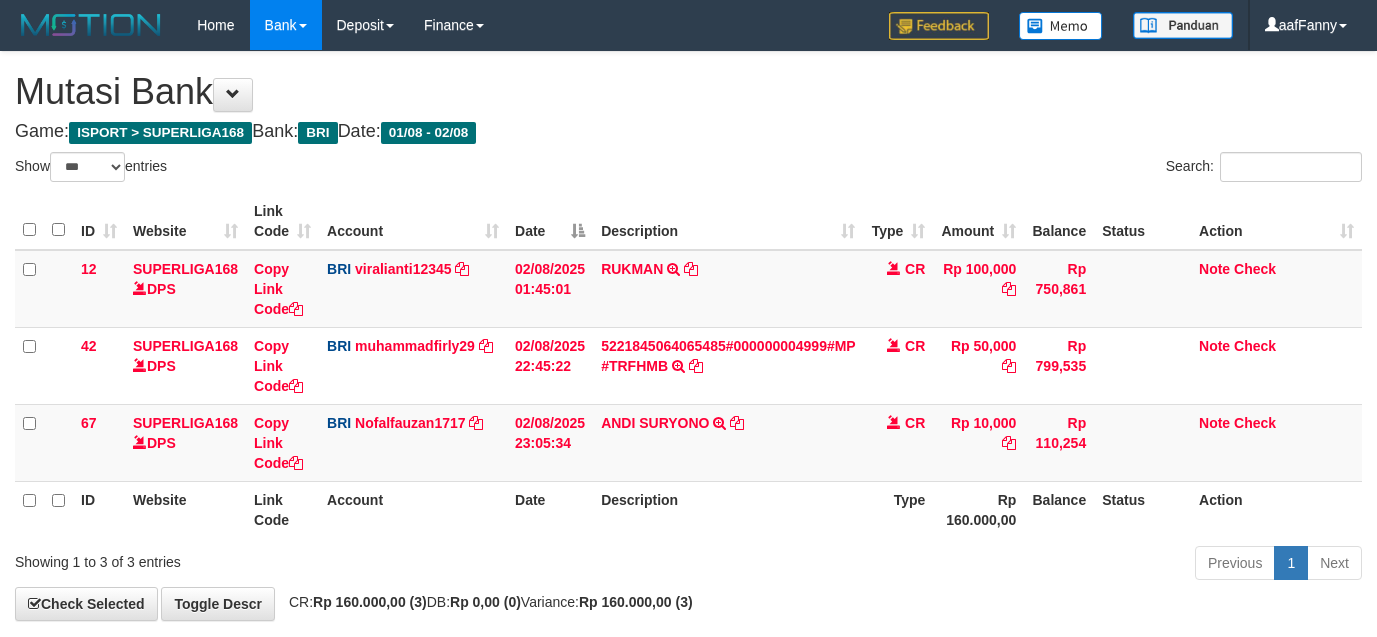 select on "***" 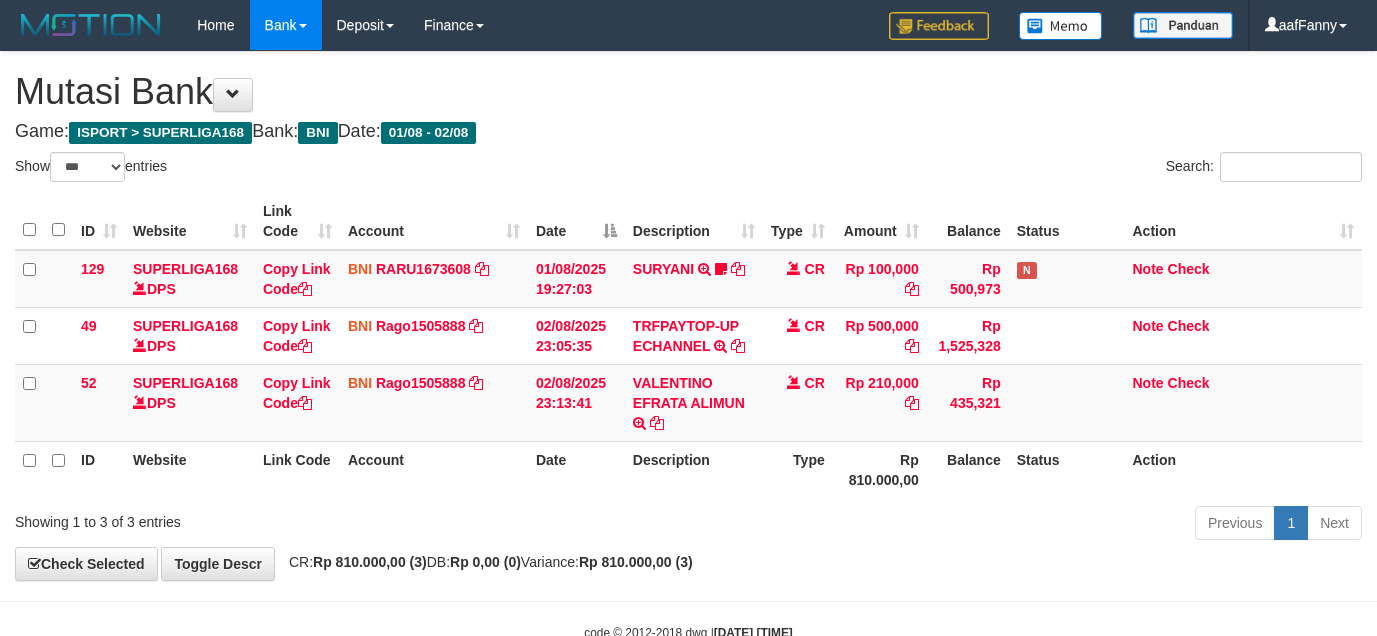 select on "***" 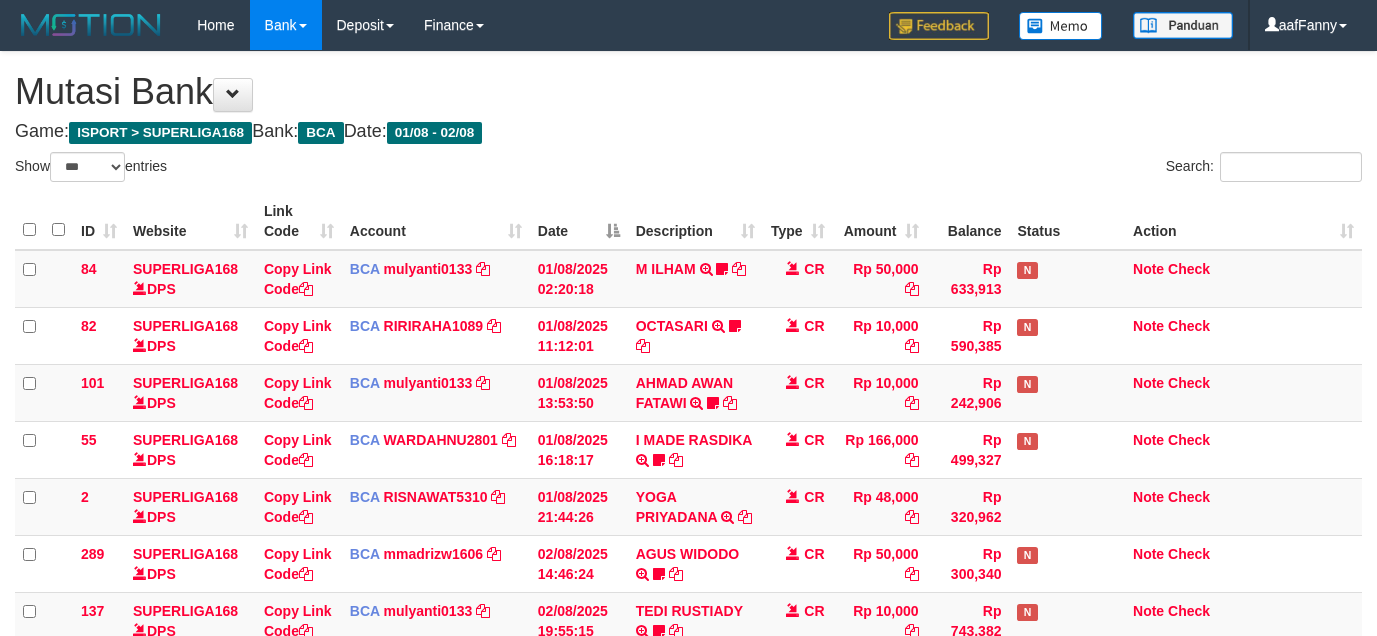 select on "***" 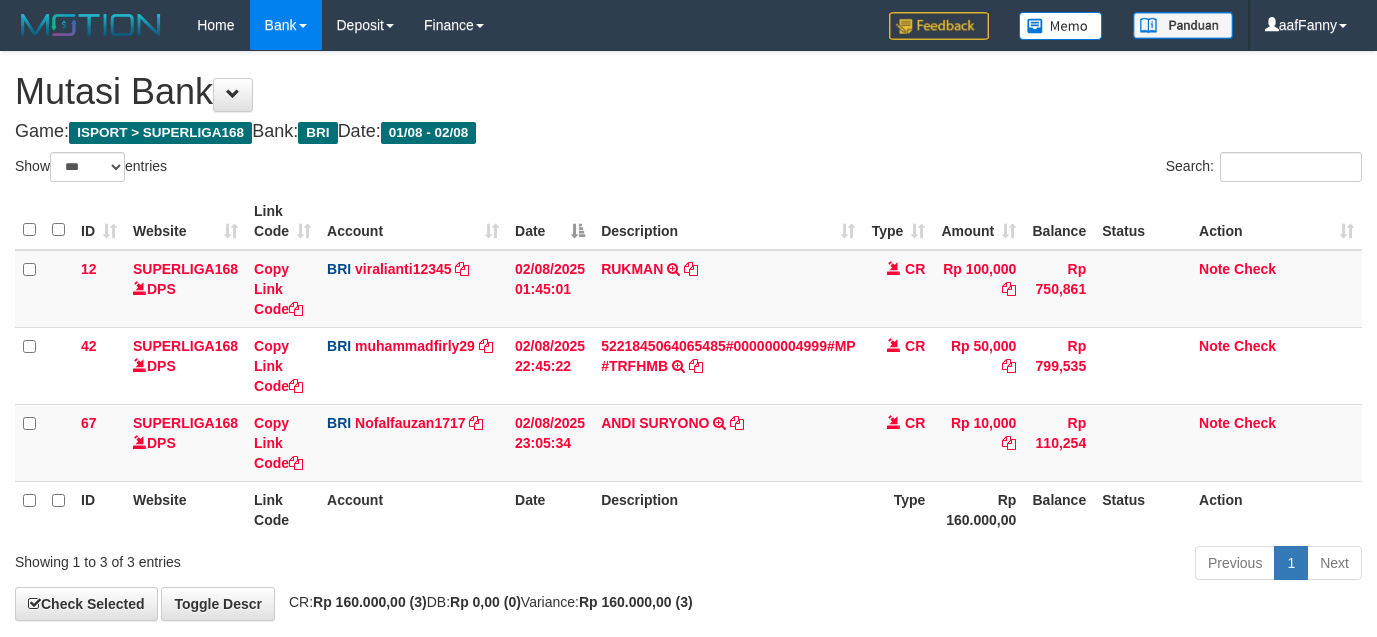 select on "***" 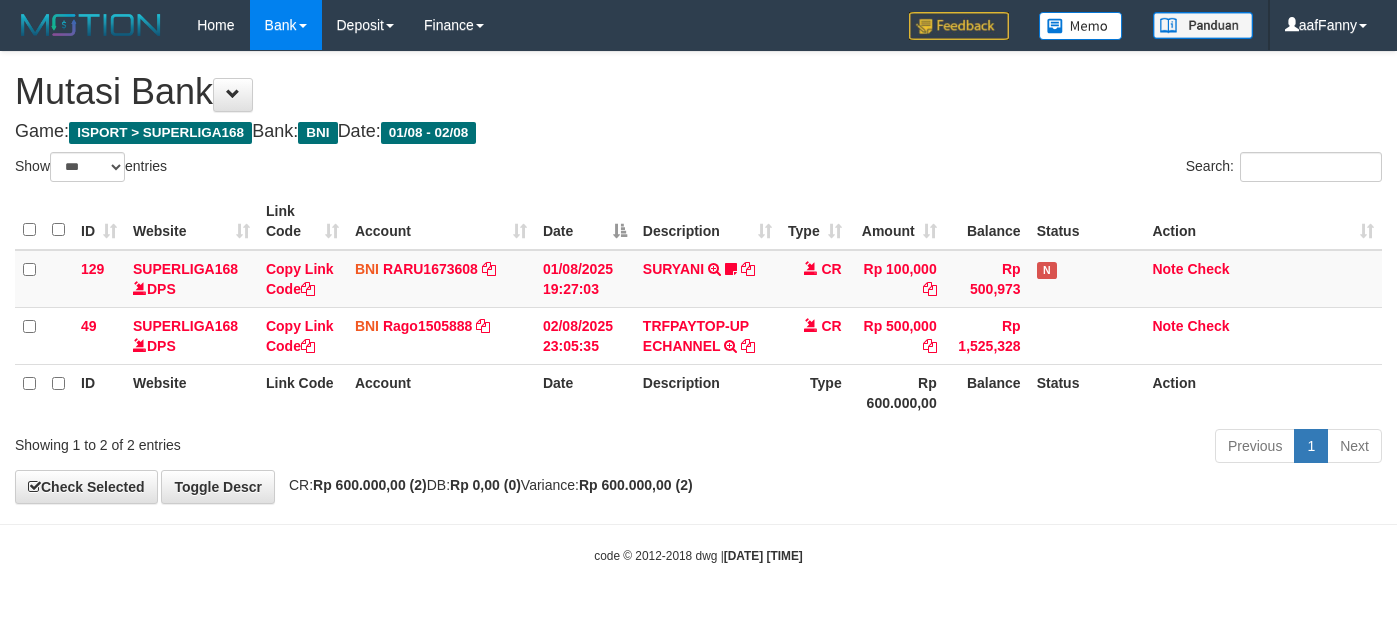 select on "***" 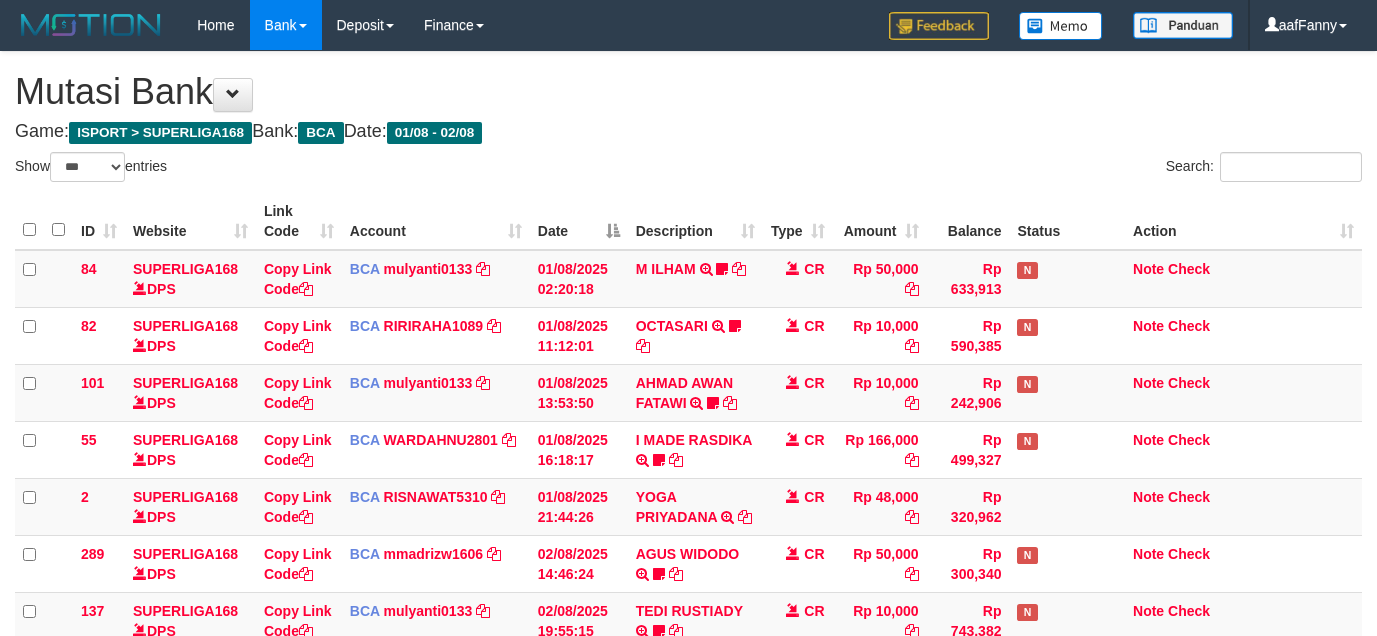 select on "***" 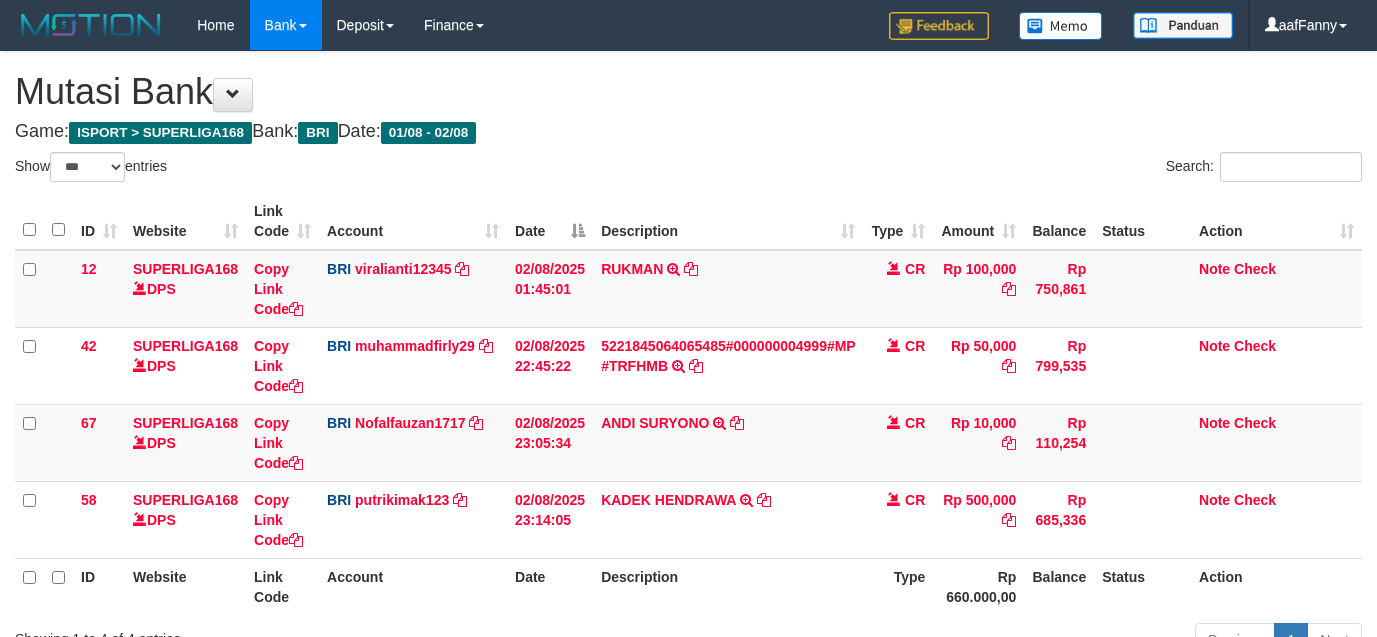 select on "***" 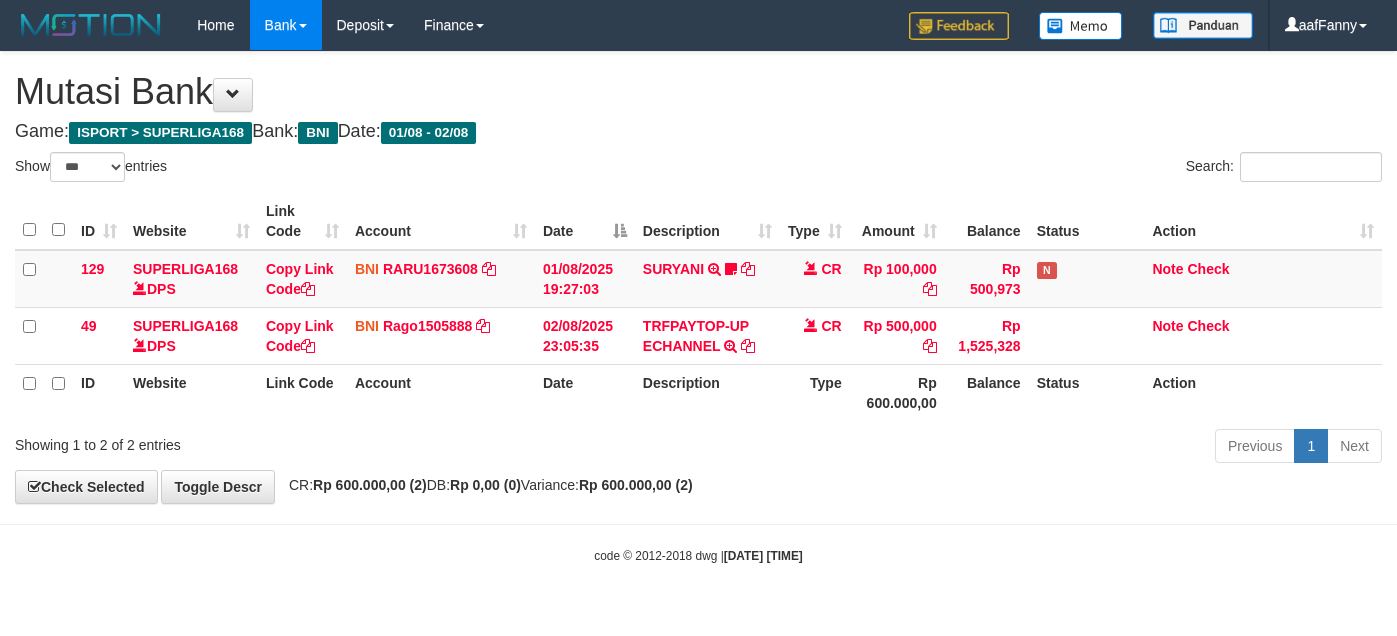 select on "***" 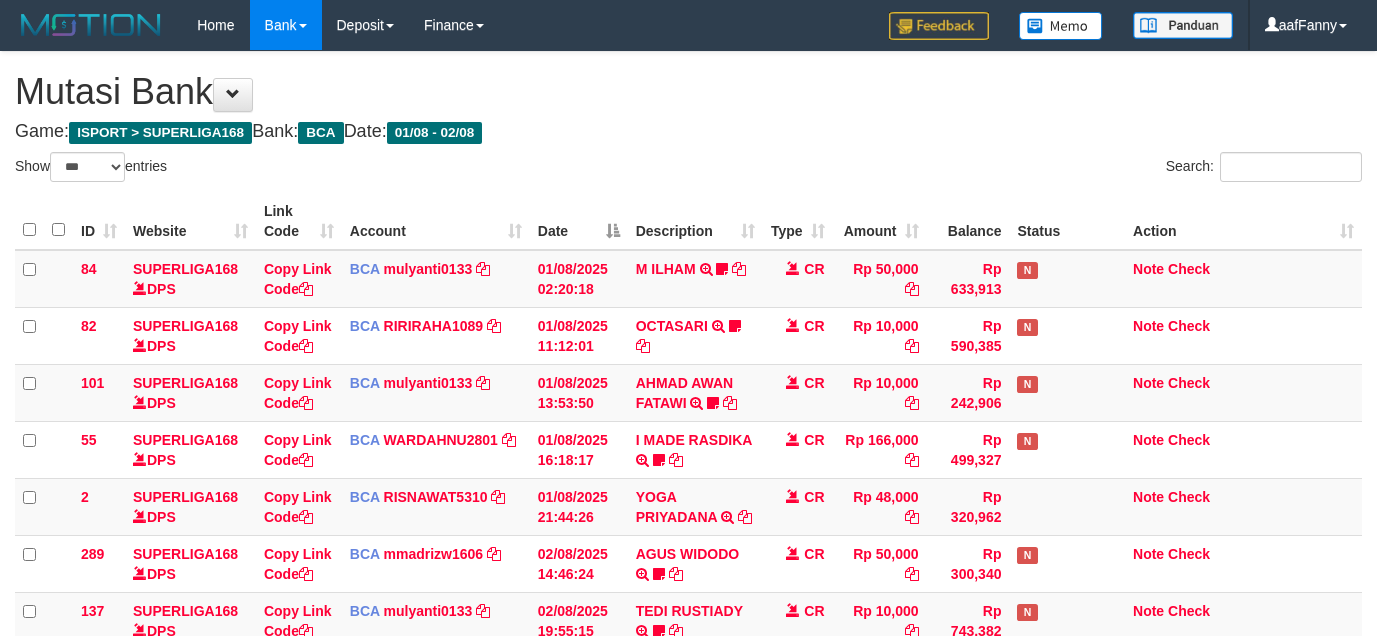 select on "***" 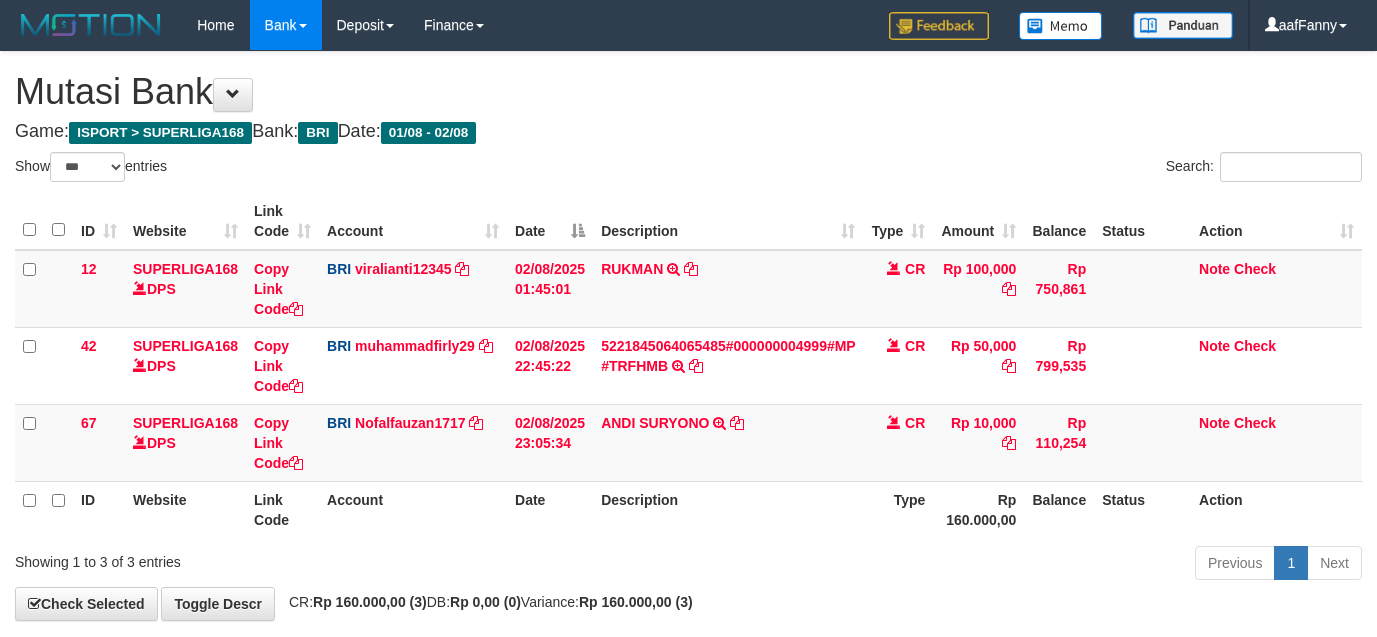 select on "***" 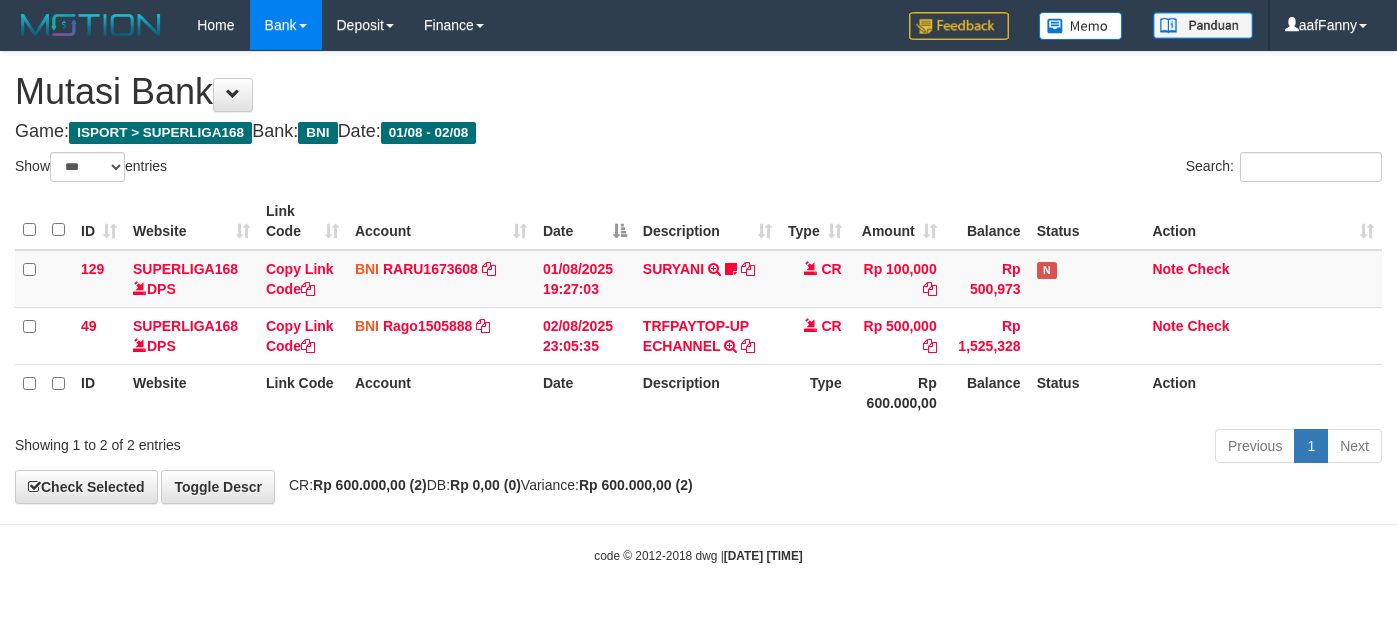 select on "***" 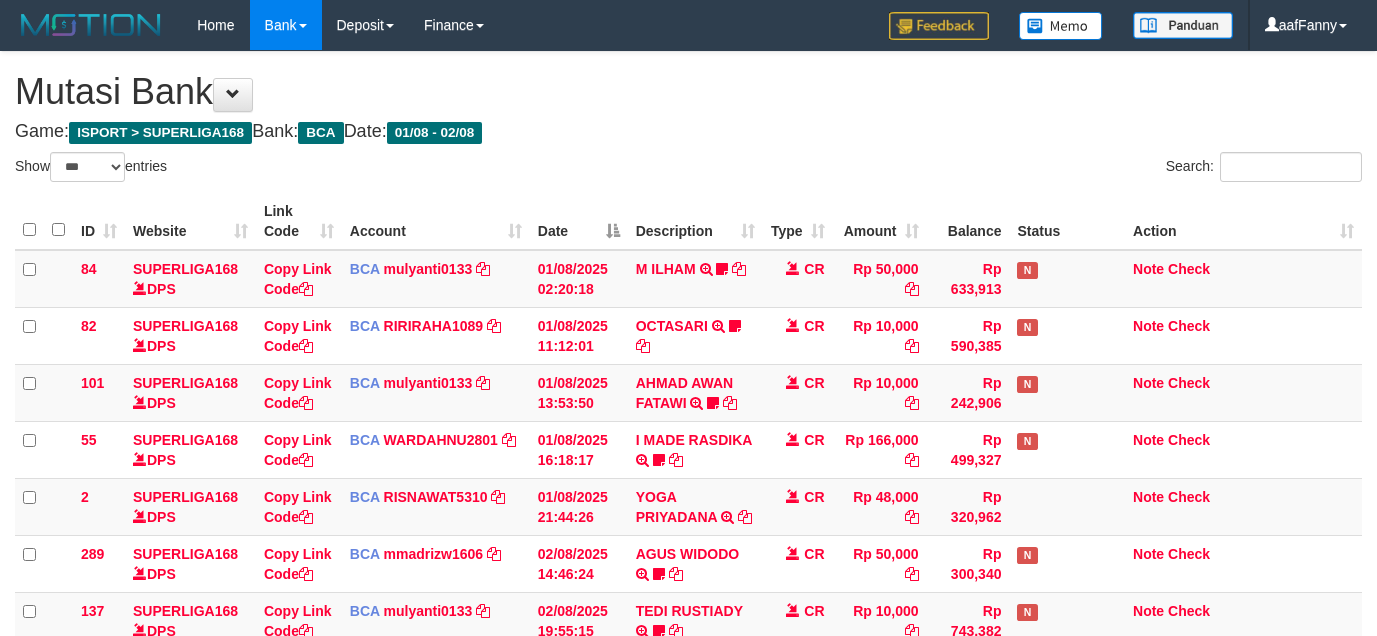 select on "***" 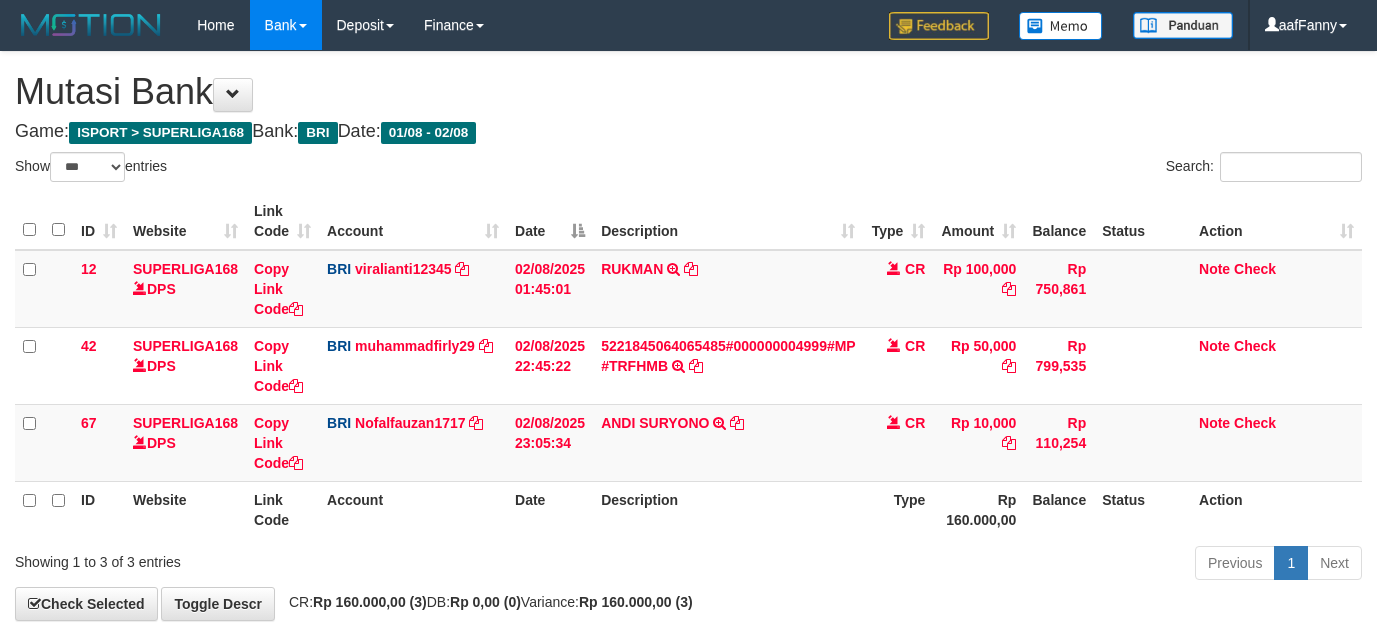 select on "***" 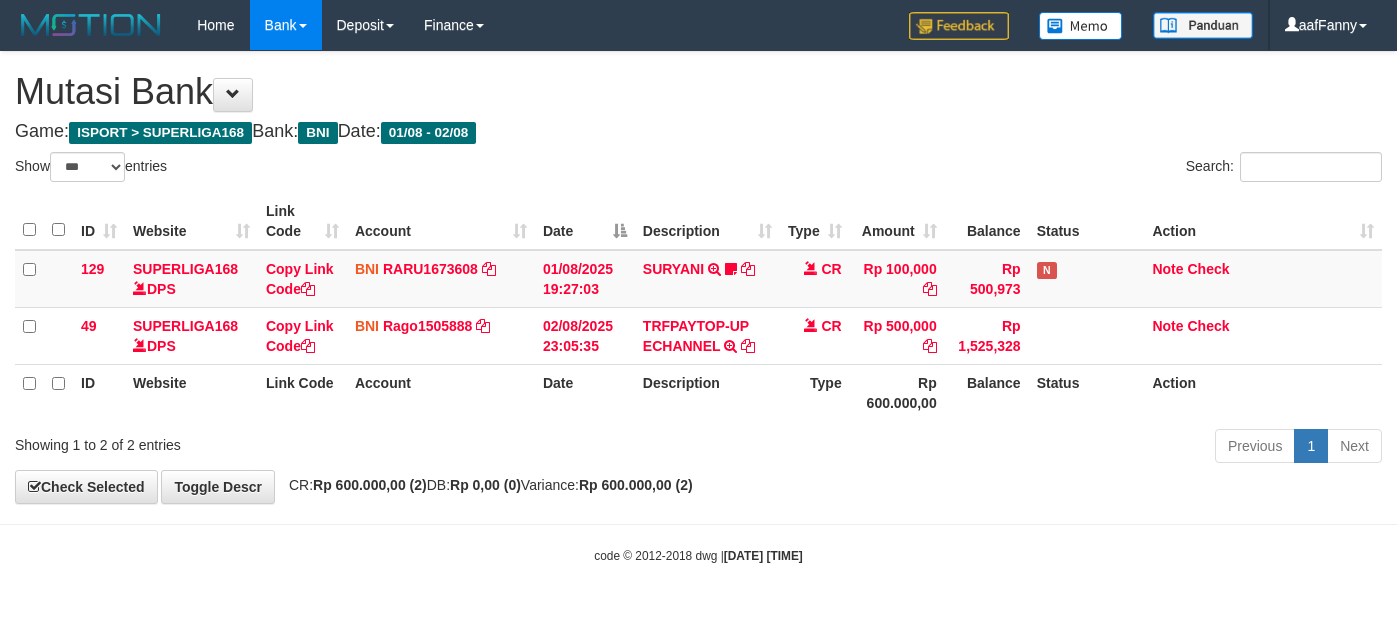 select on "***" 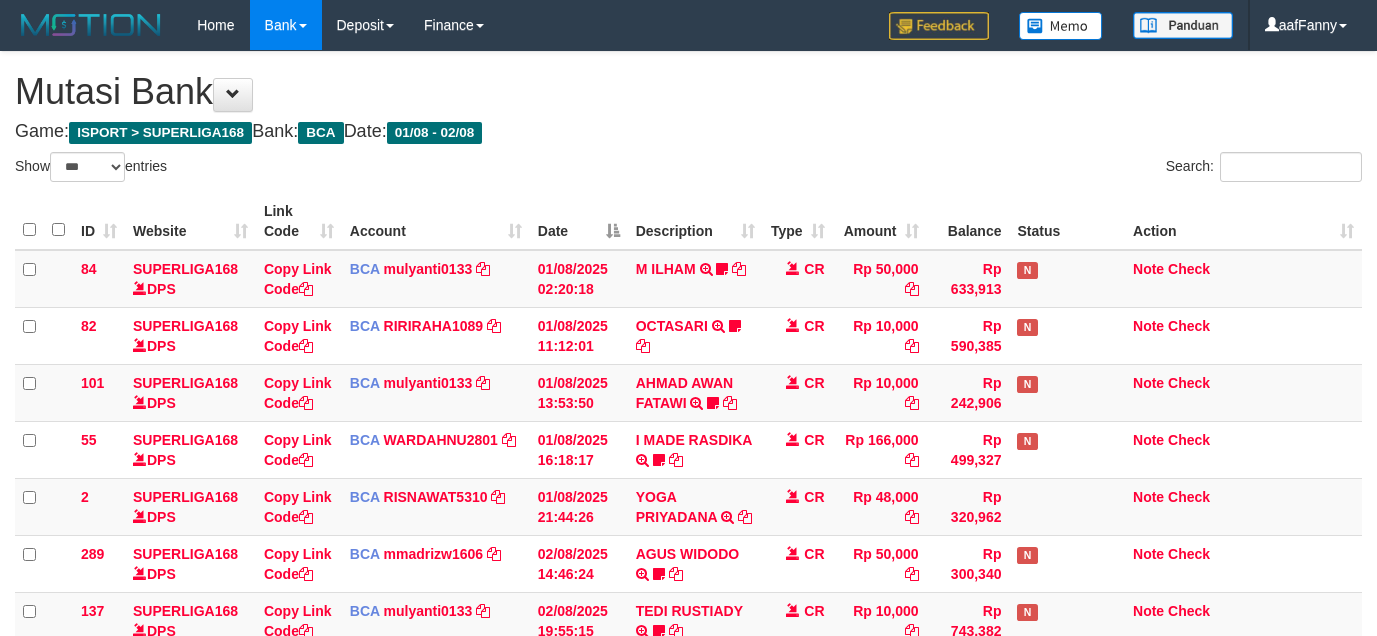 select on "***" 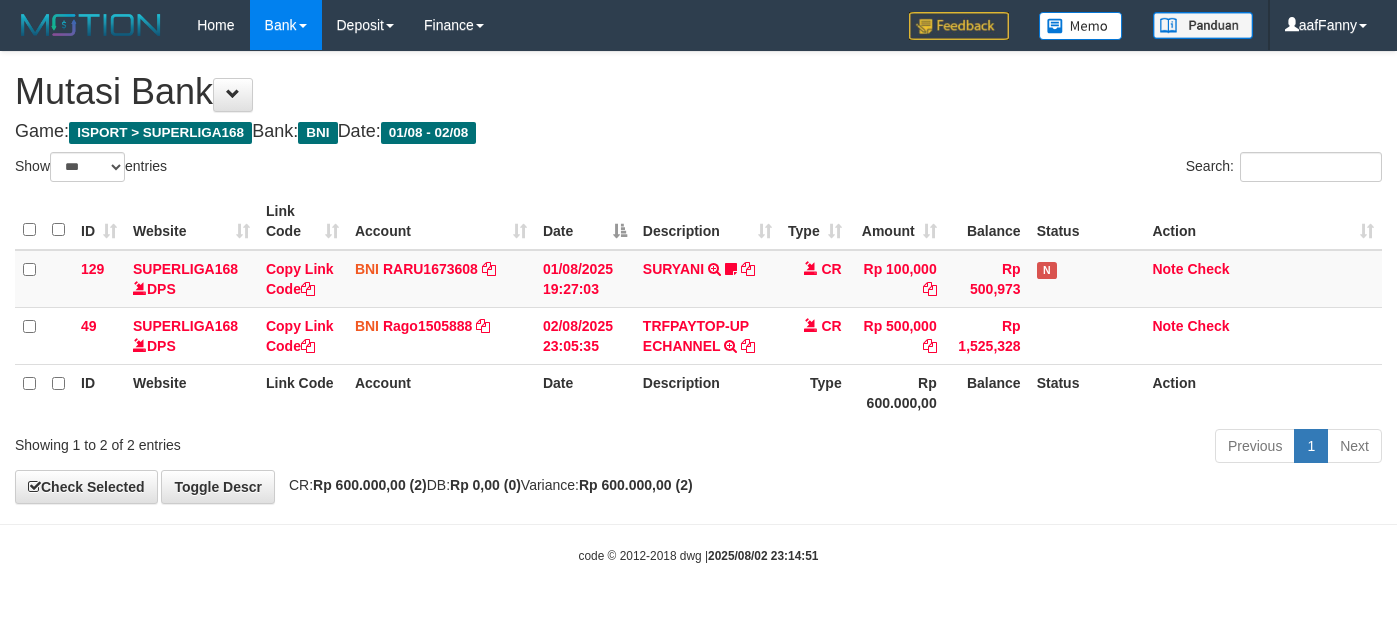 select on "***" 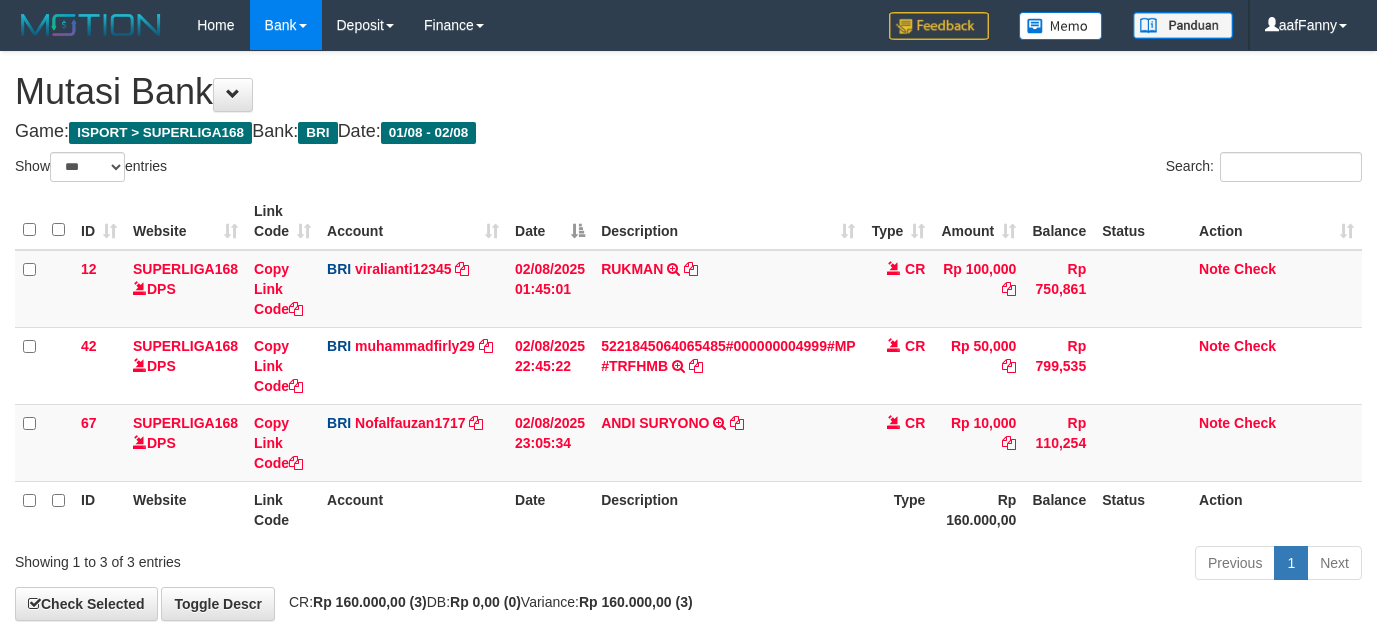 select on "***" 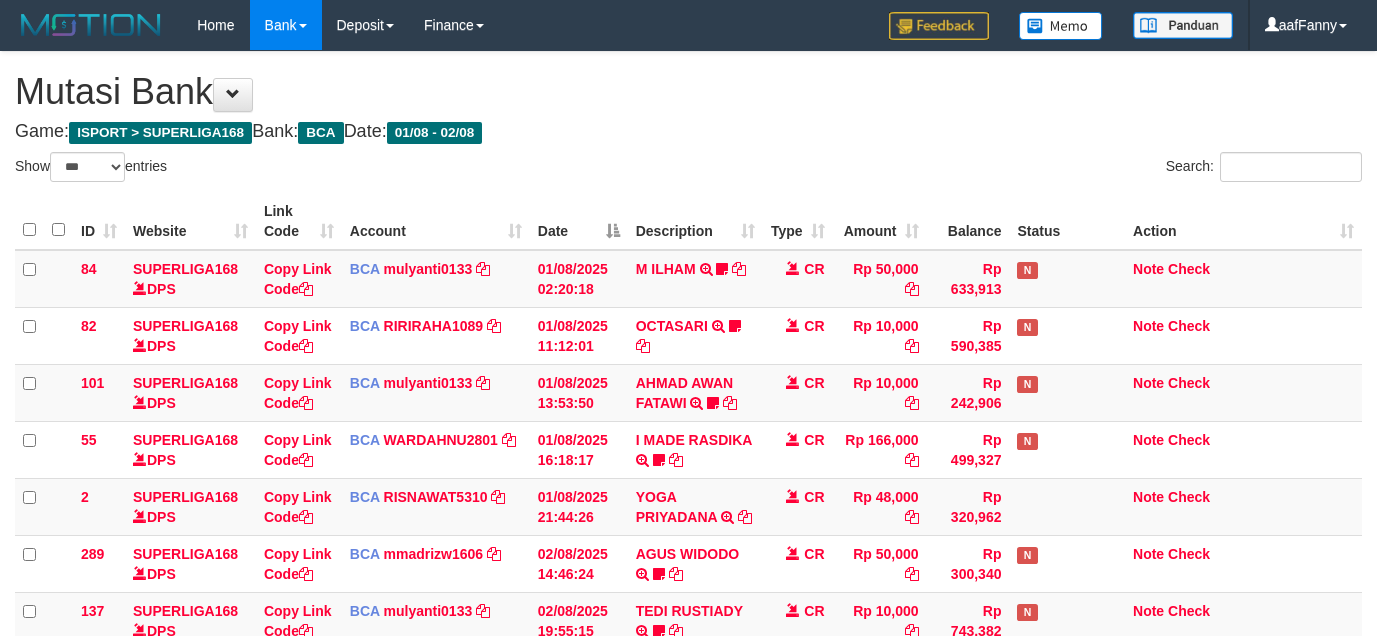 select on "***" 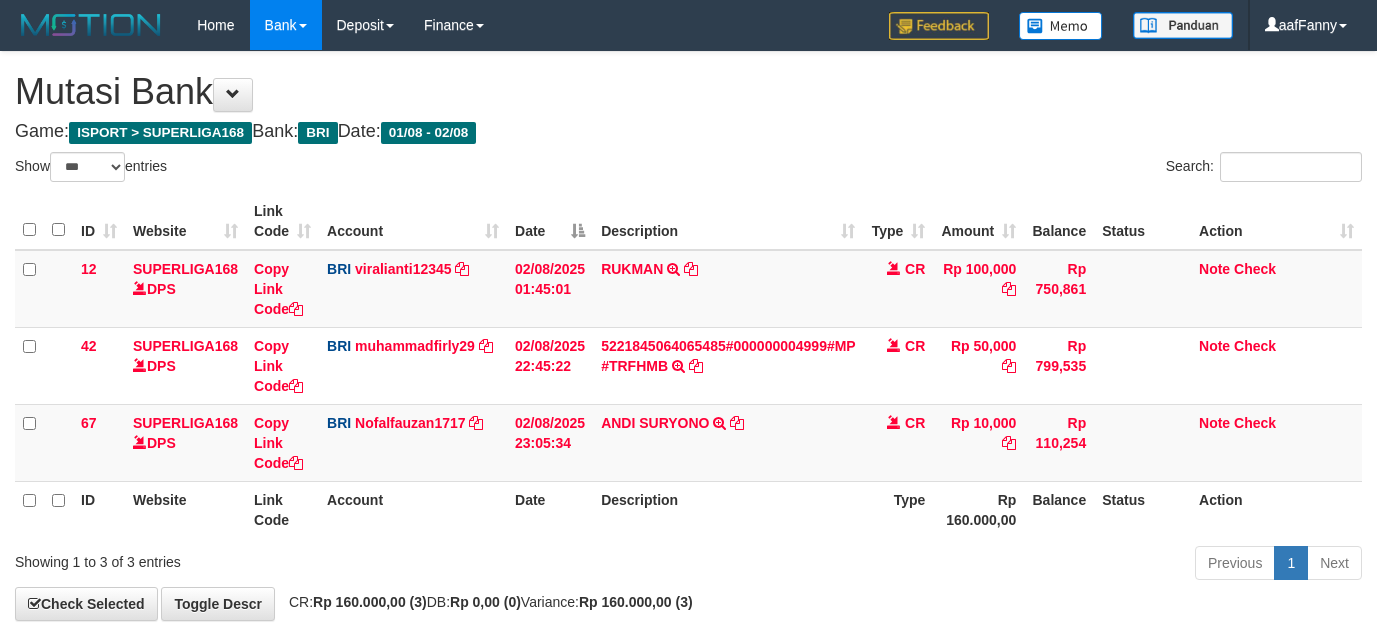 select on "***" 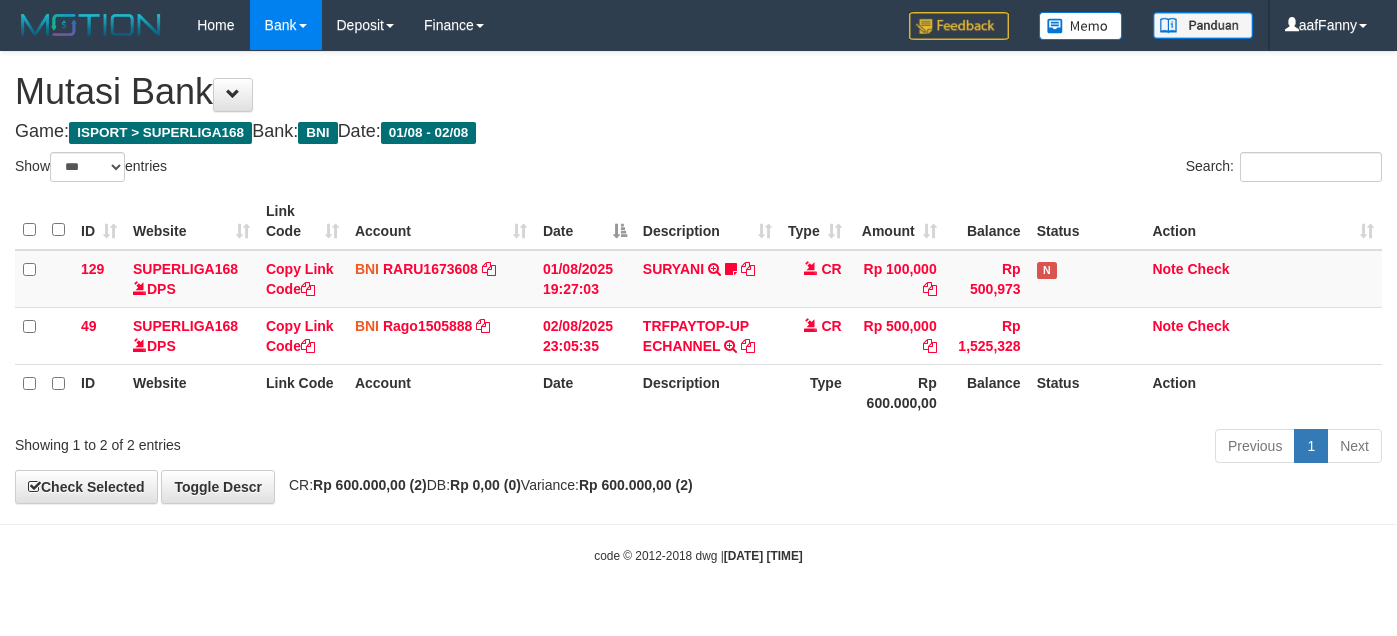 select on "***" 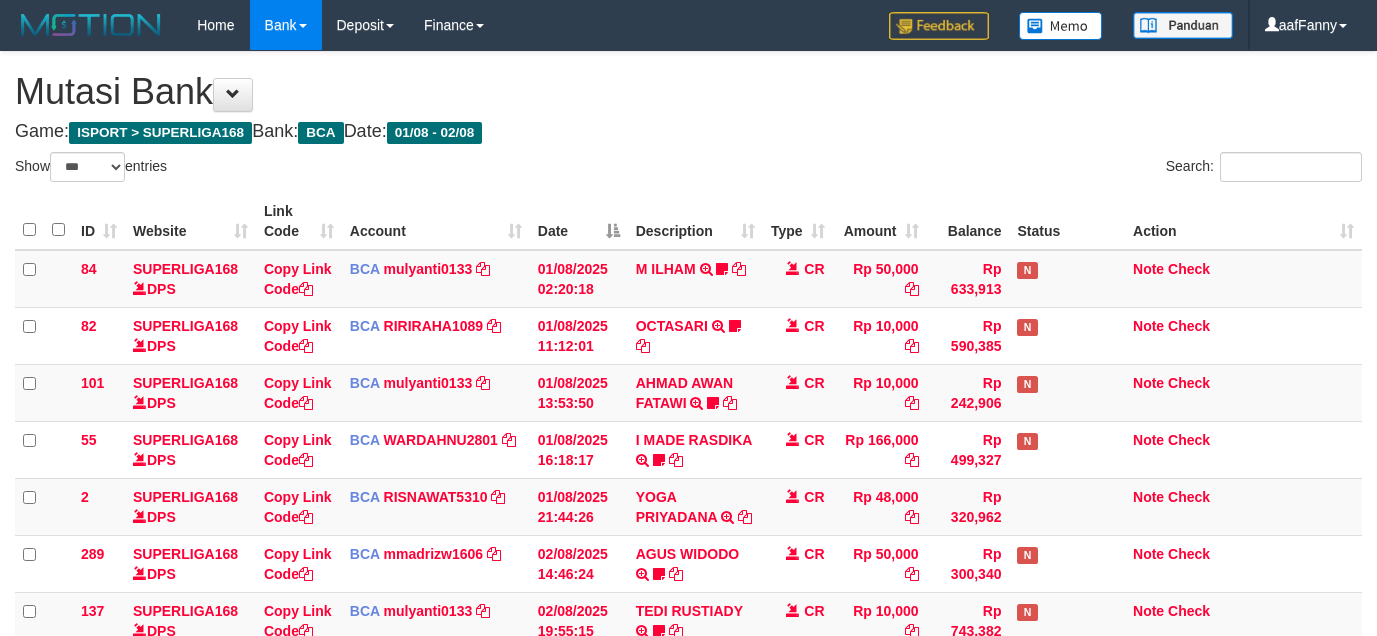 select on "***" 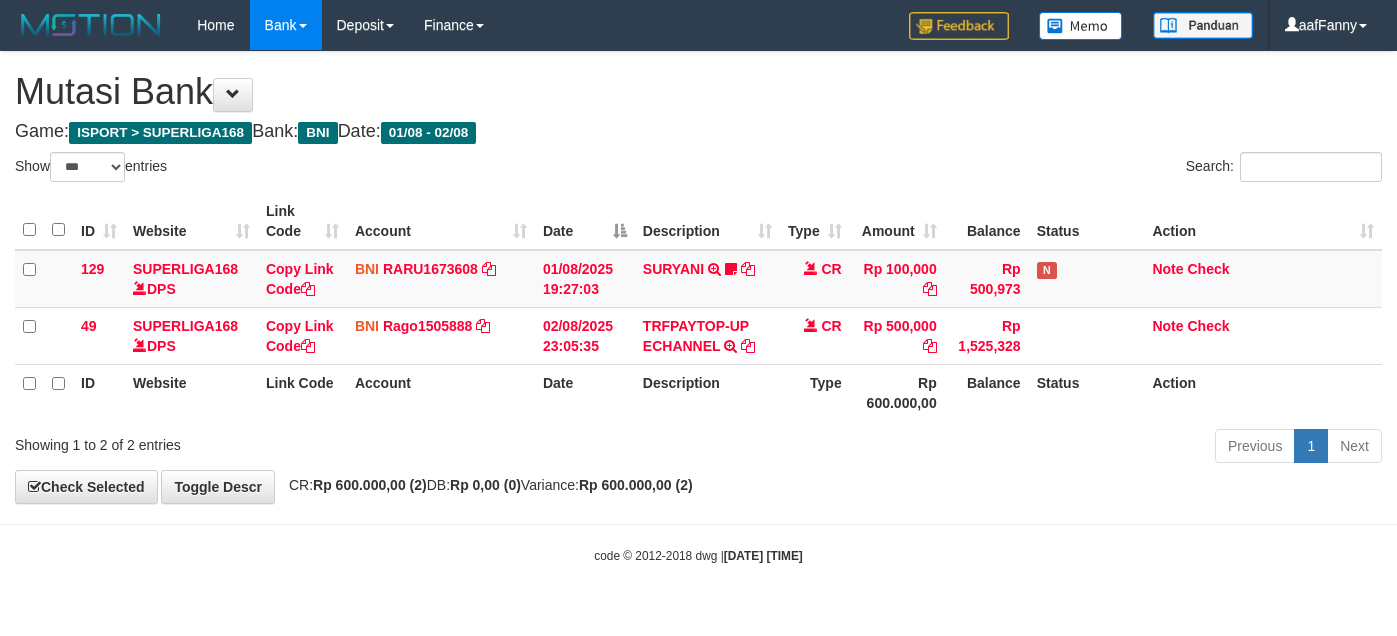 select on "***" 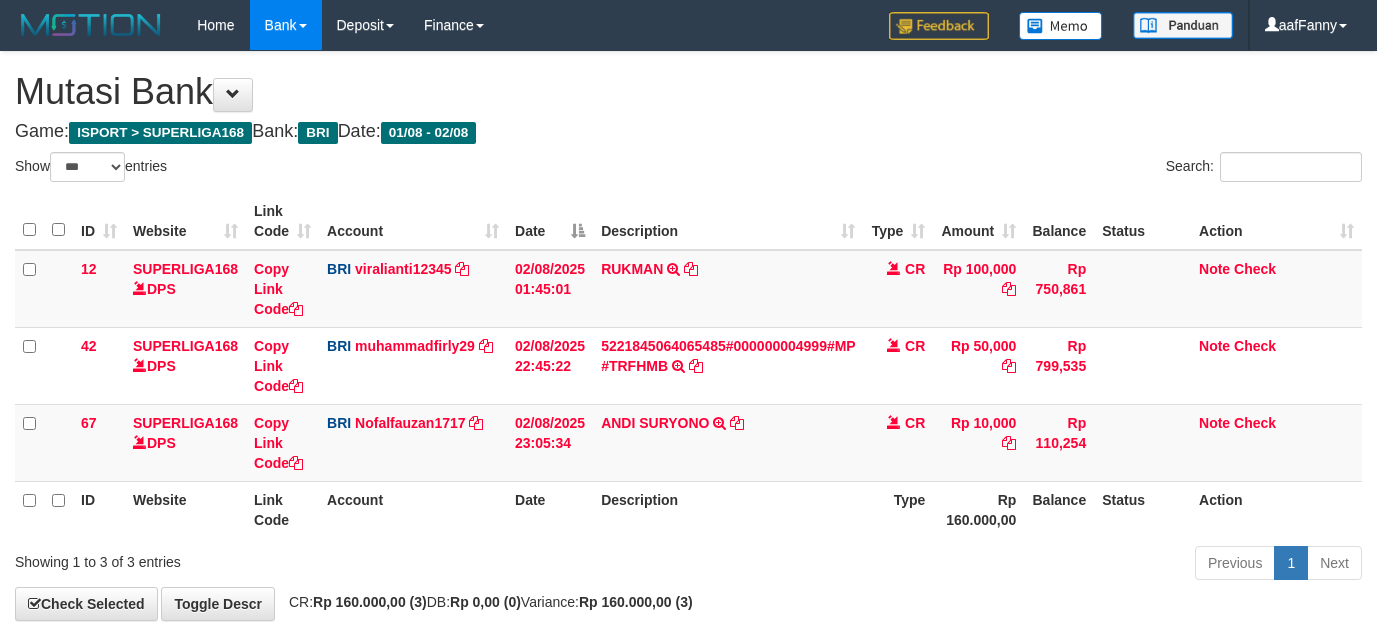 select on "***" 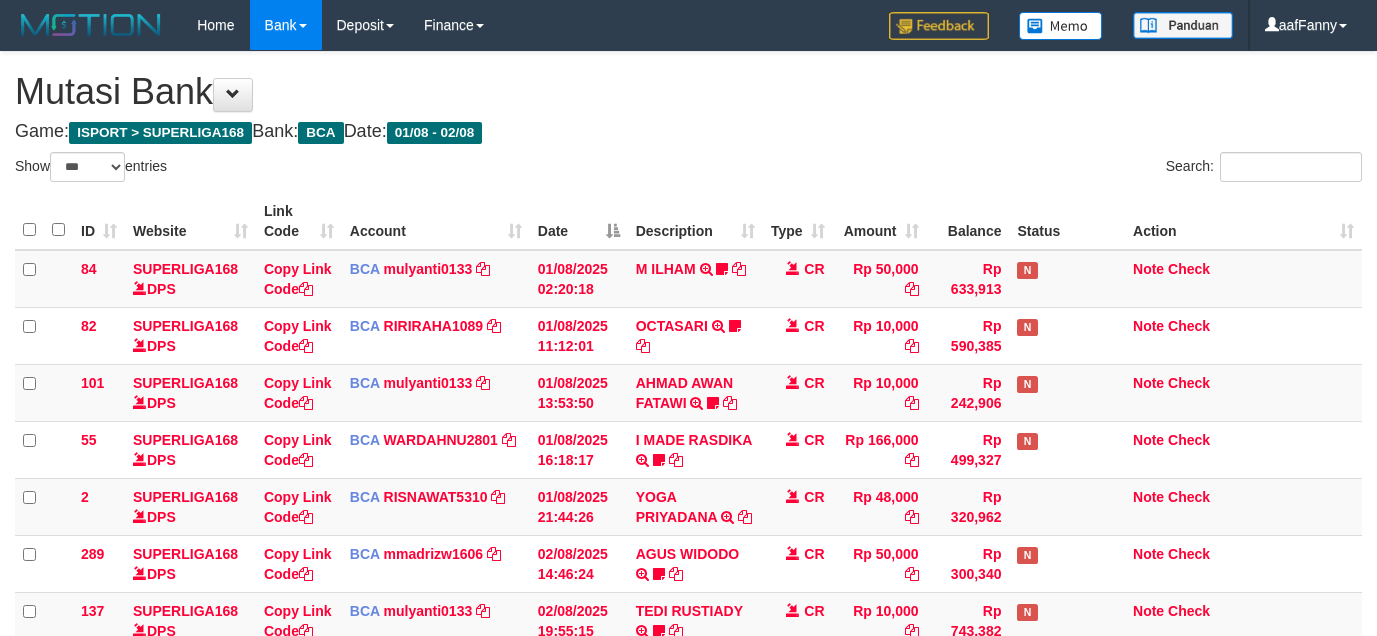 select on "***" 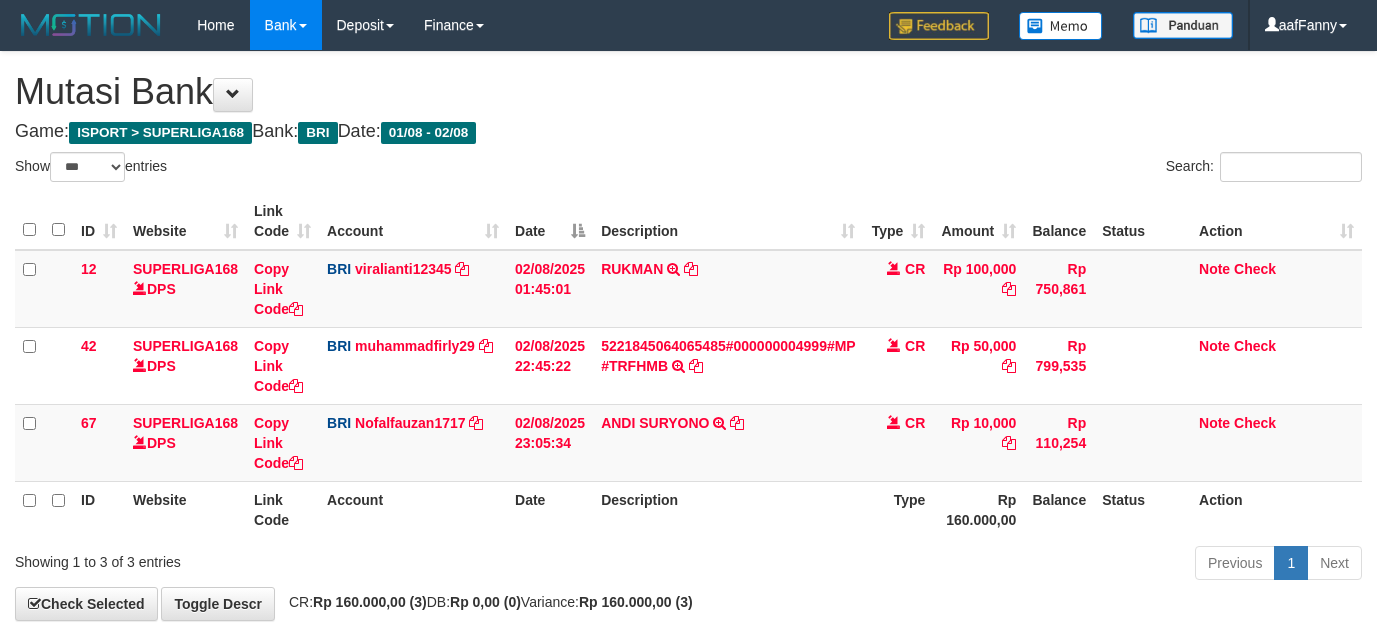 select on "***" 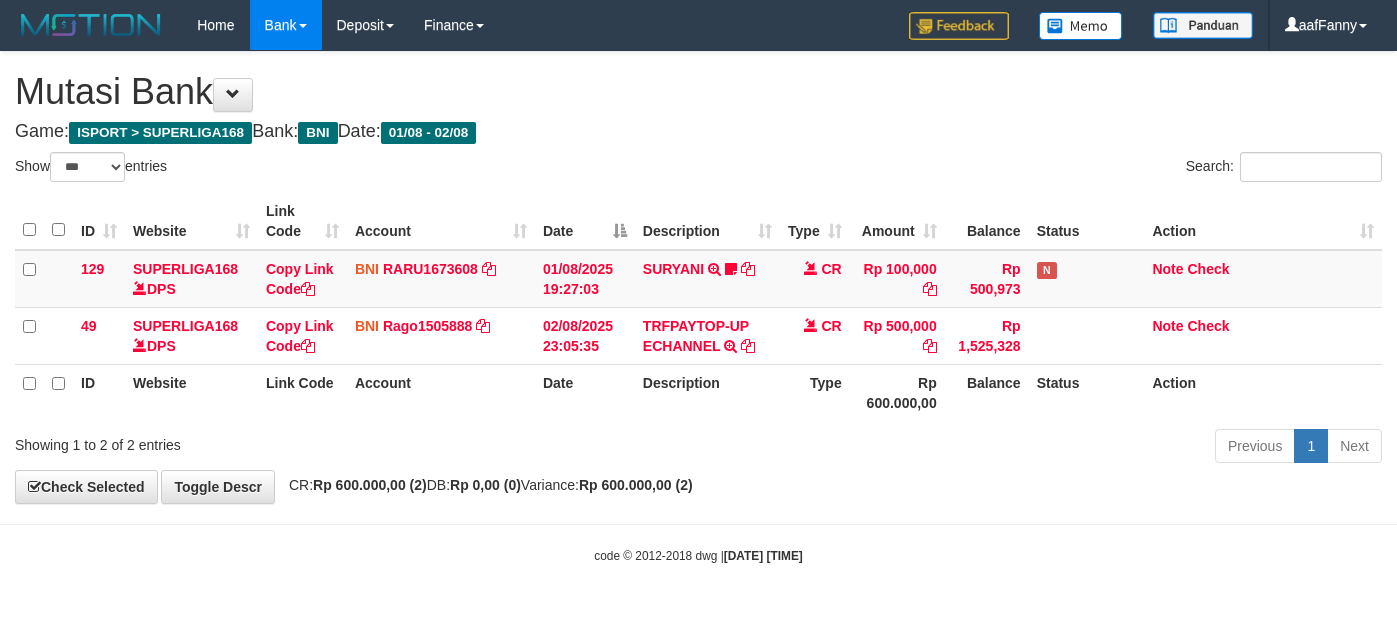 select on "***" 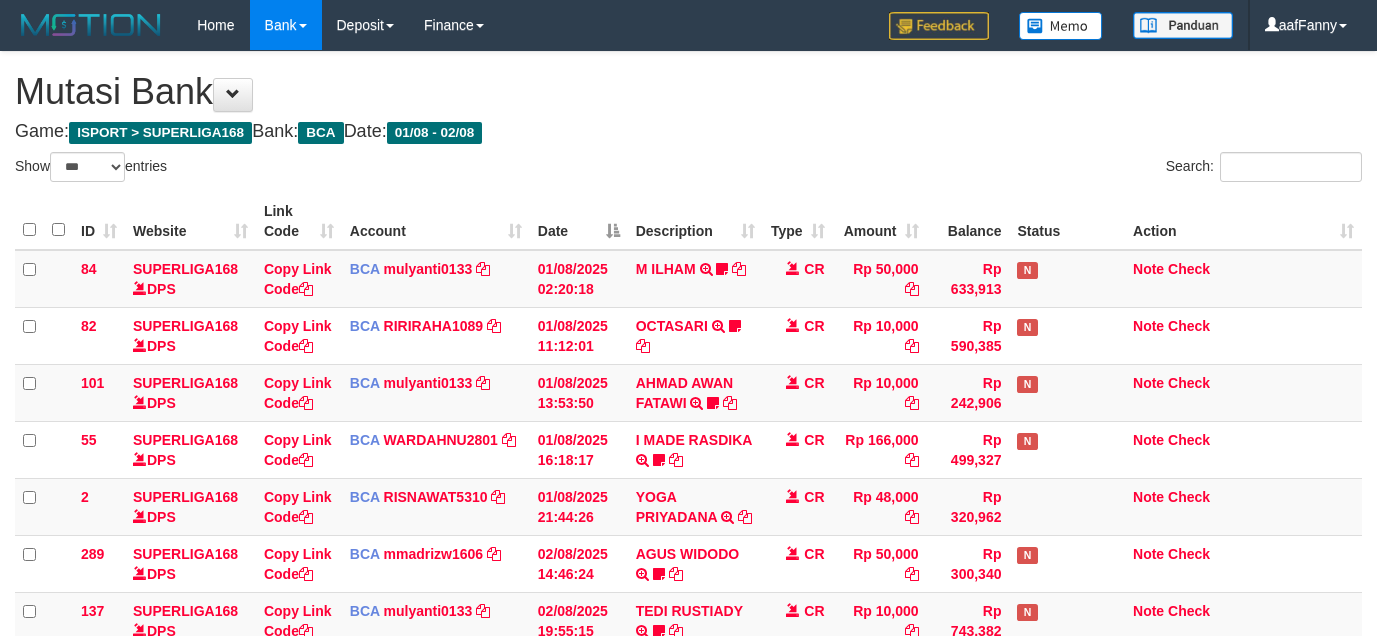 select on "***" 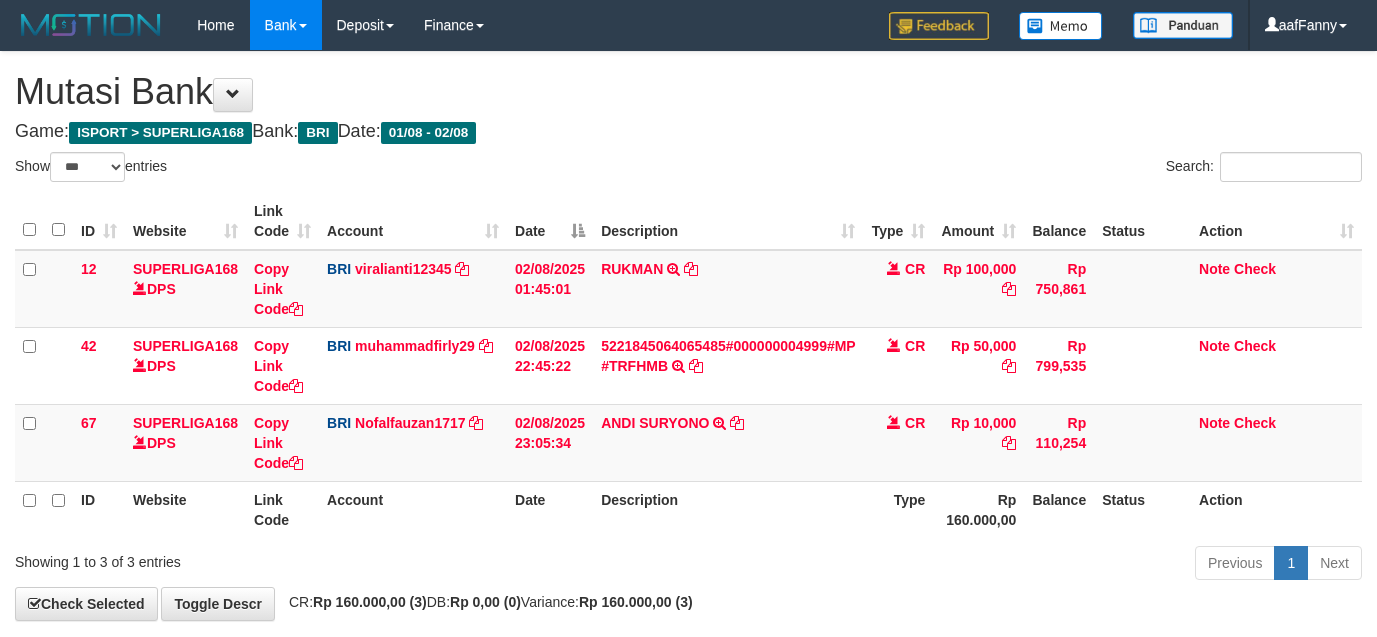 select on "***" 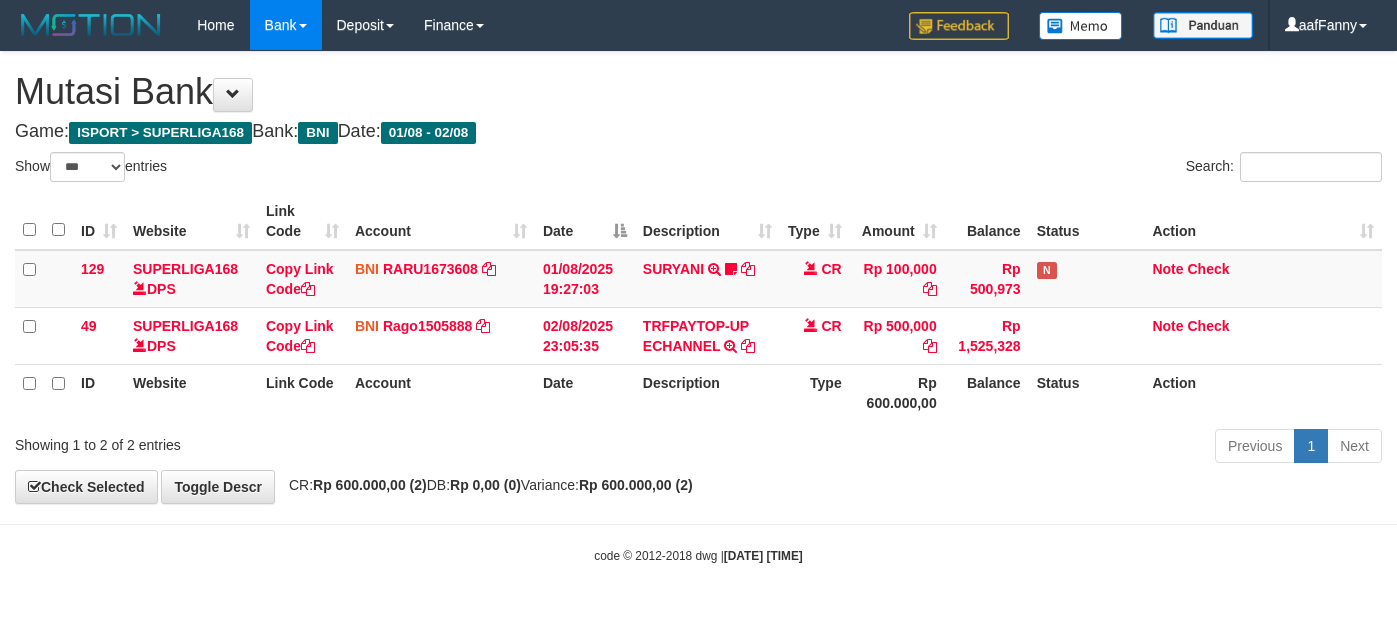 select on "***" 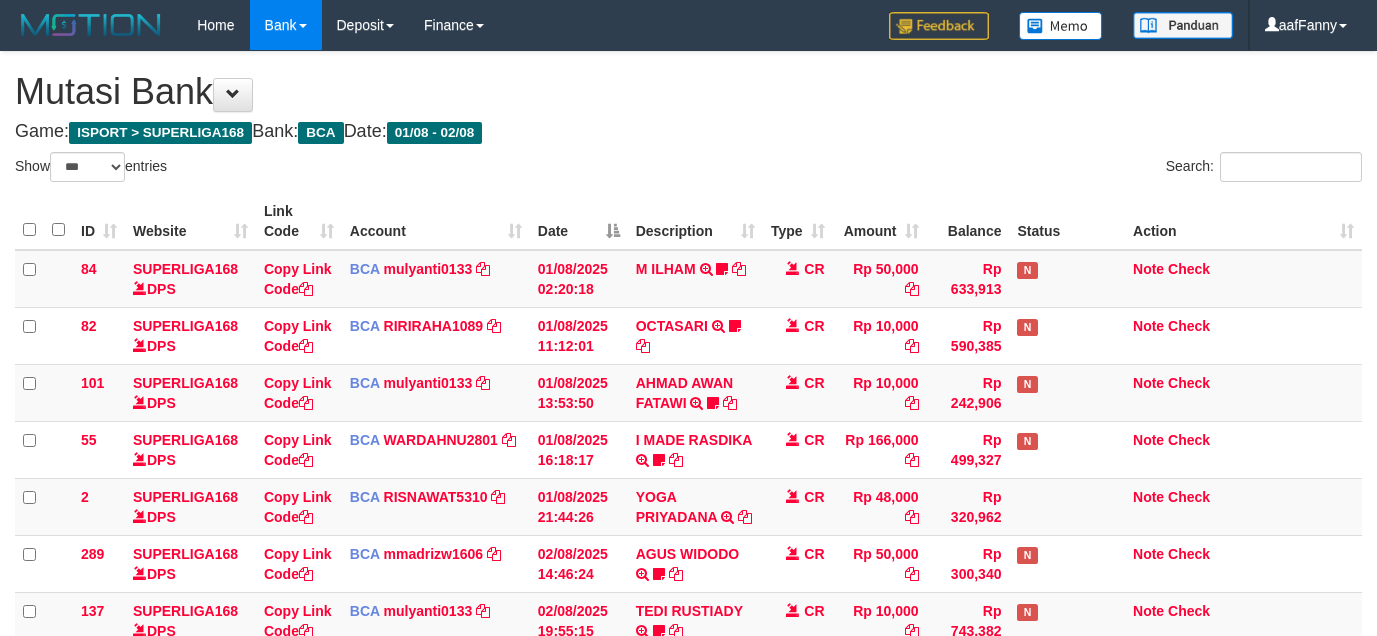 select on "***" 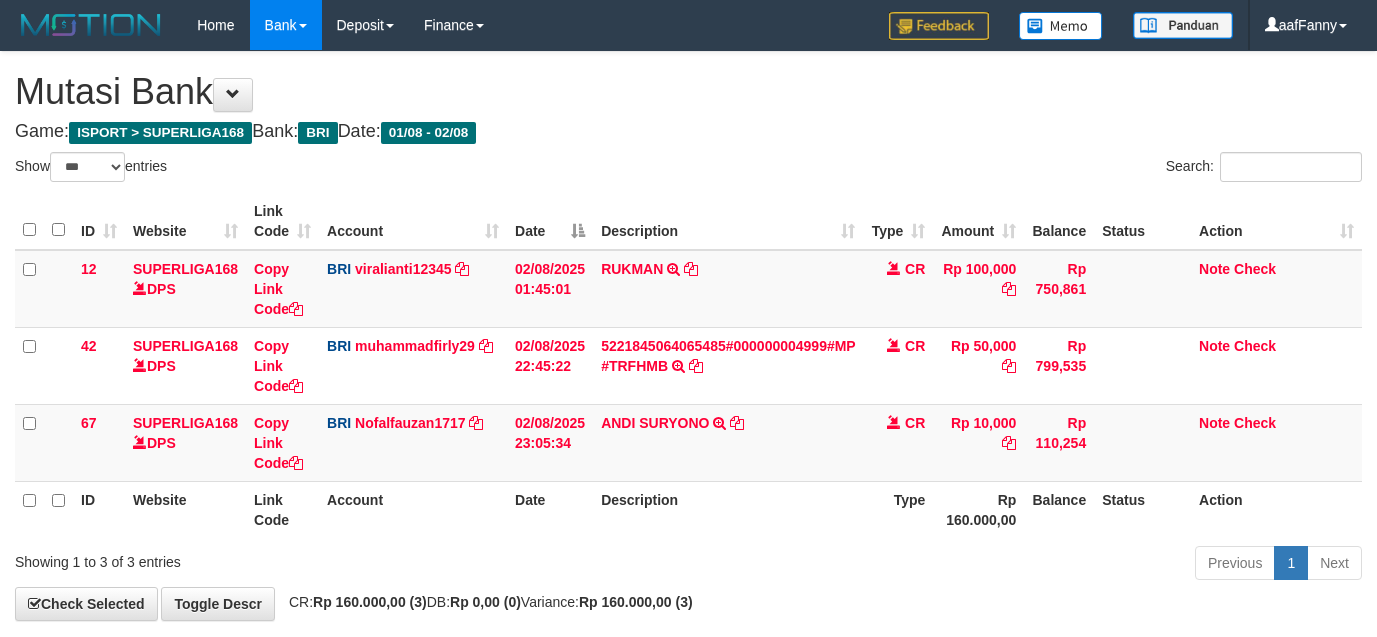 select on "***" 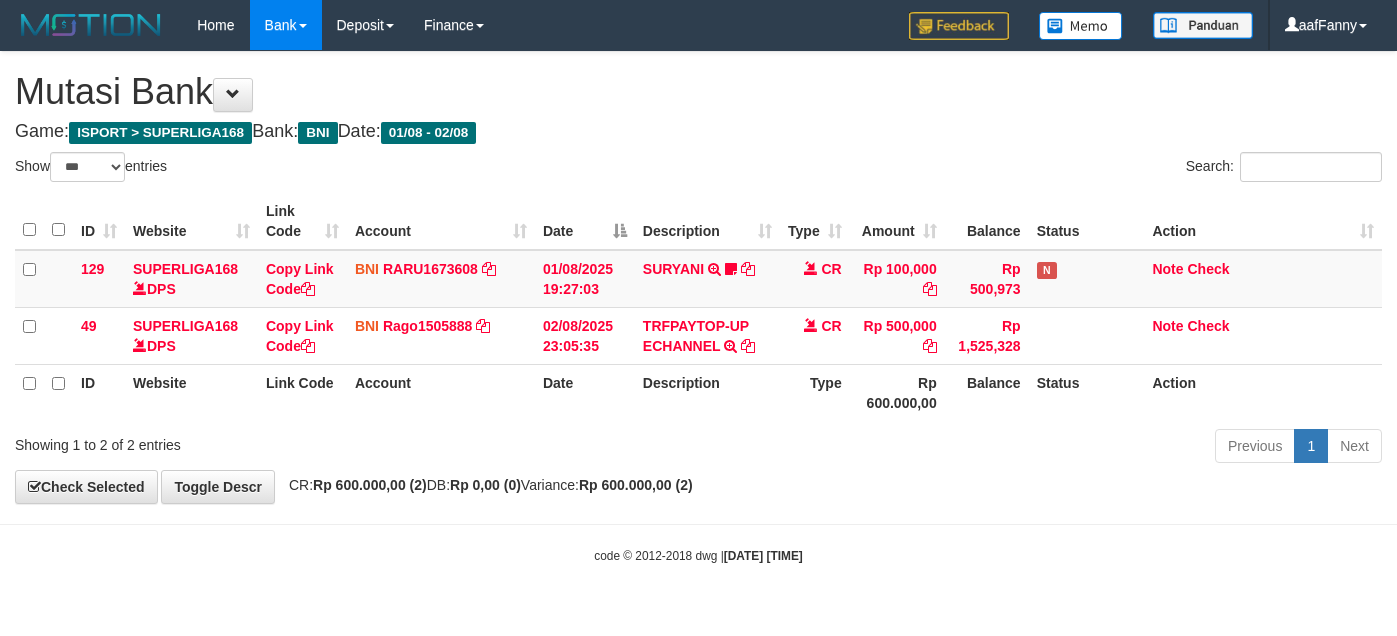 select on "***" 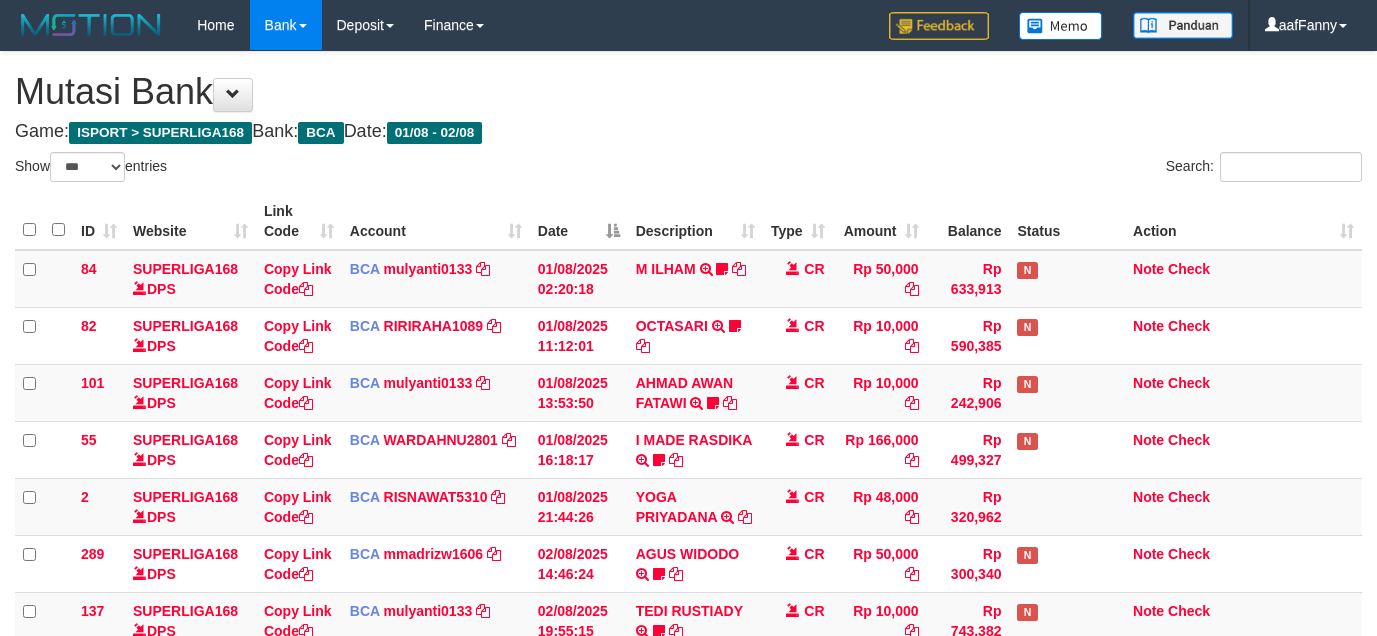 select on "***" 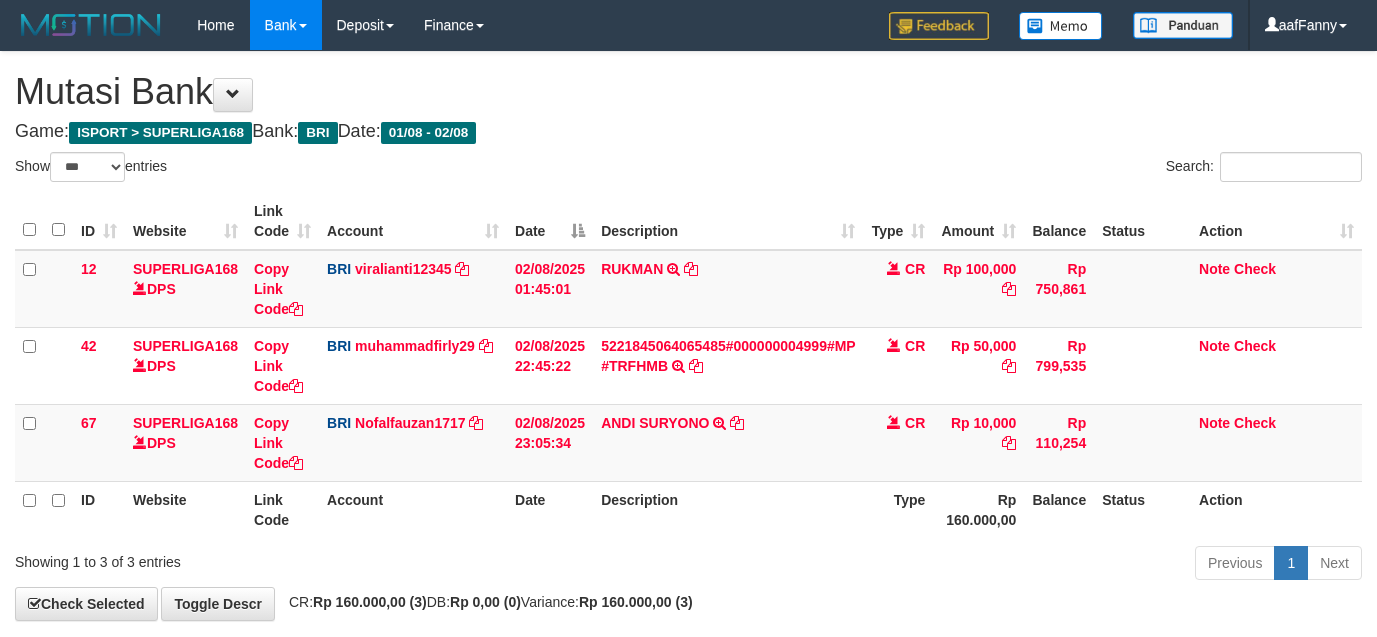 select on "***" 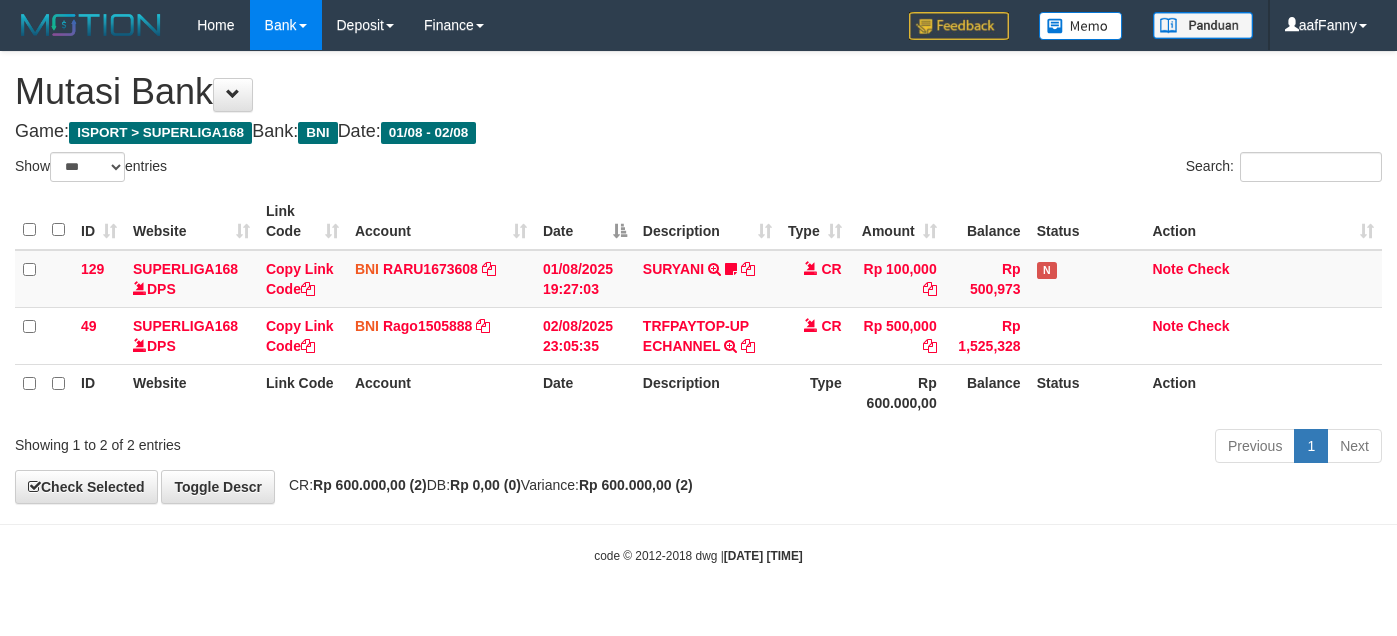 select on "***" 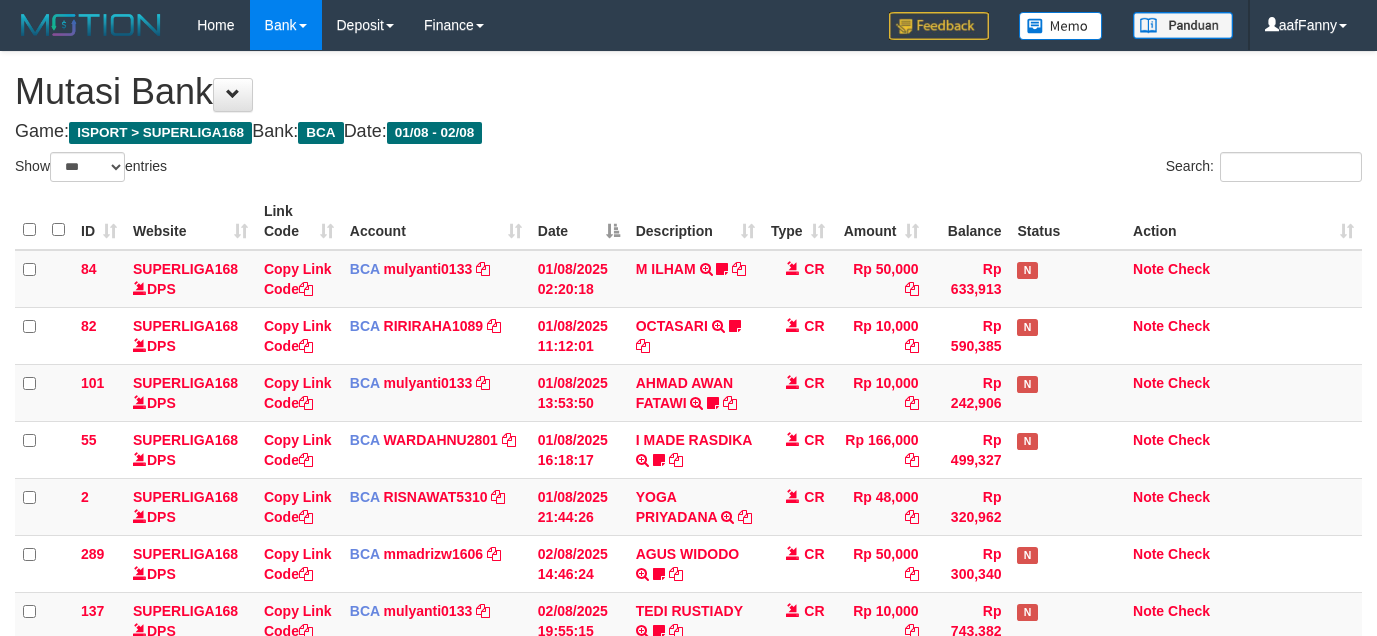 select on "***" 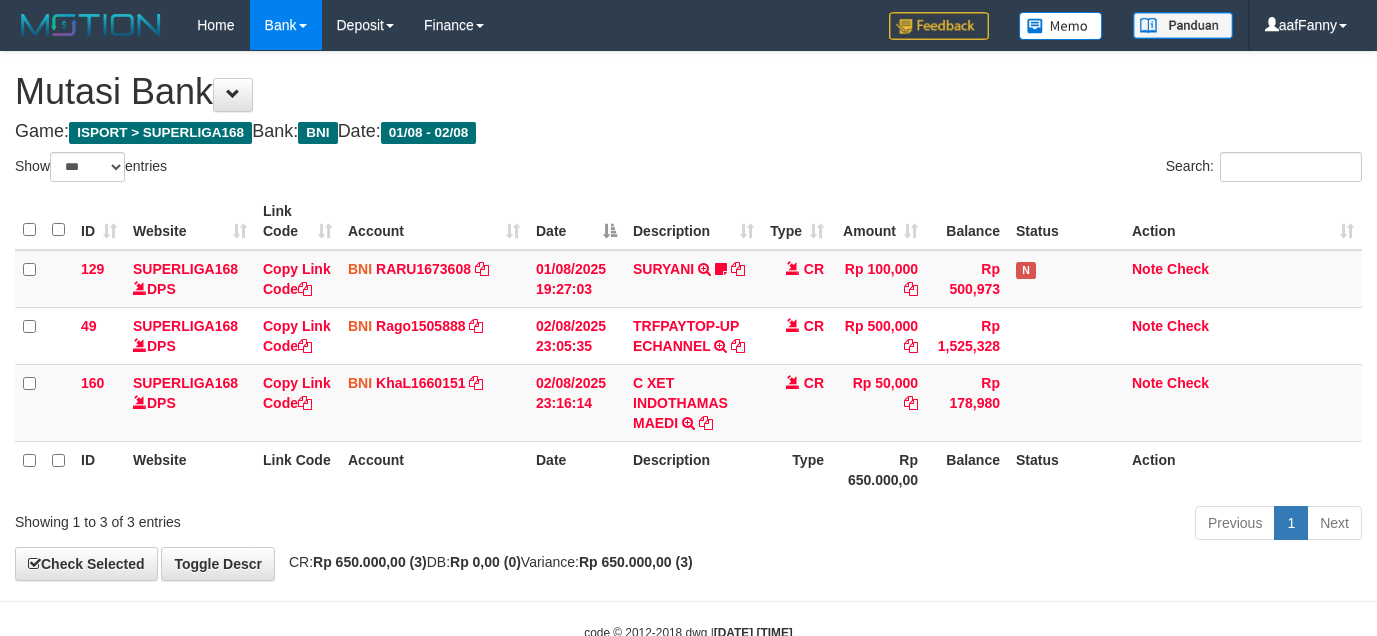 select on "***" 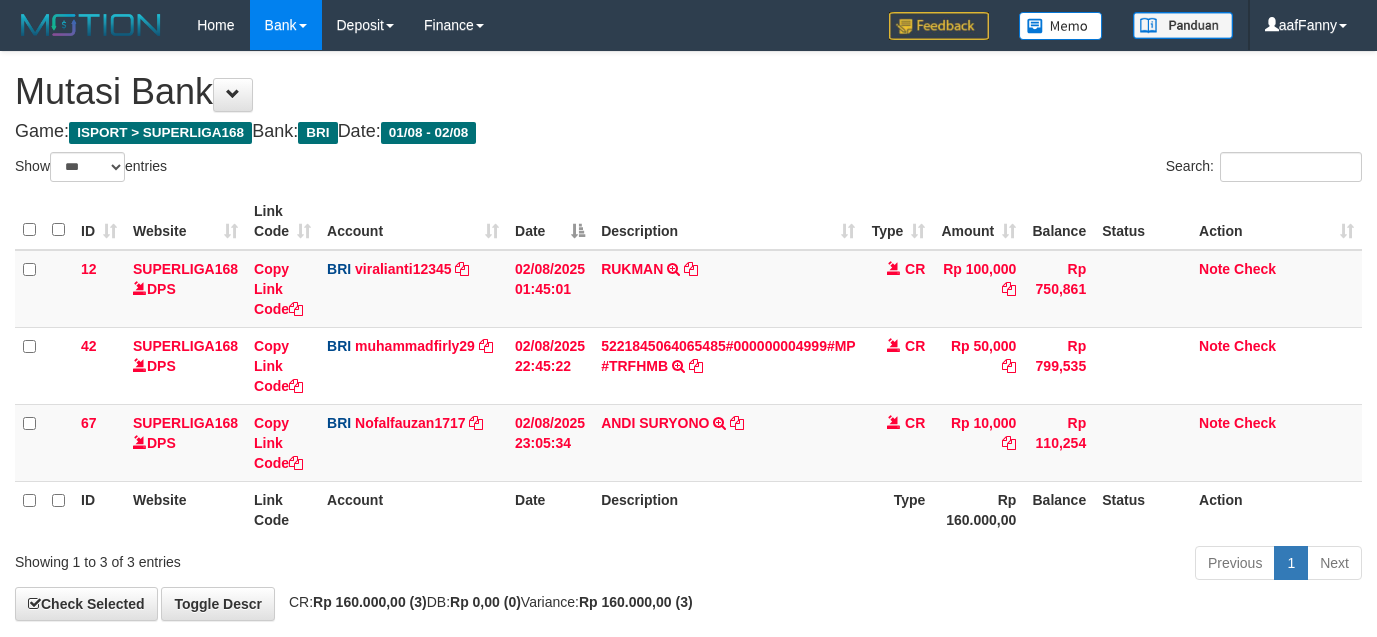 select on "***" 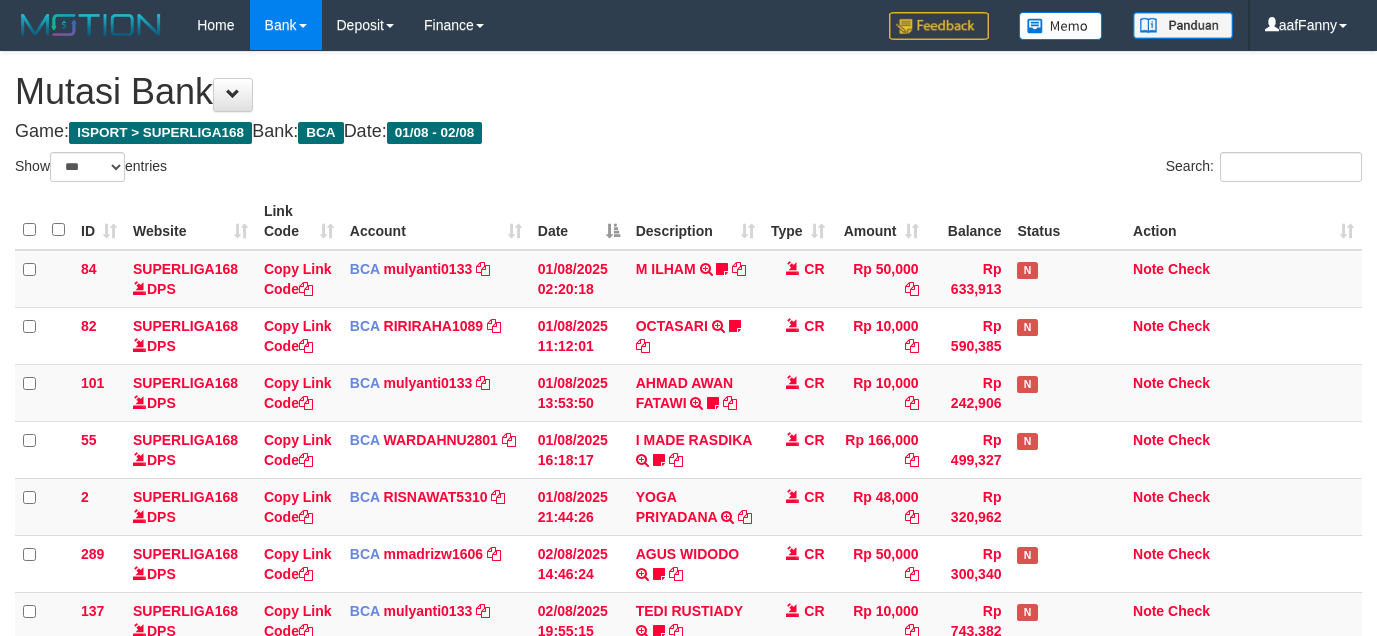 select on "***" 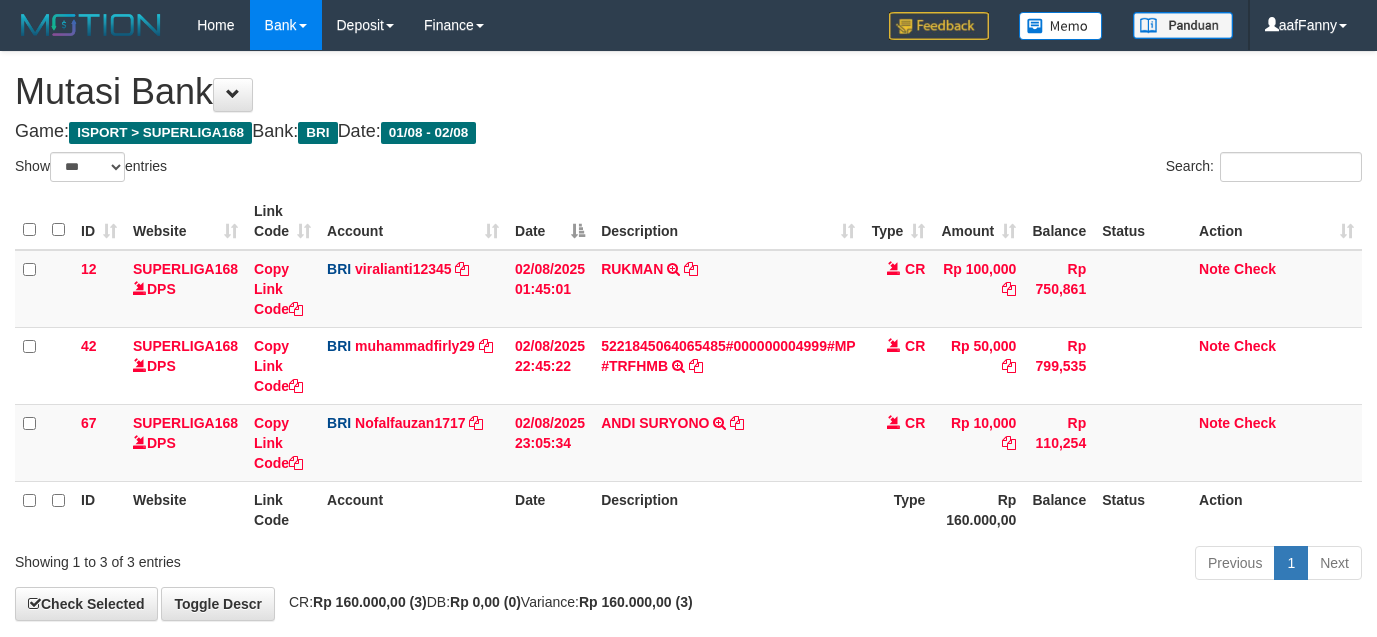 select on "***" 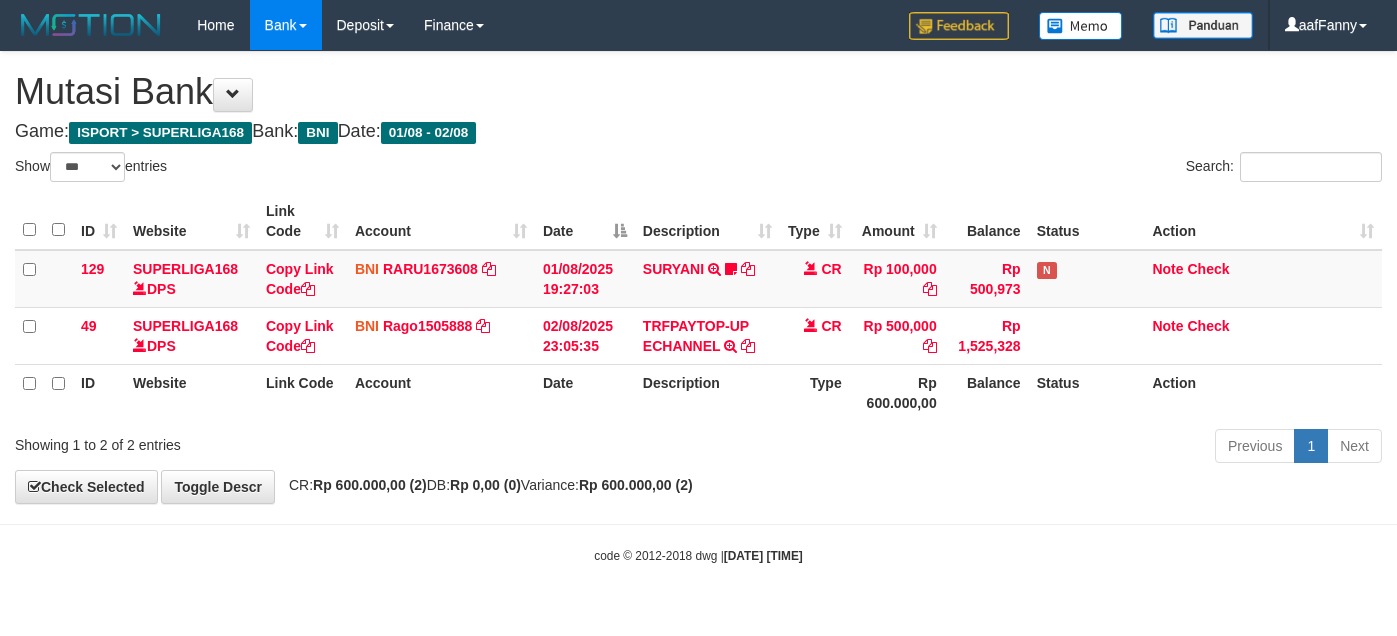 select on "***" 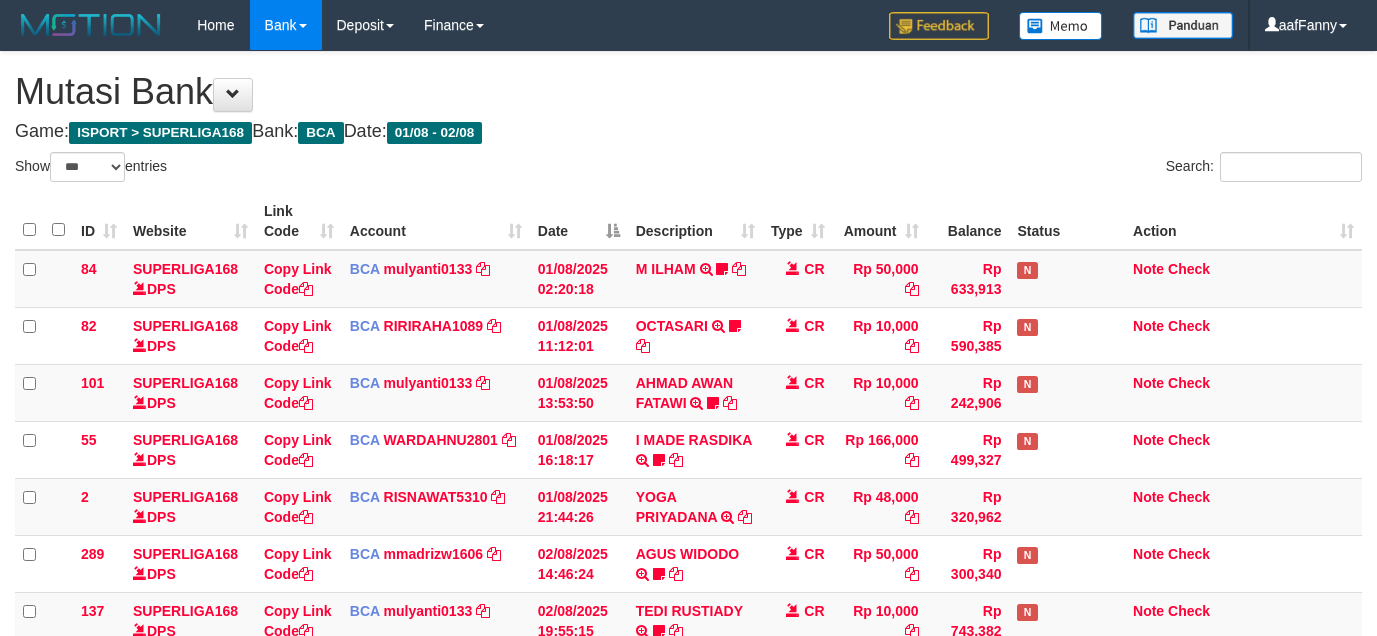 select on "***" 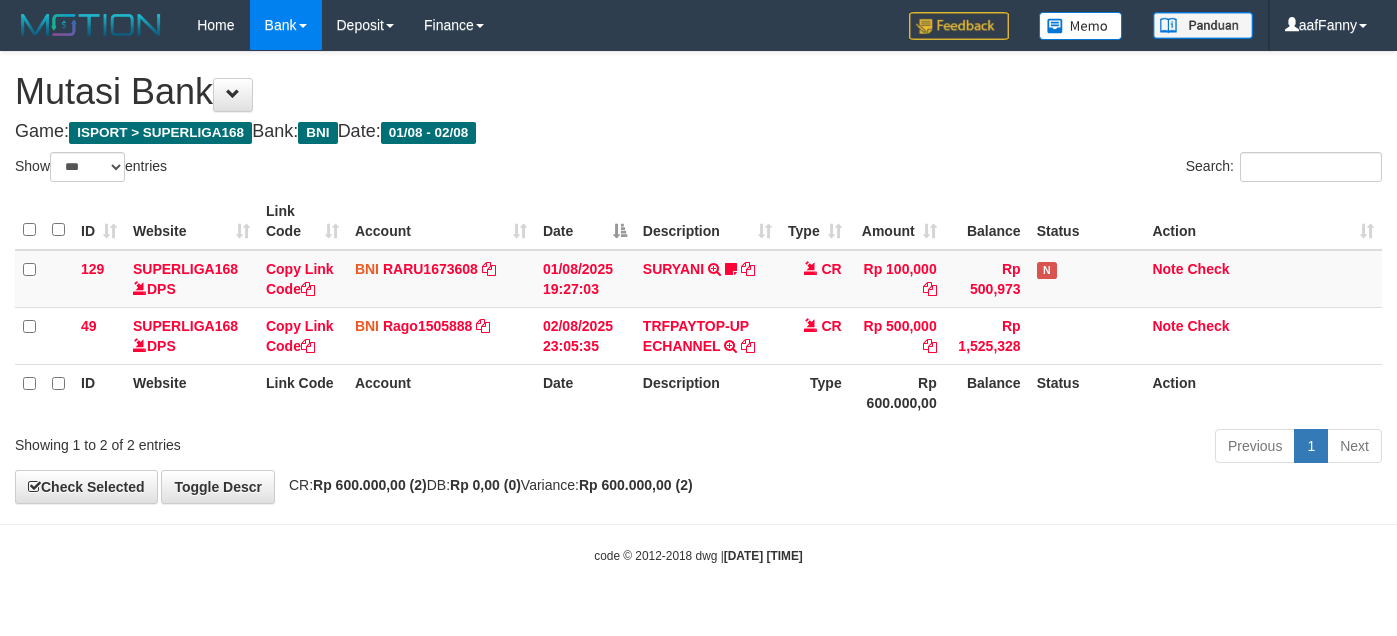 select on "***" 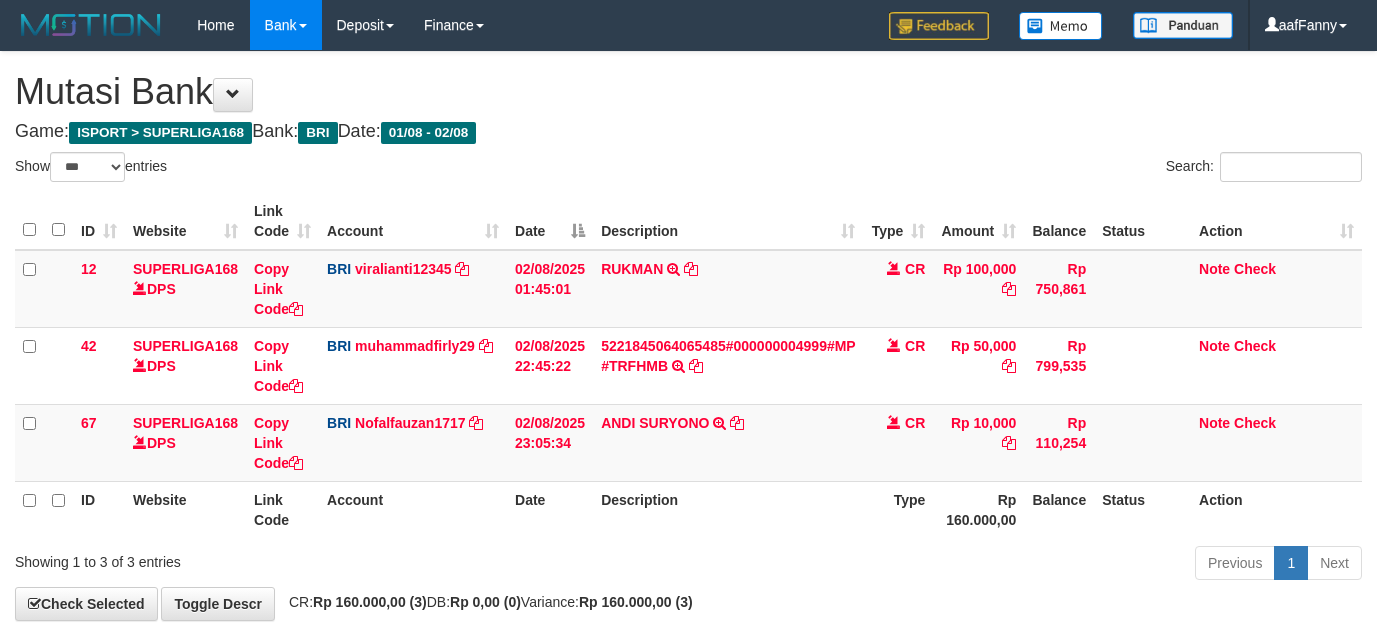 select on "***" 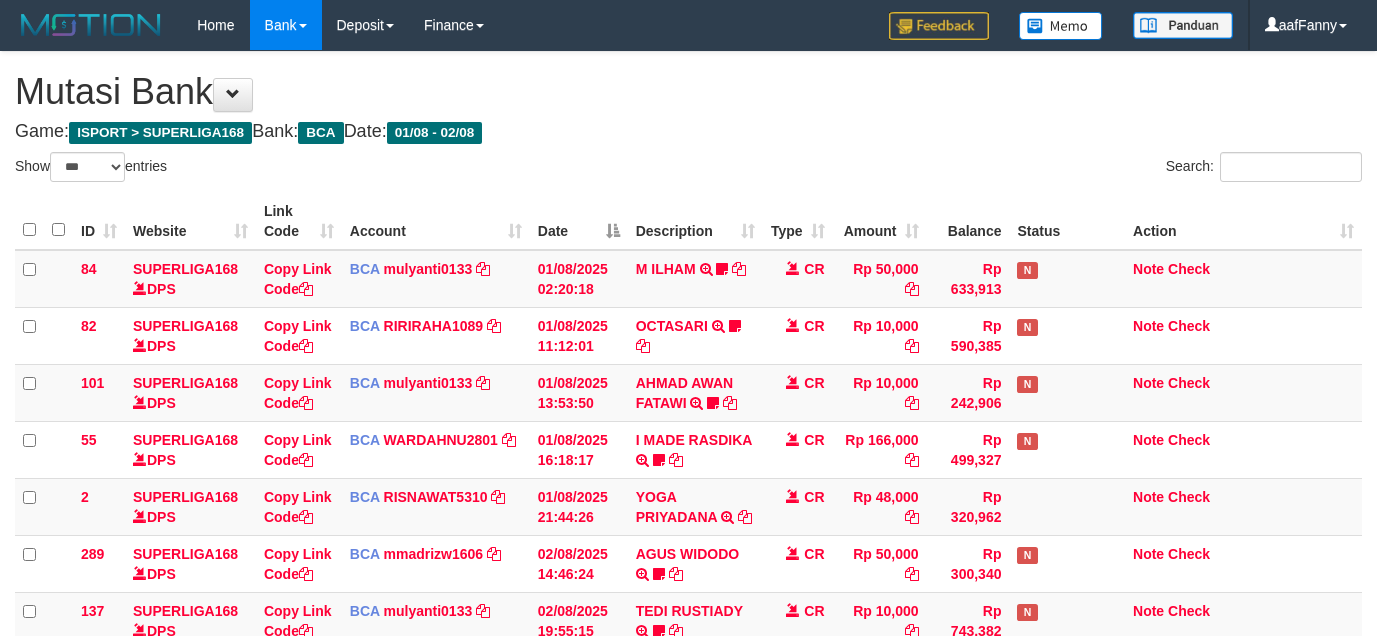 select on "***" 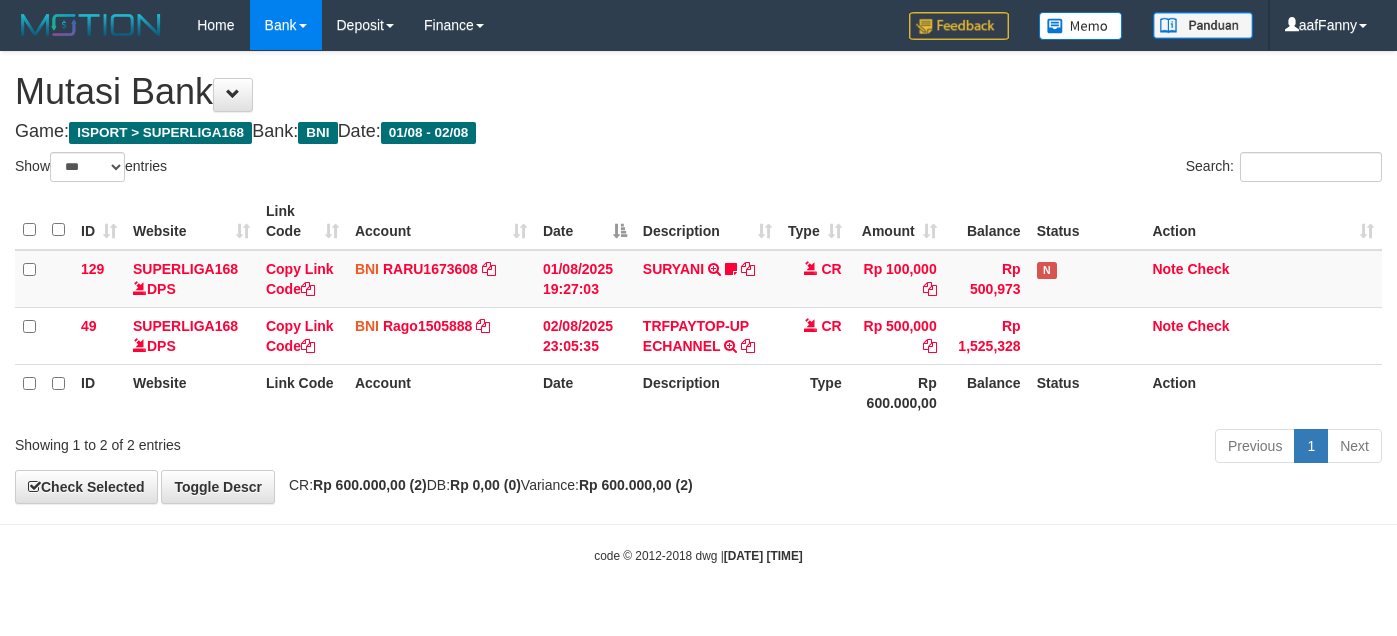 select on "***" 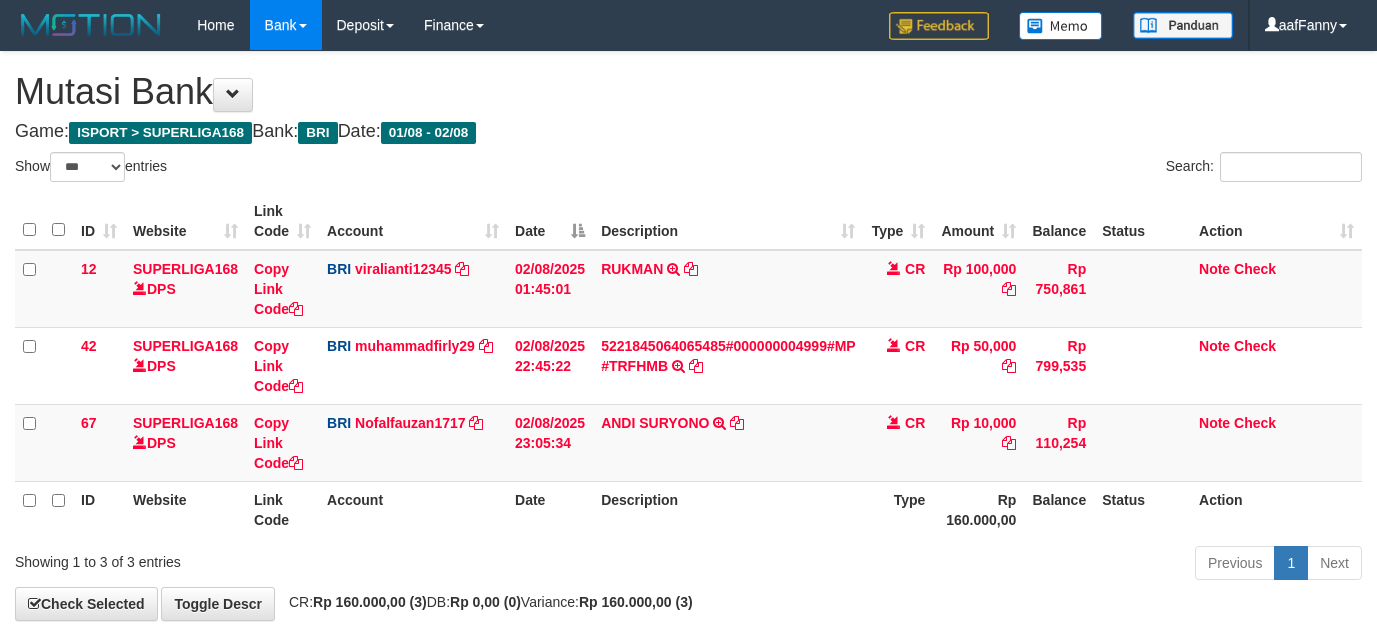 select on "***" 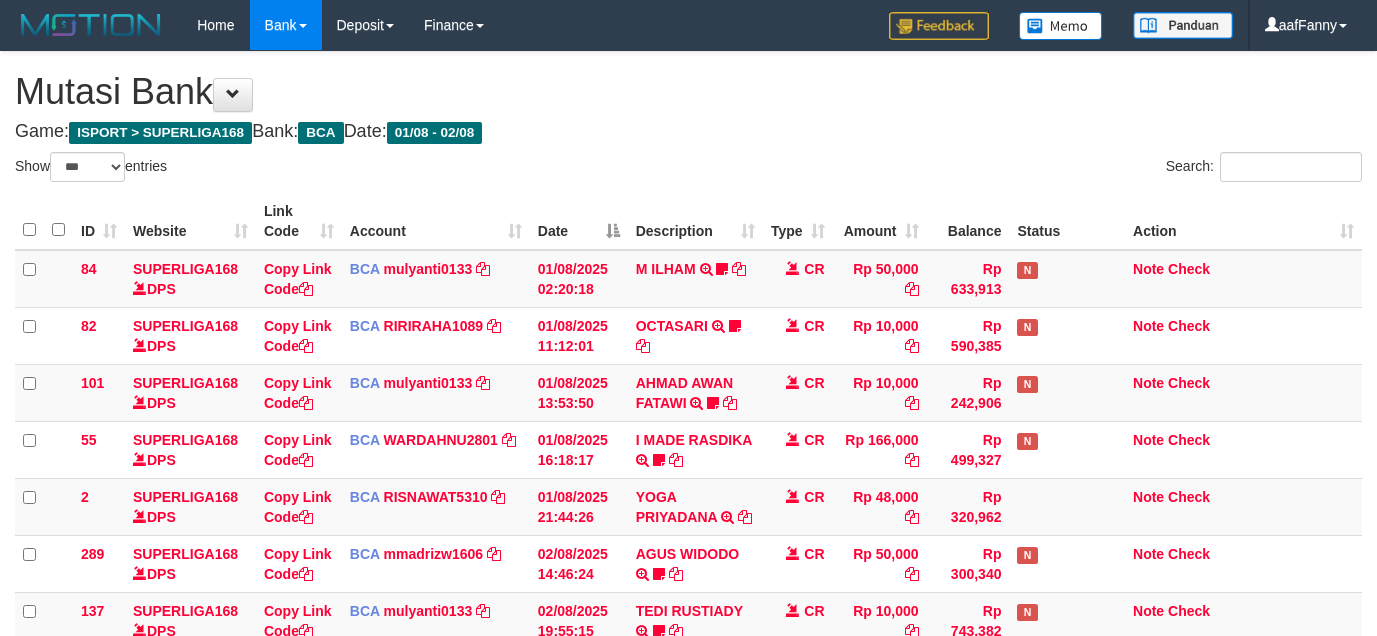 select on "***" 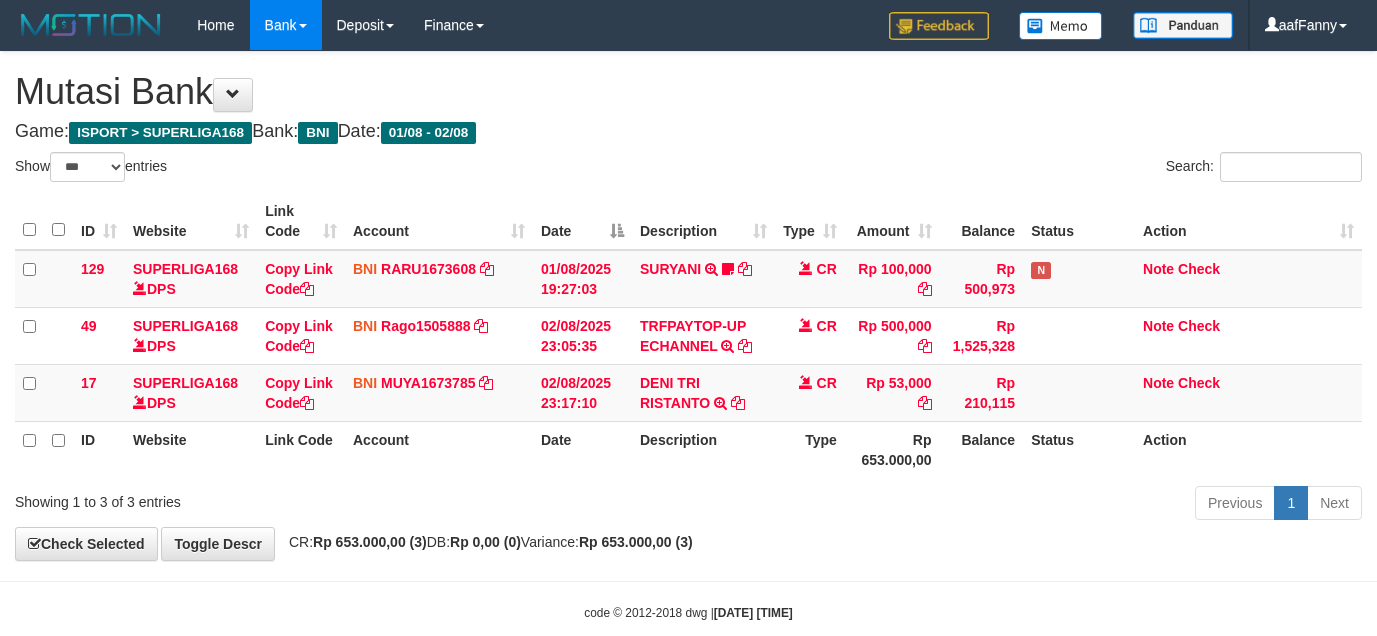 select on "***" 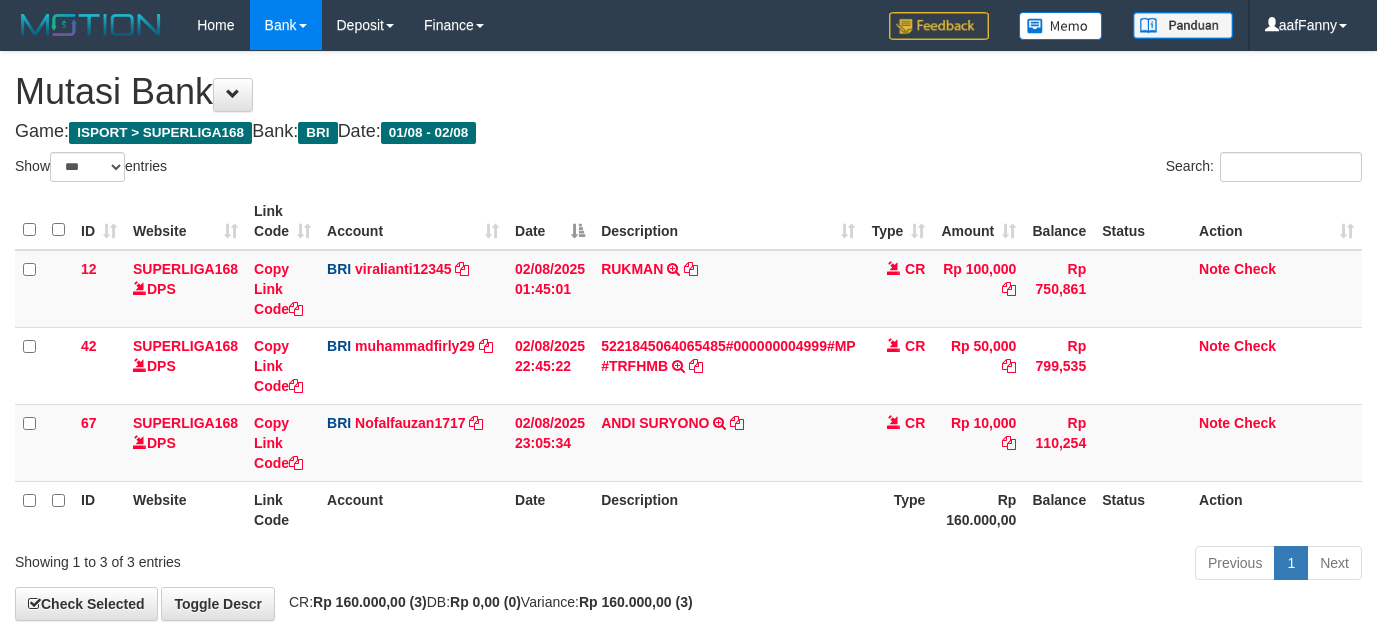 select on "***" 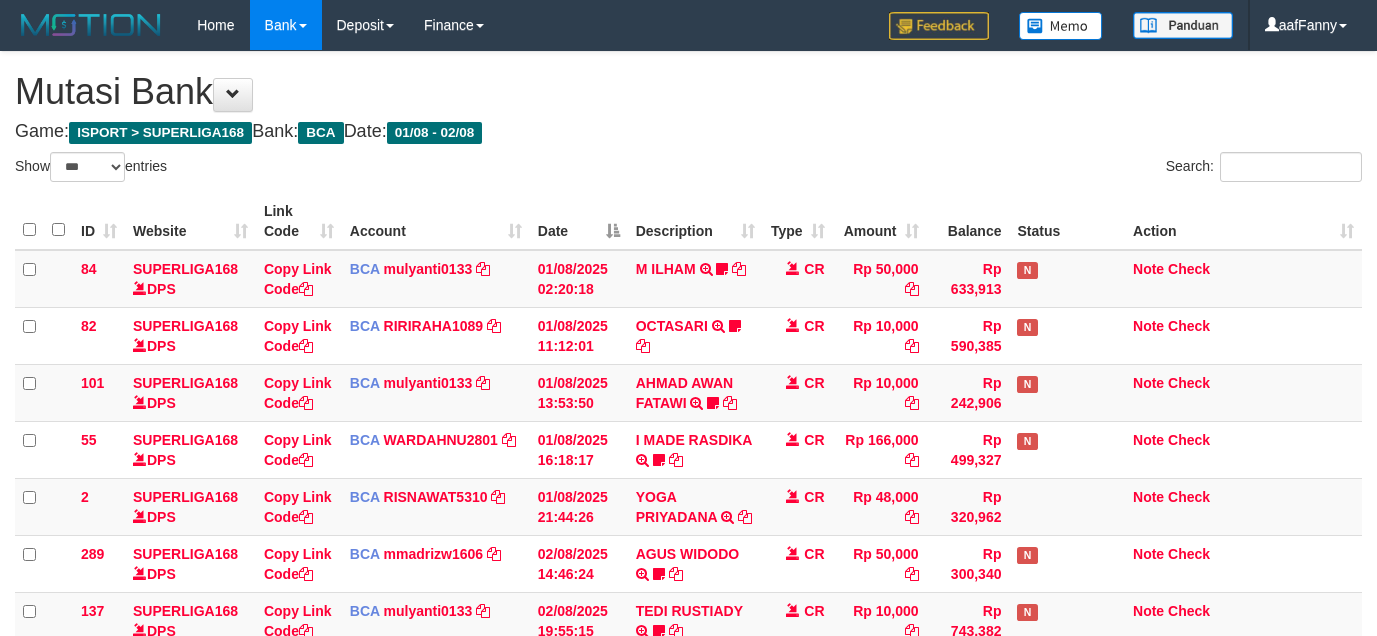 select on "***" 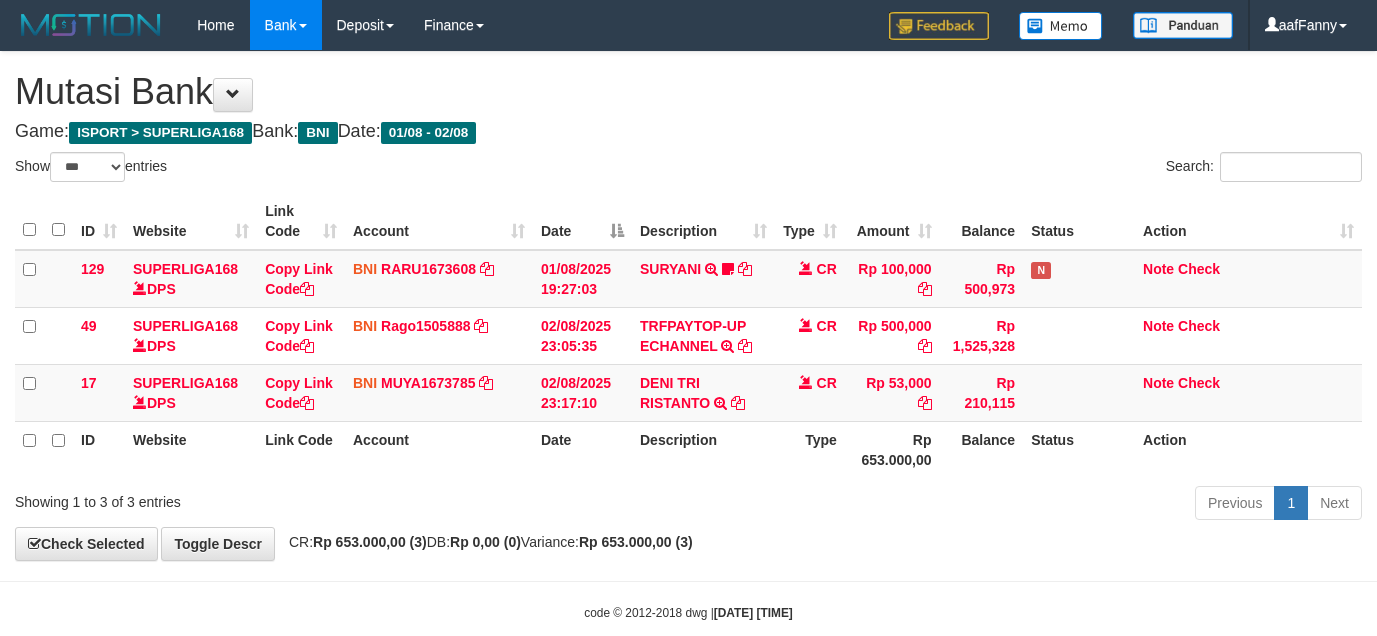 select on "***" 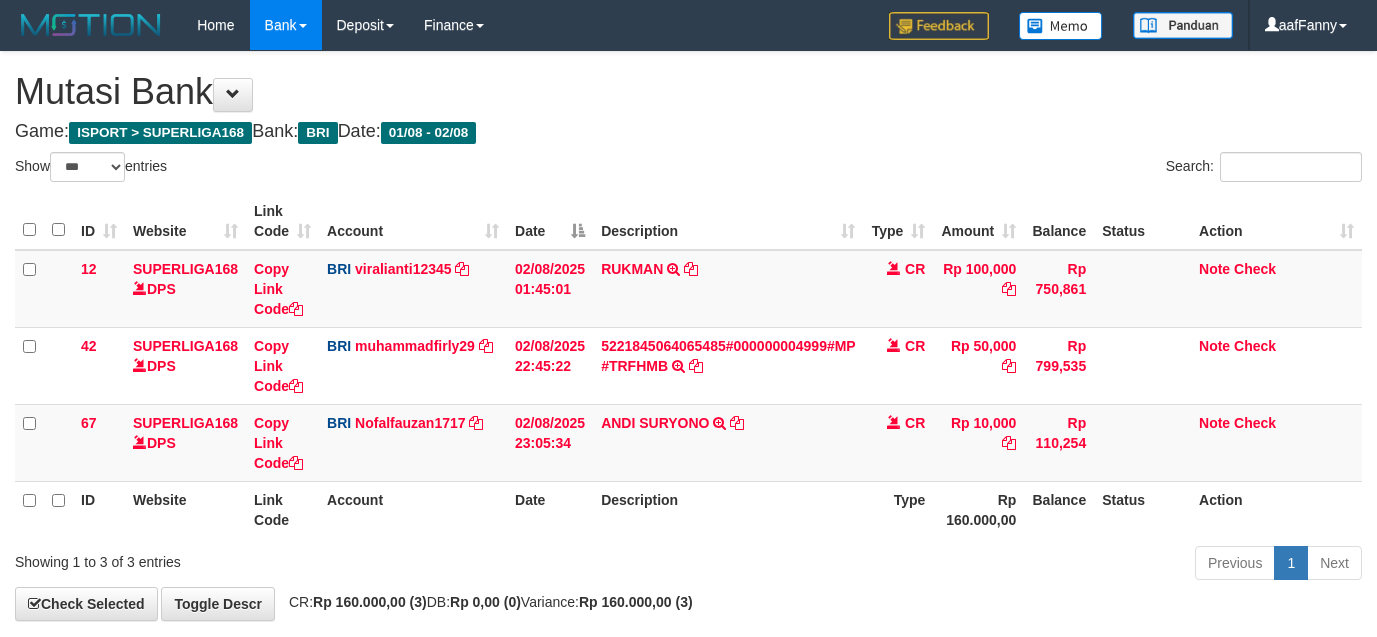 select on "***" 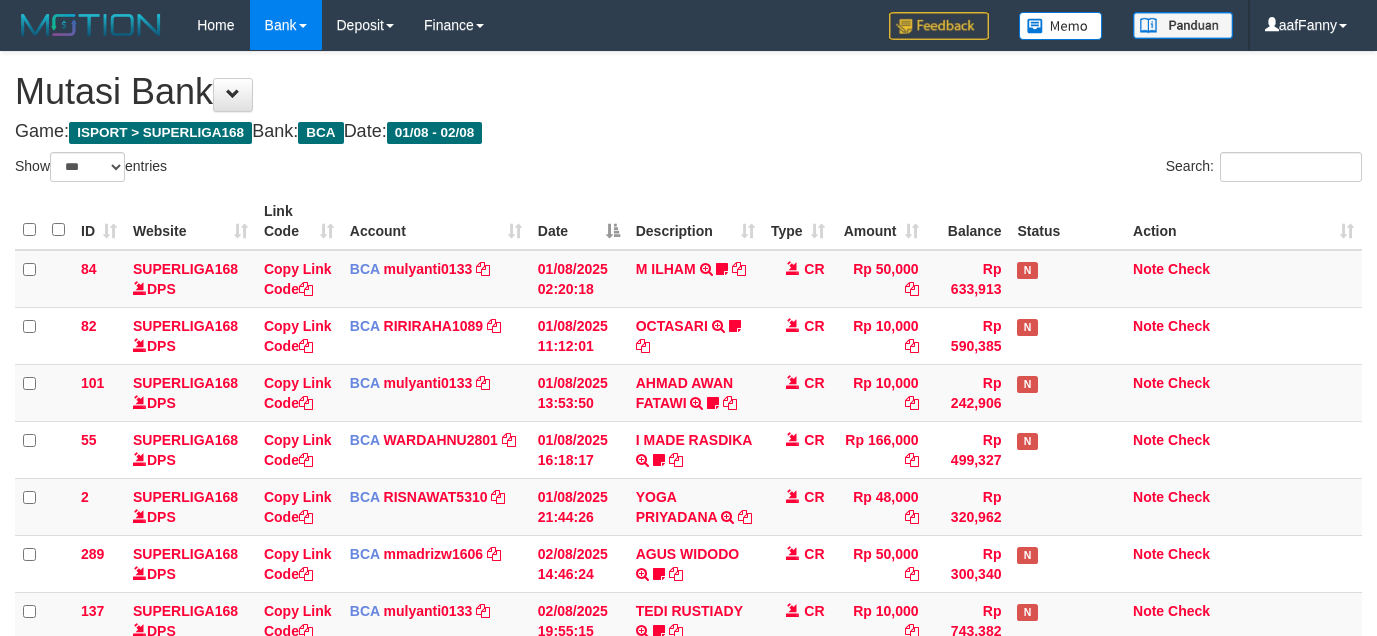 select on "***" 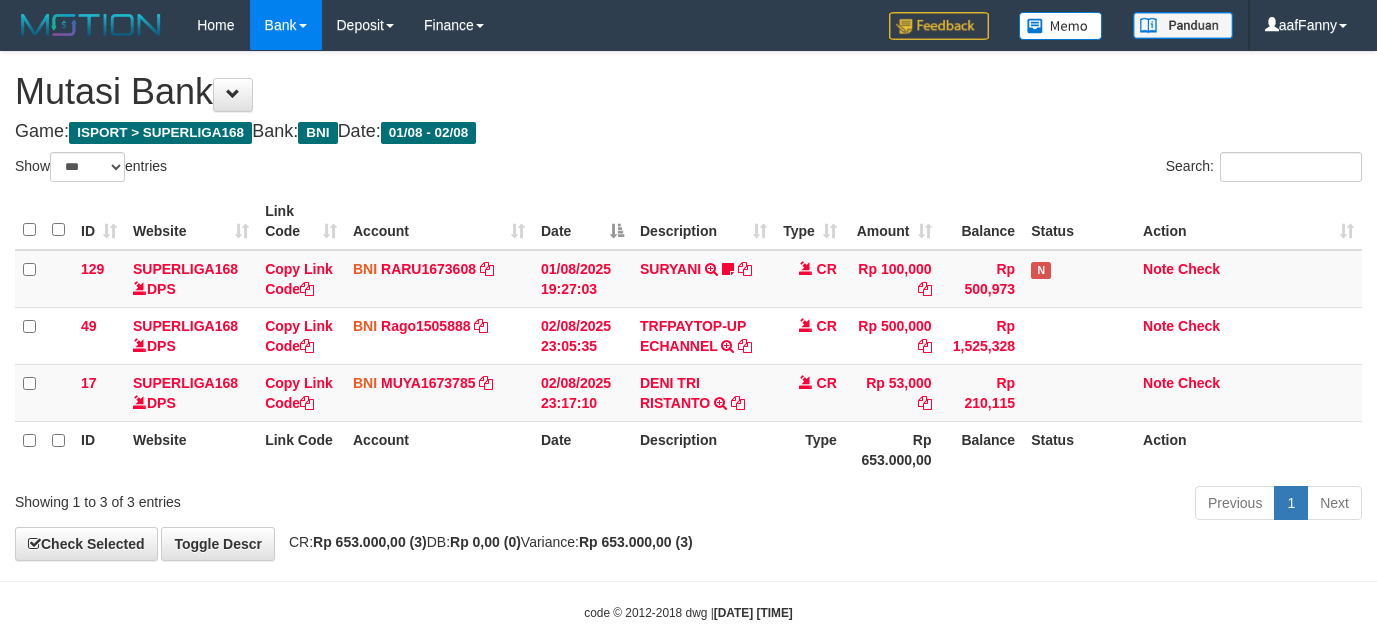 select on "***" 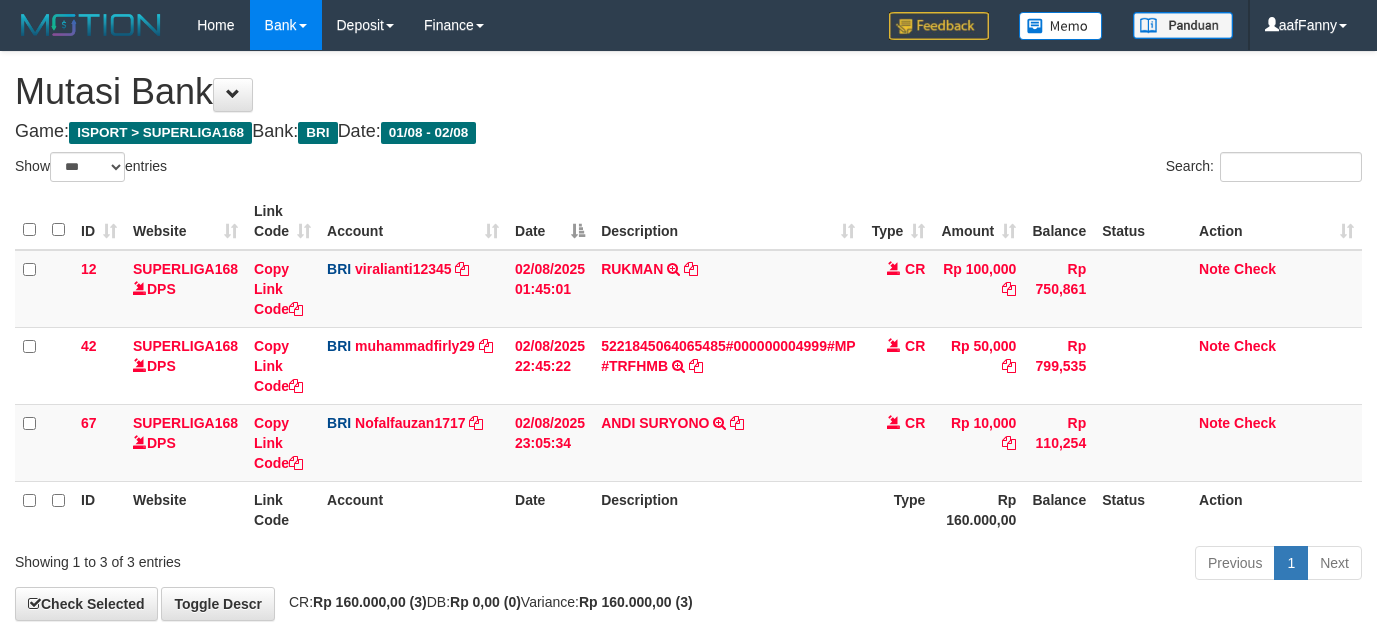 select on "***" 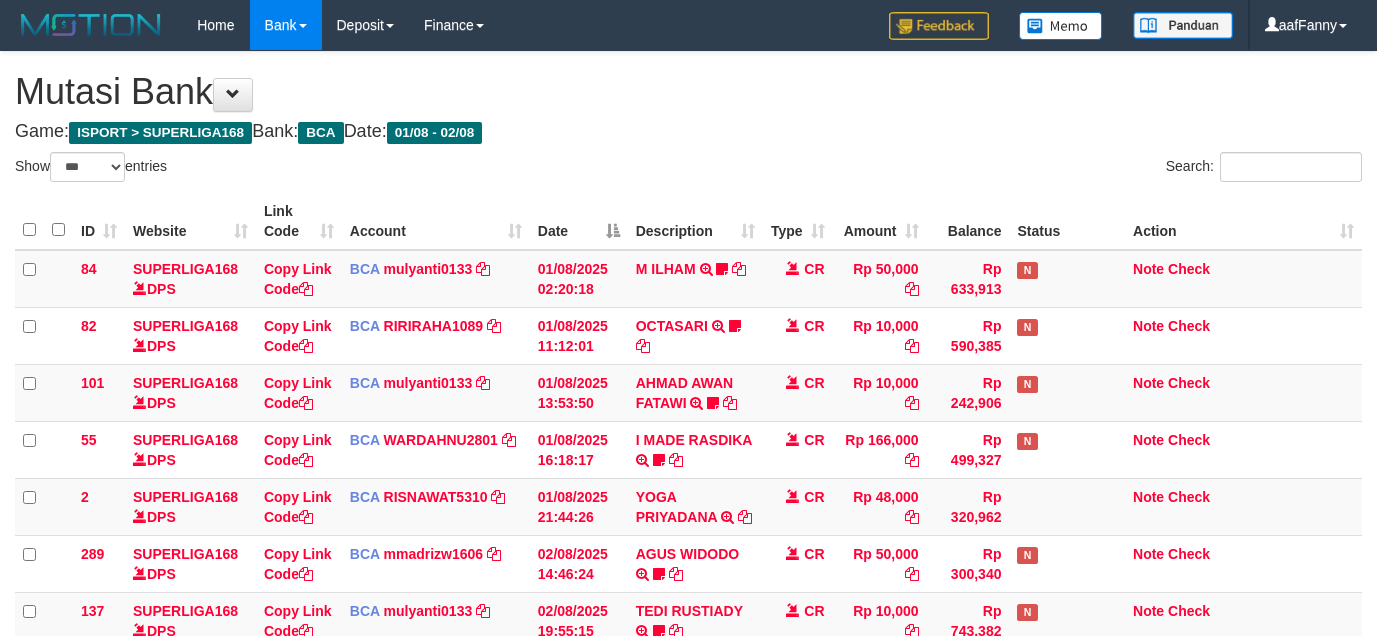 select on "***" 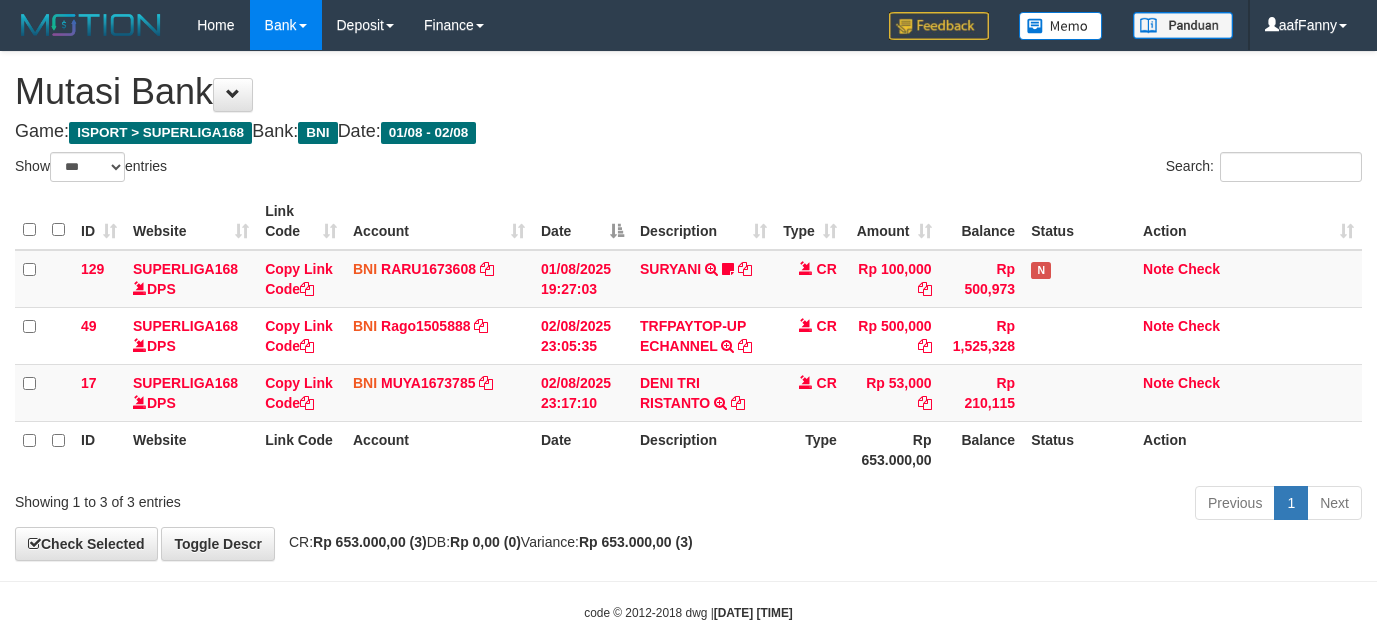 select on "***" 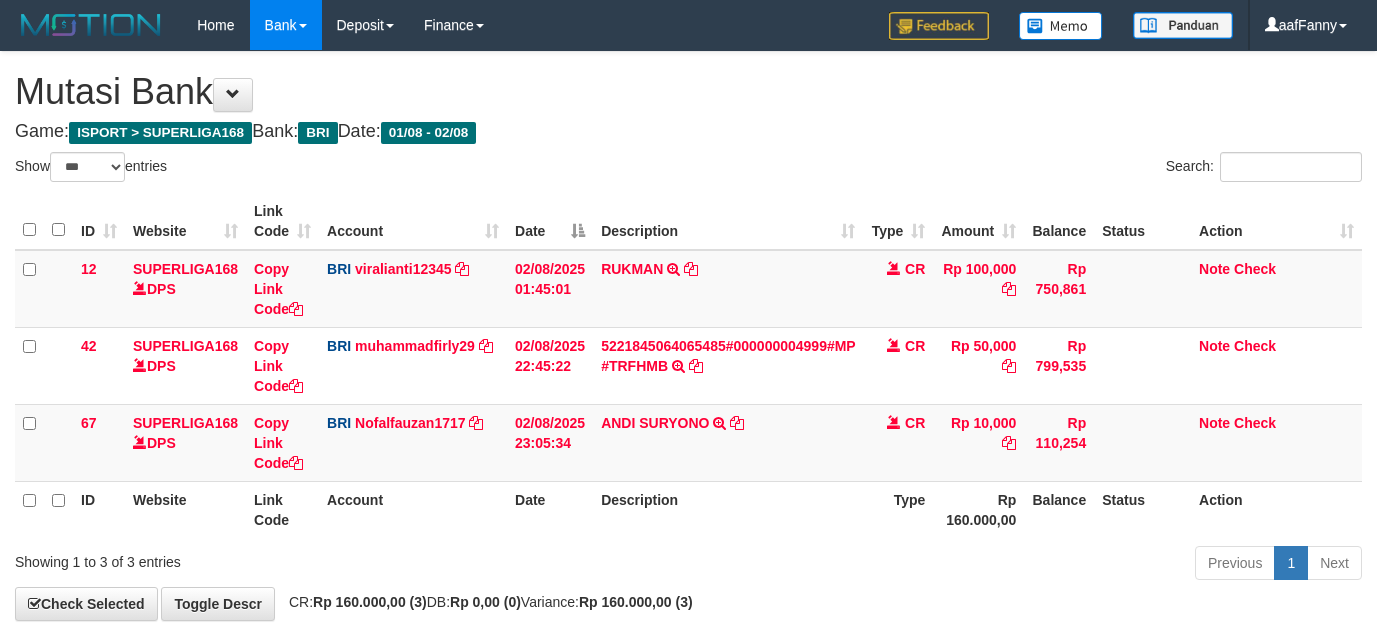 select on "***" 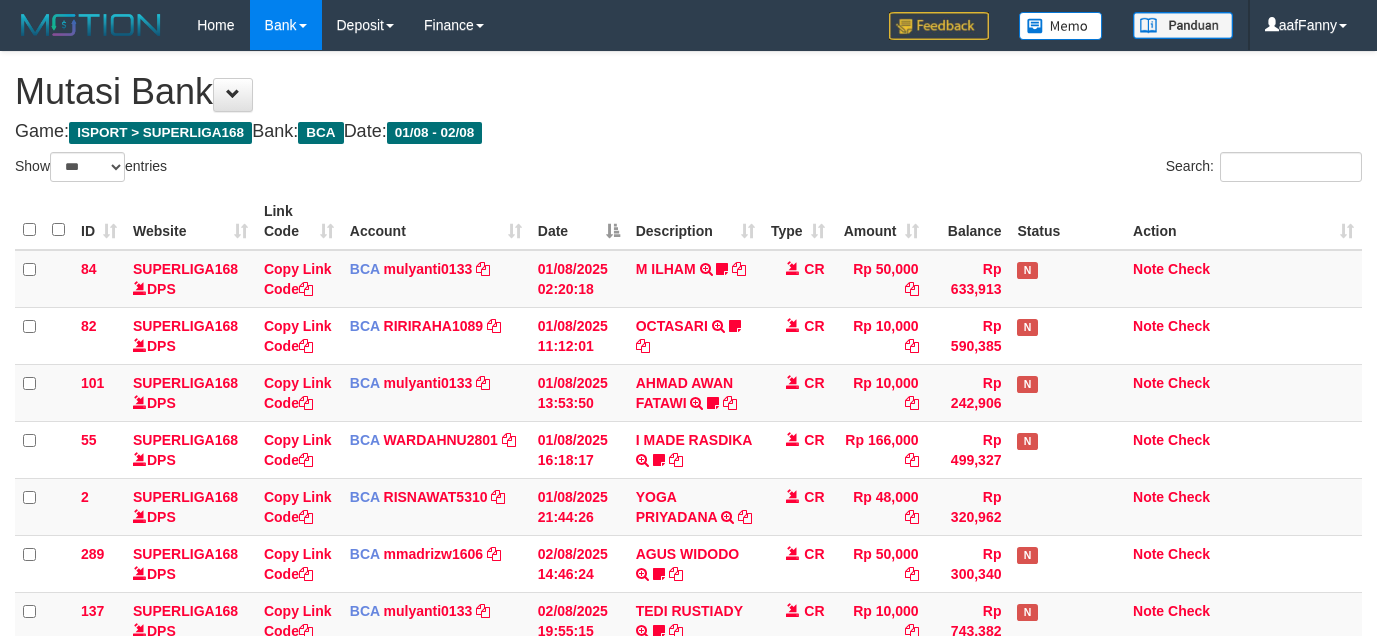 select on "***" 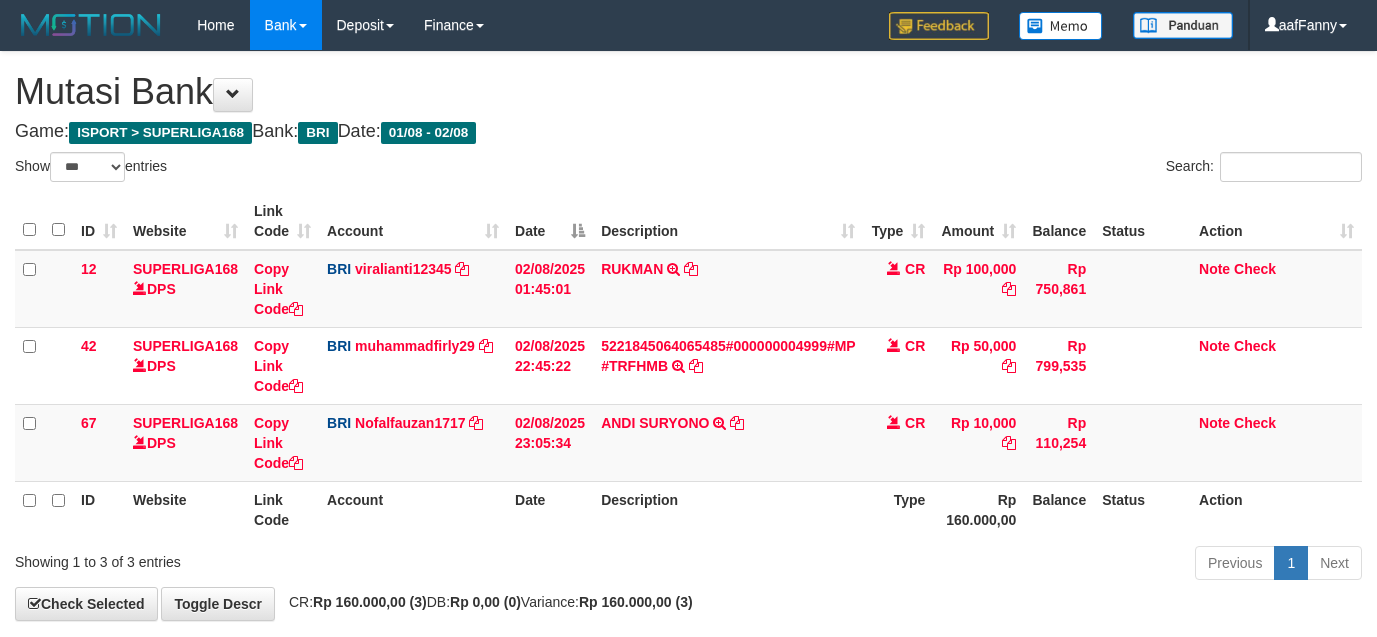 select on "***" 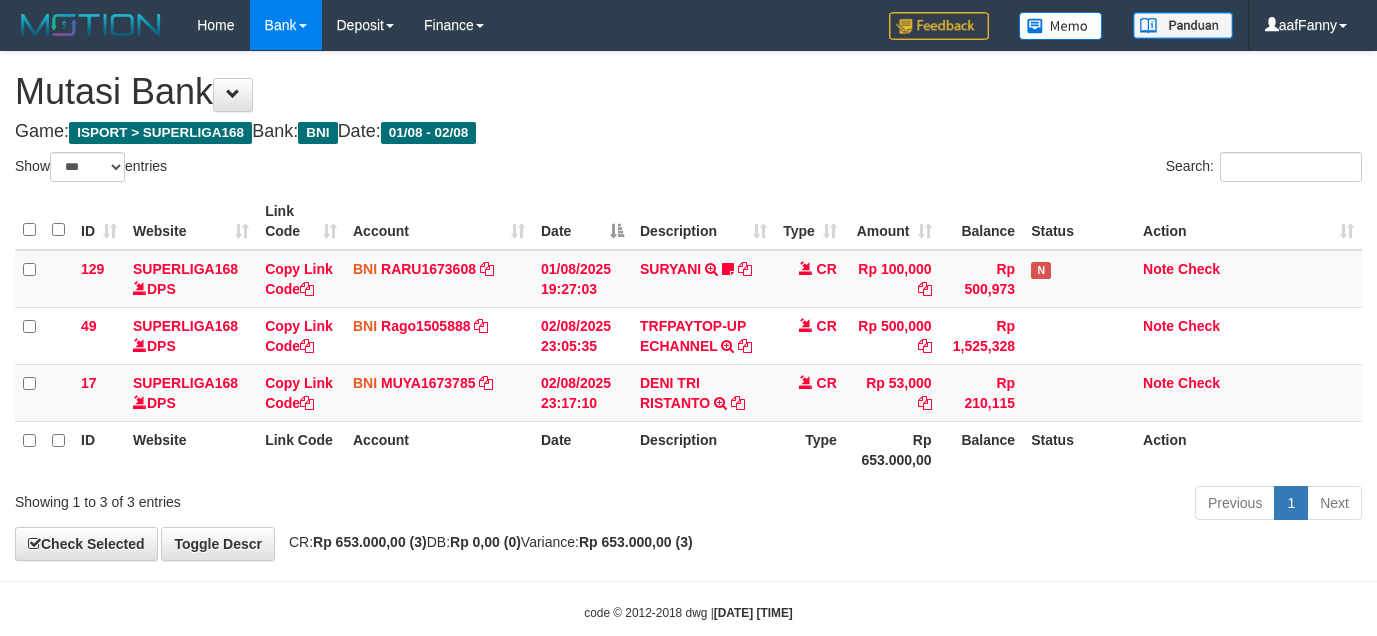 select on "***" 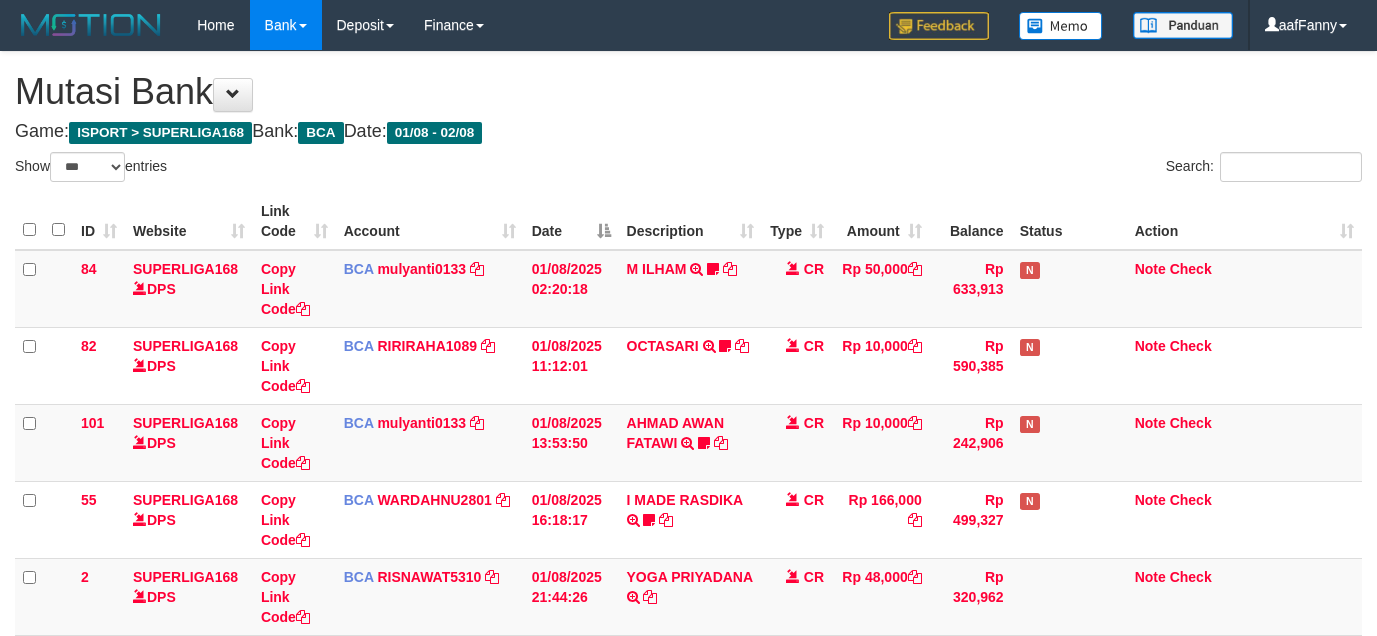 select on "***" 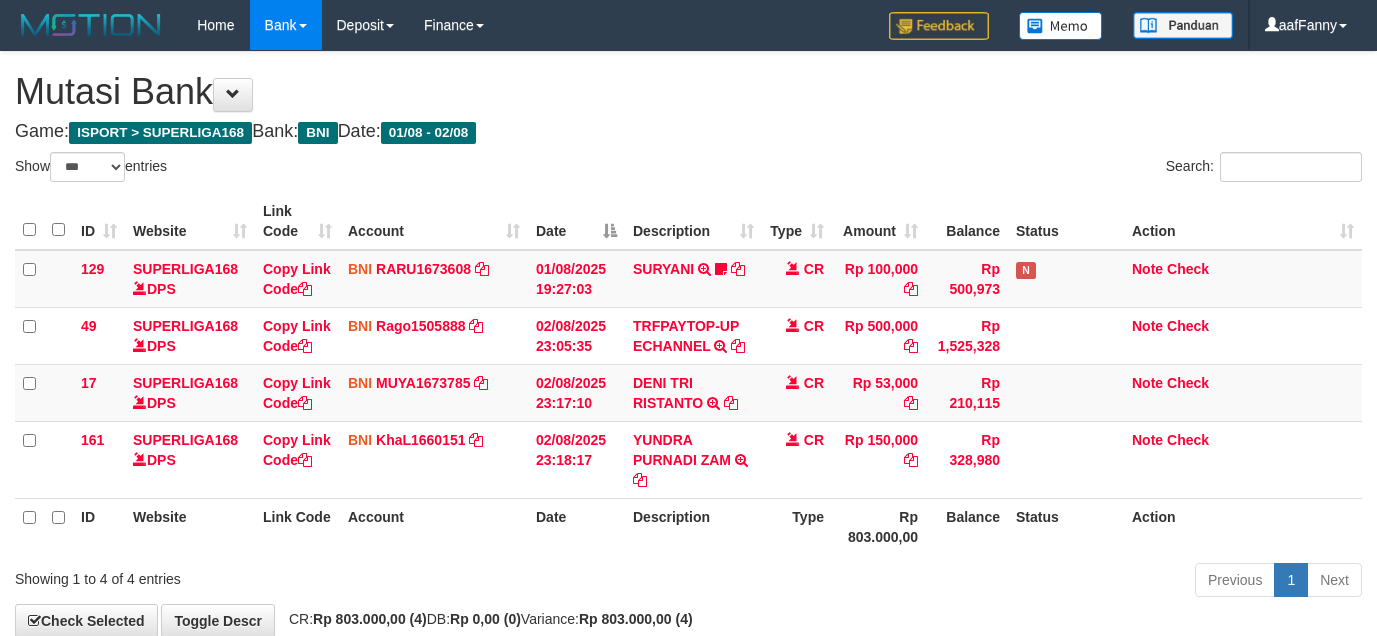 select on "***" 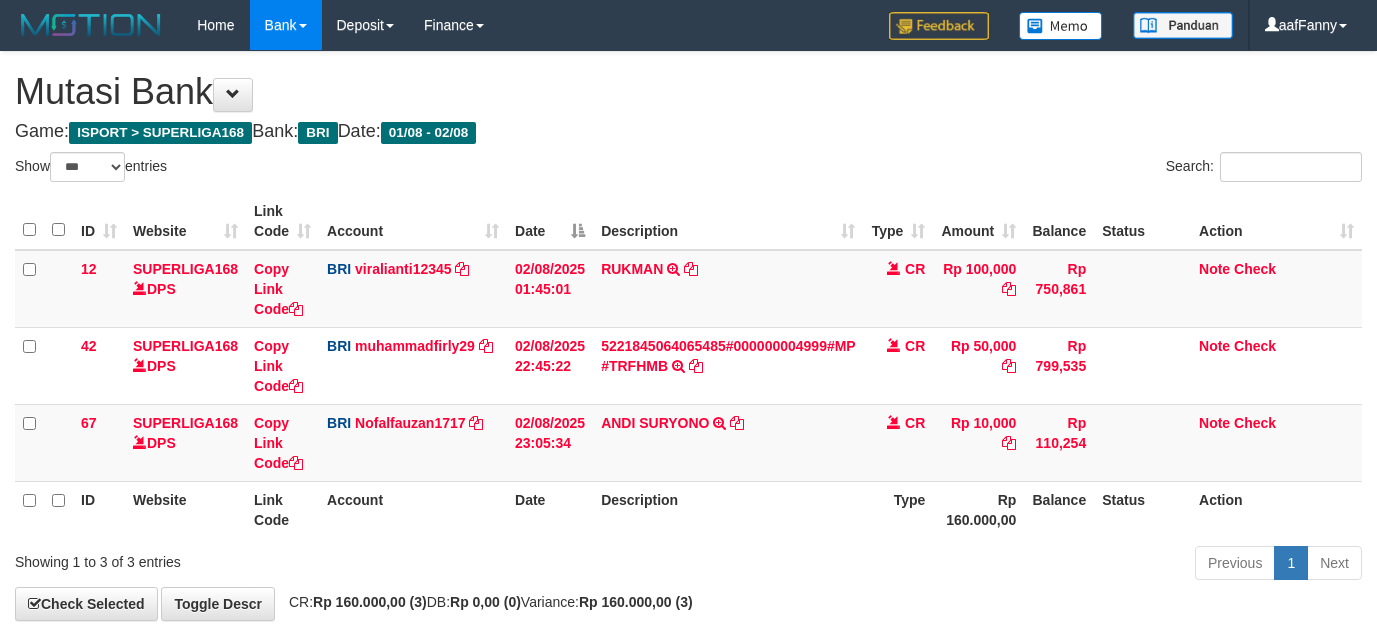 select on "***" 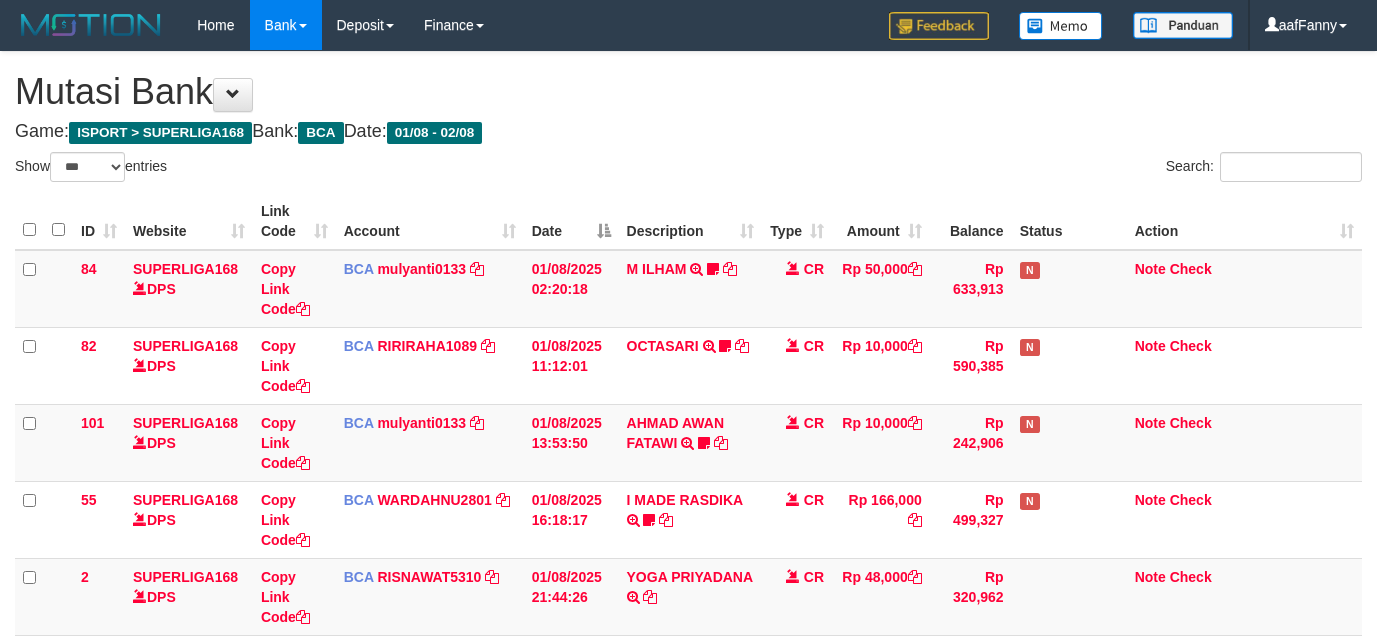 select on "***" 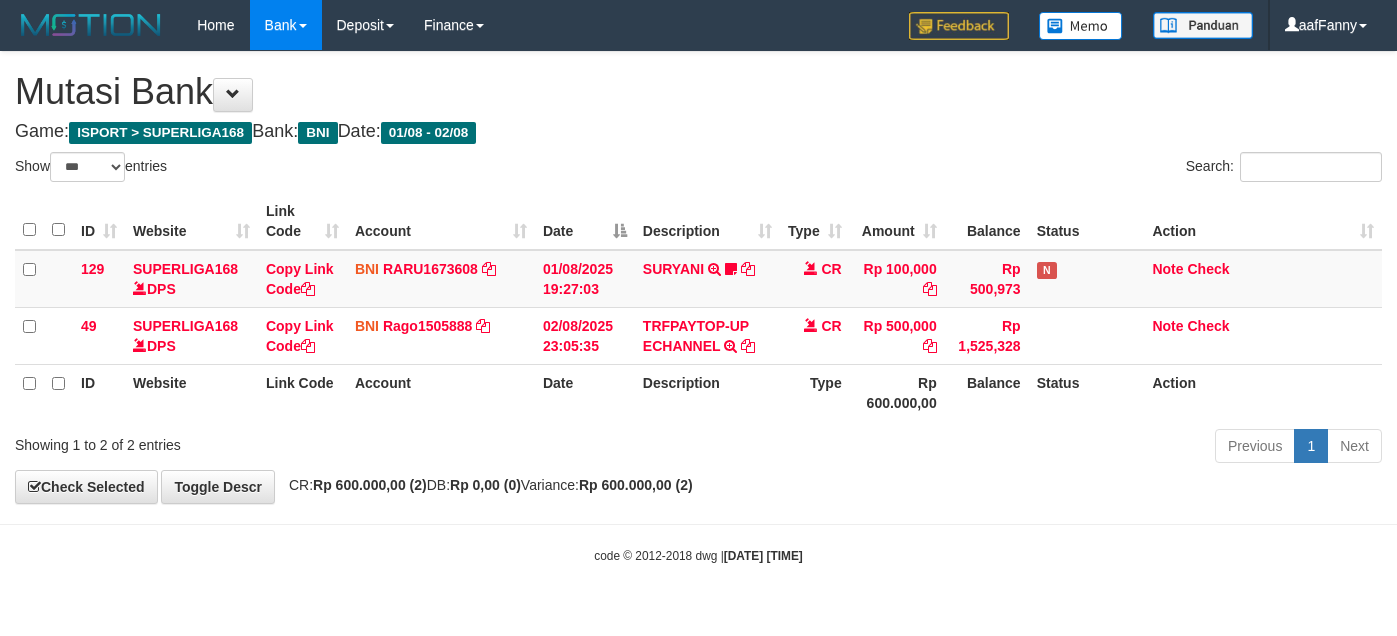 select on "***" 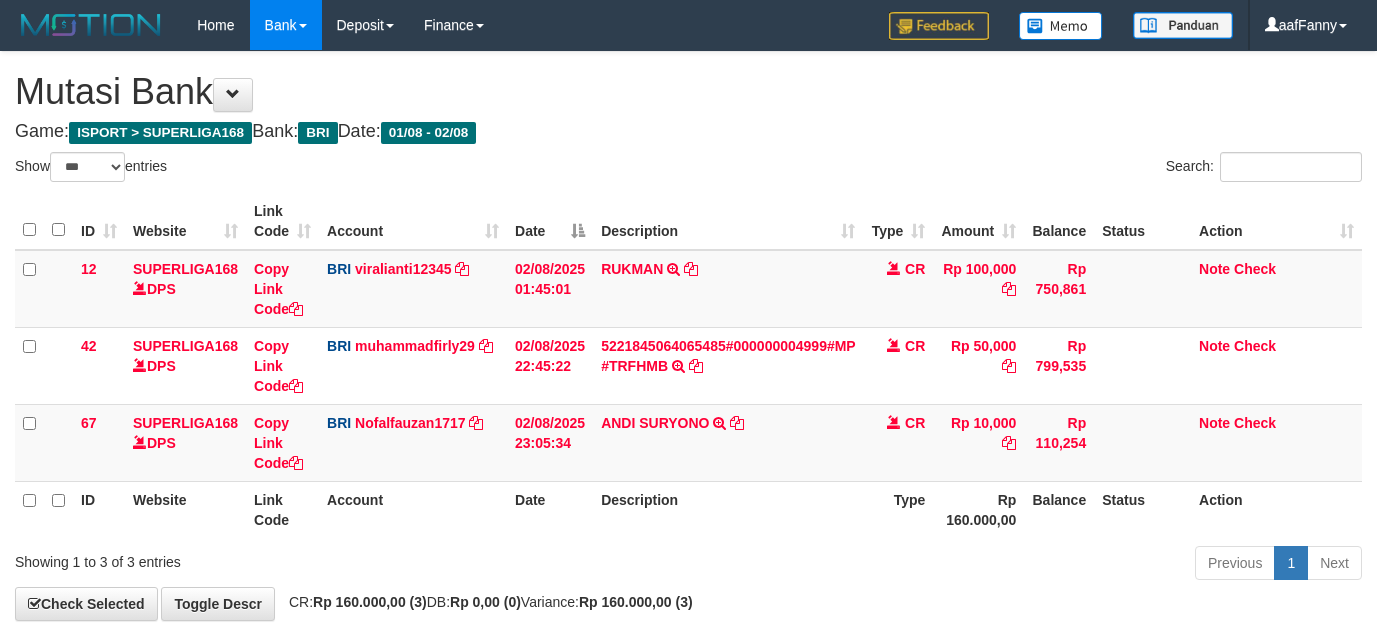 select on "***" 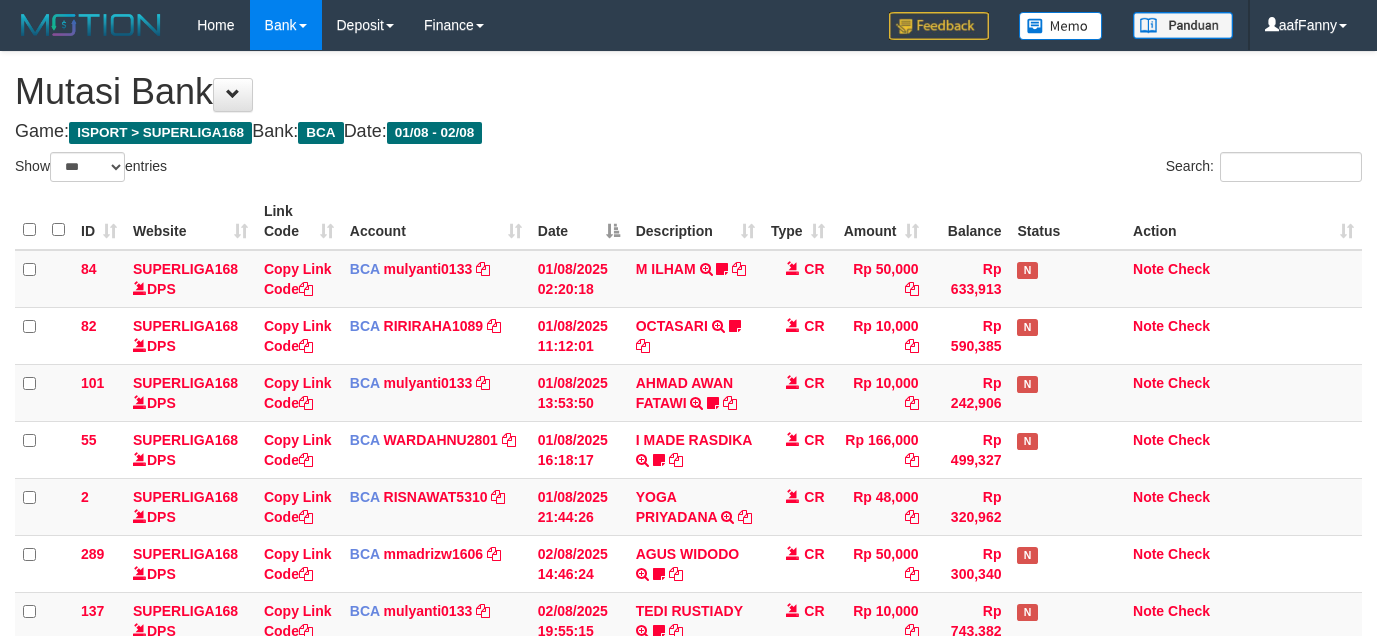 select on "***" 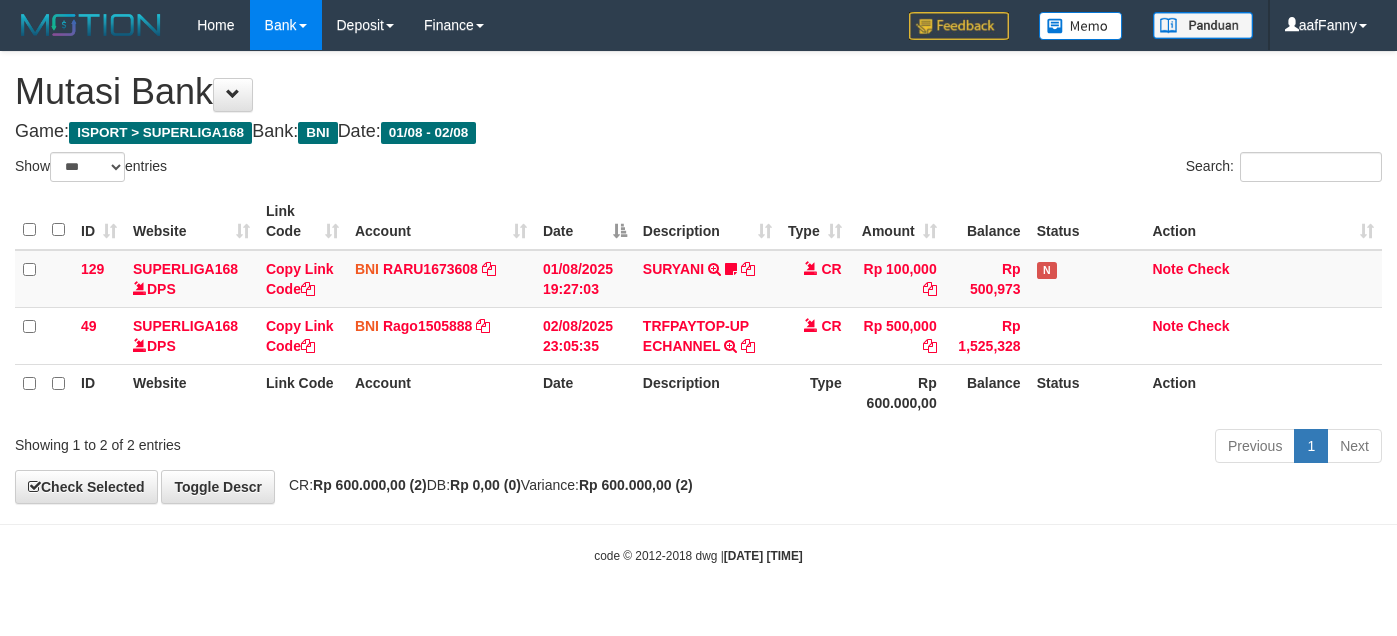 select on "***" 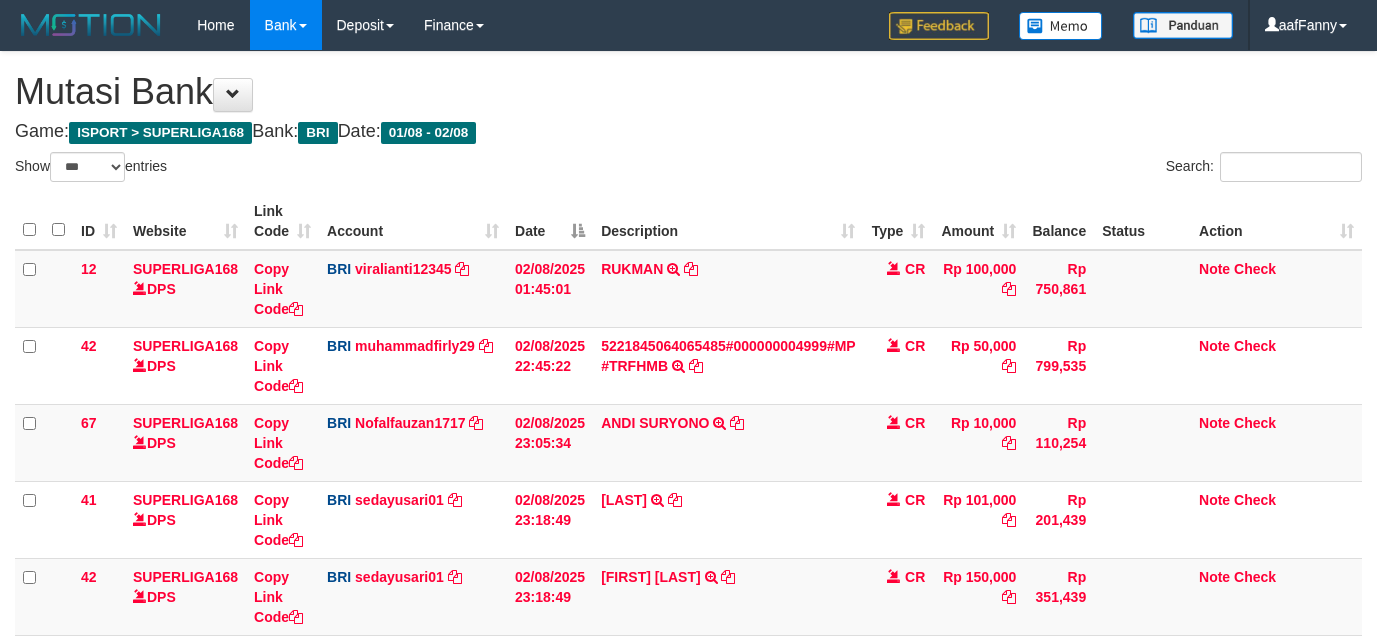 select on "***" 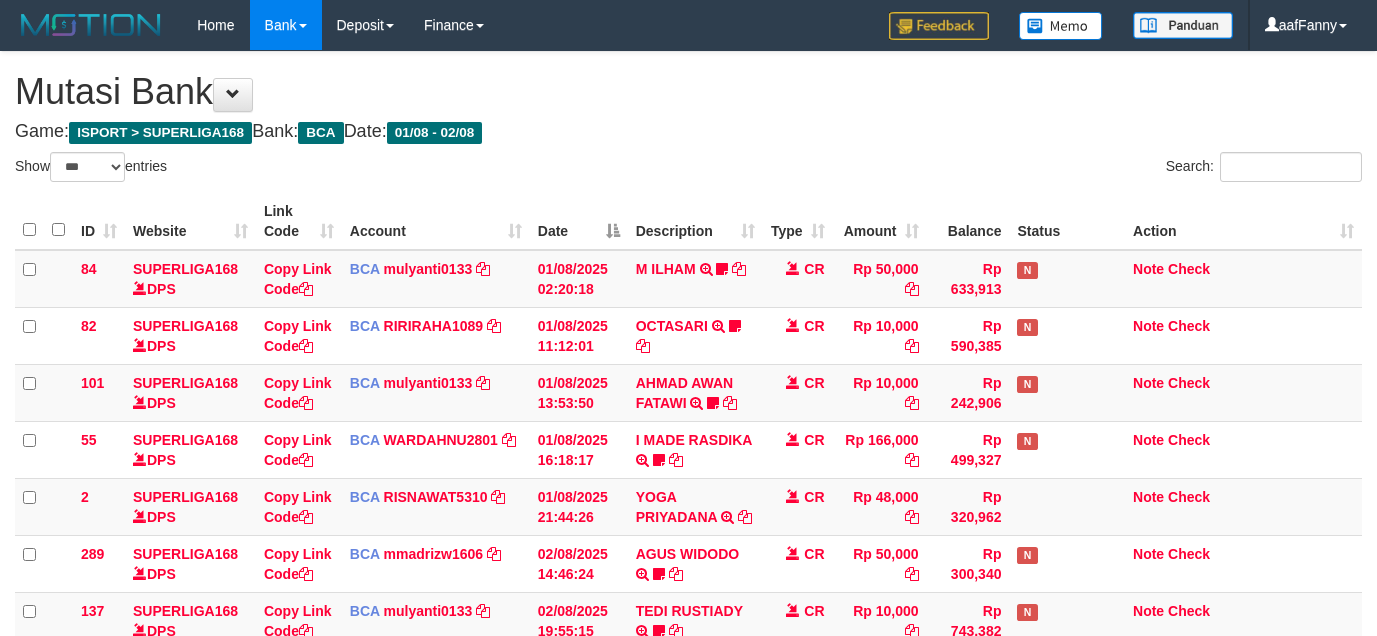 select on "***" 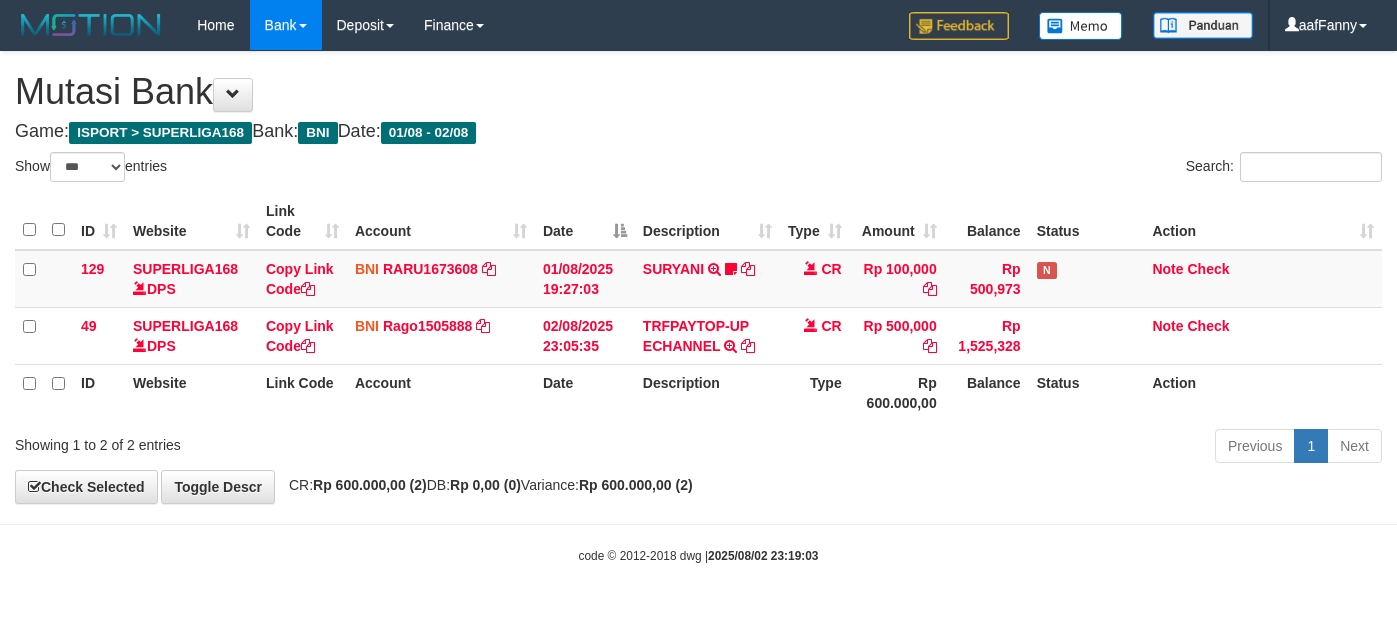 select on "***" 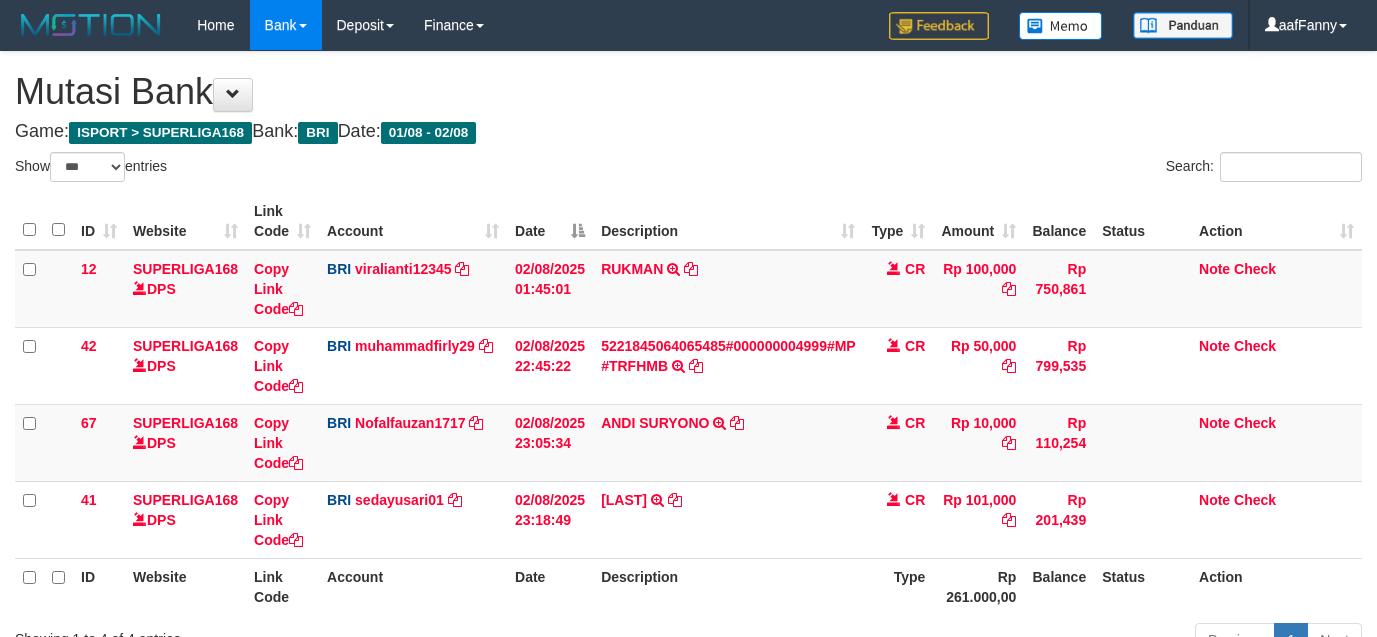 select on "***" 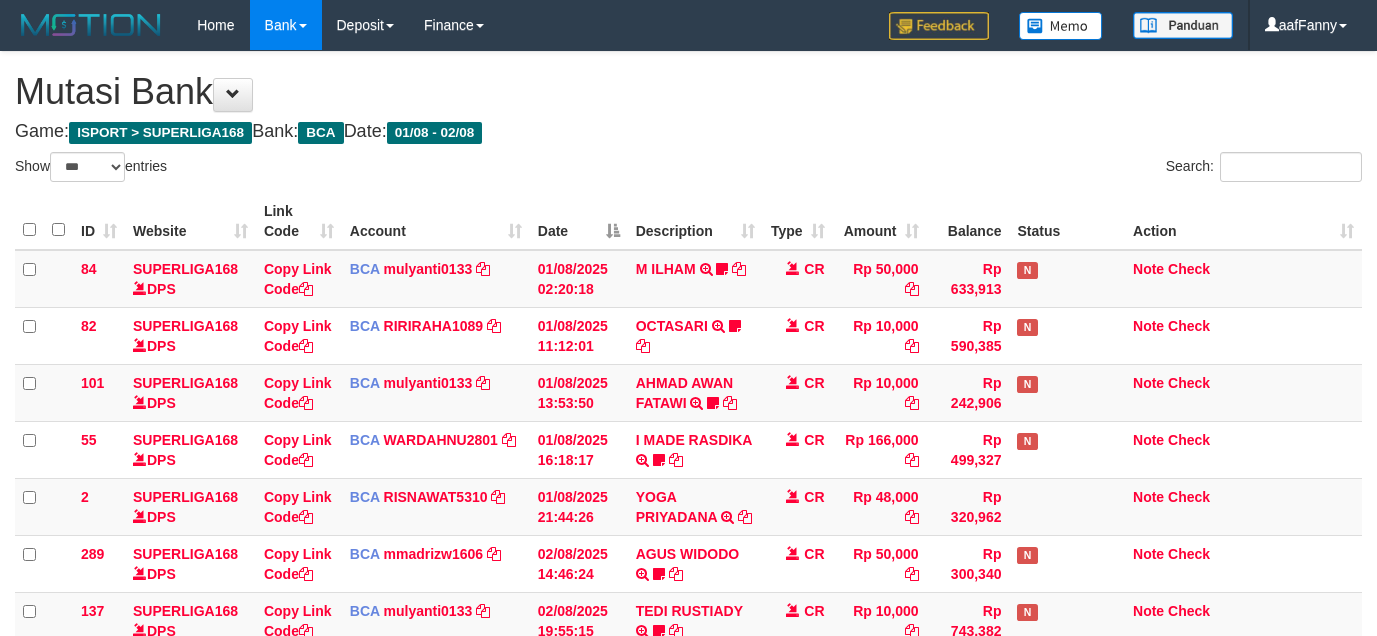 select on "***" 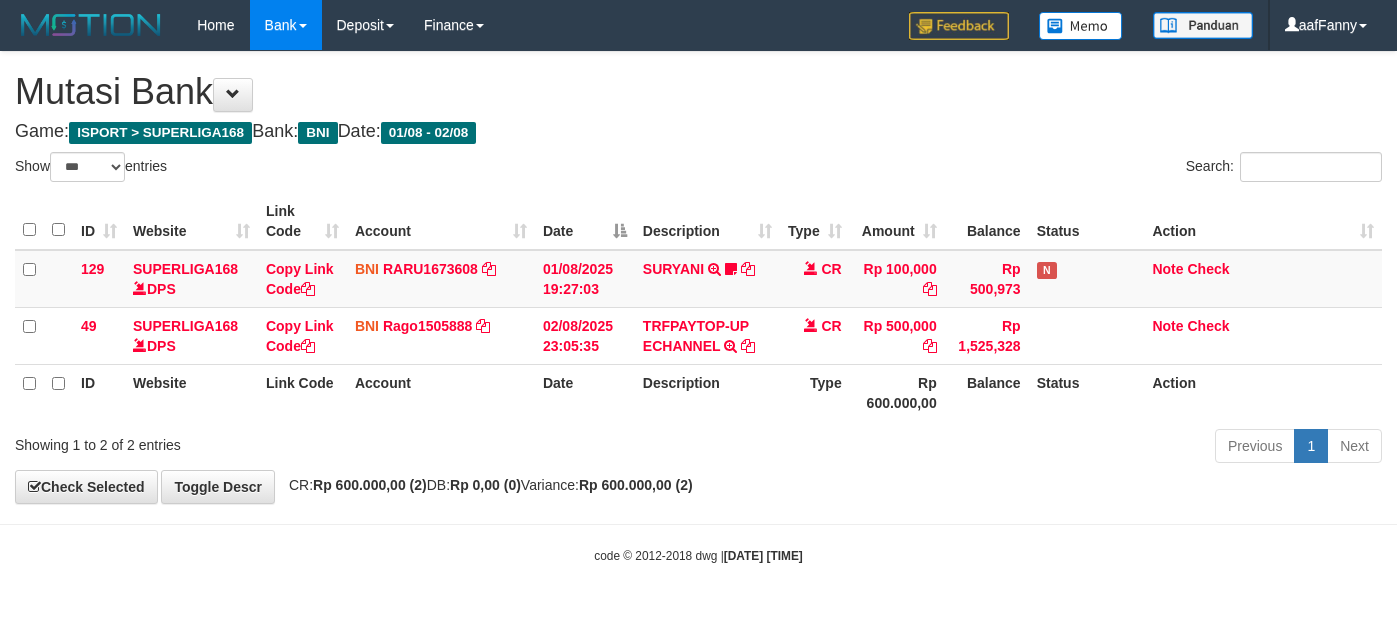 select on "***" 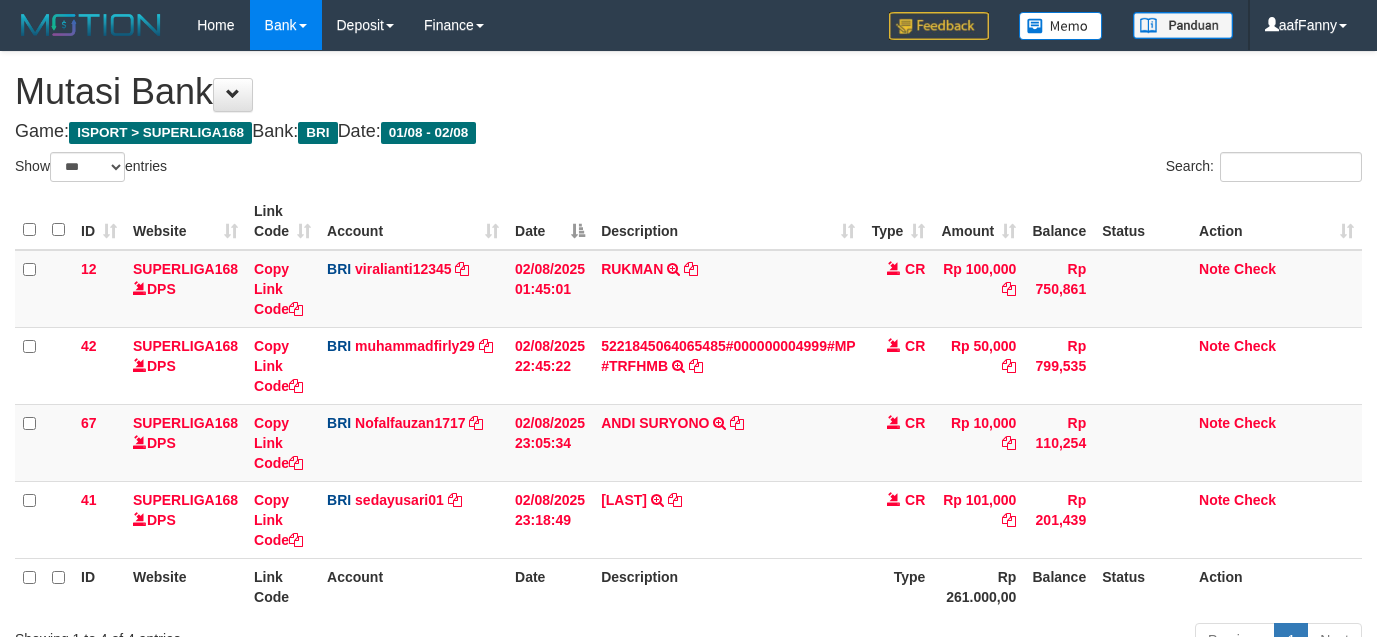 select on "***" 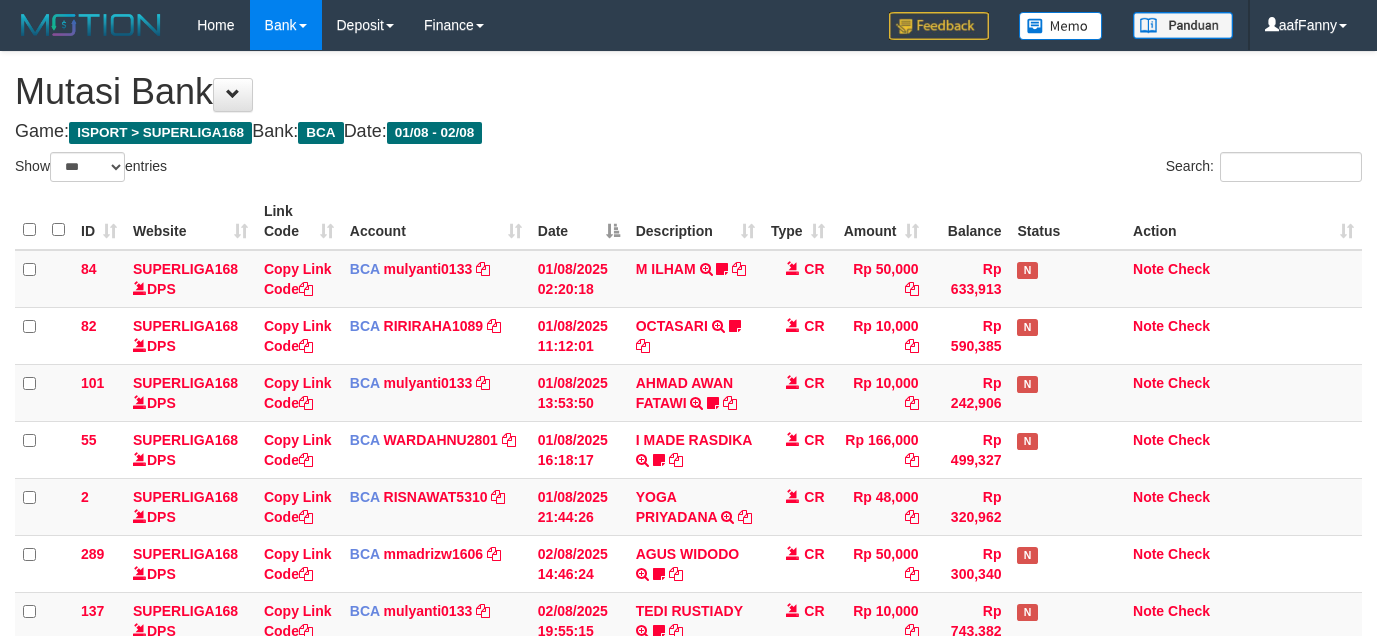 select on "***" 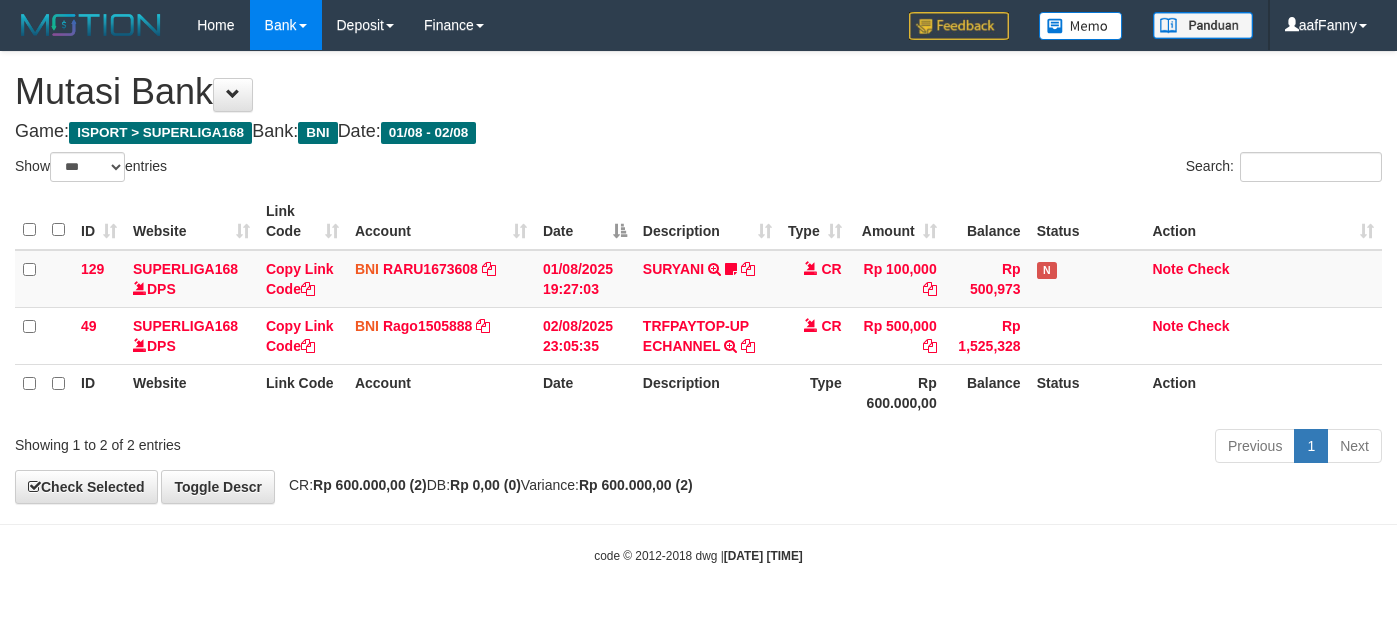 select on "***" 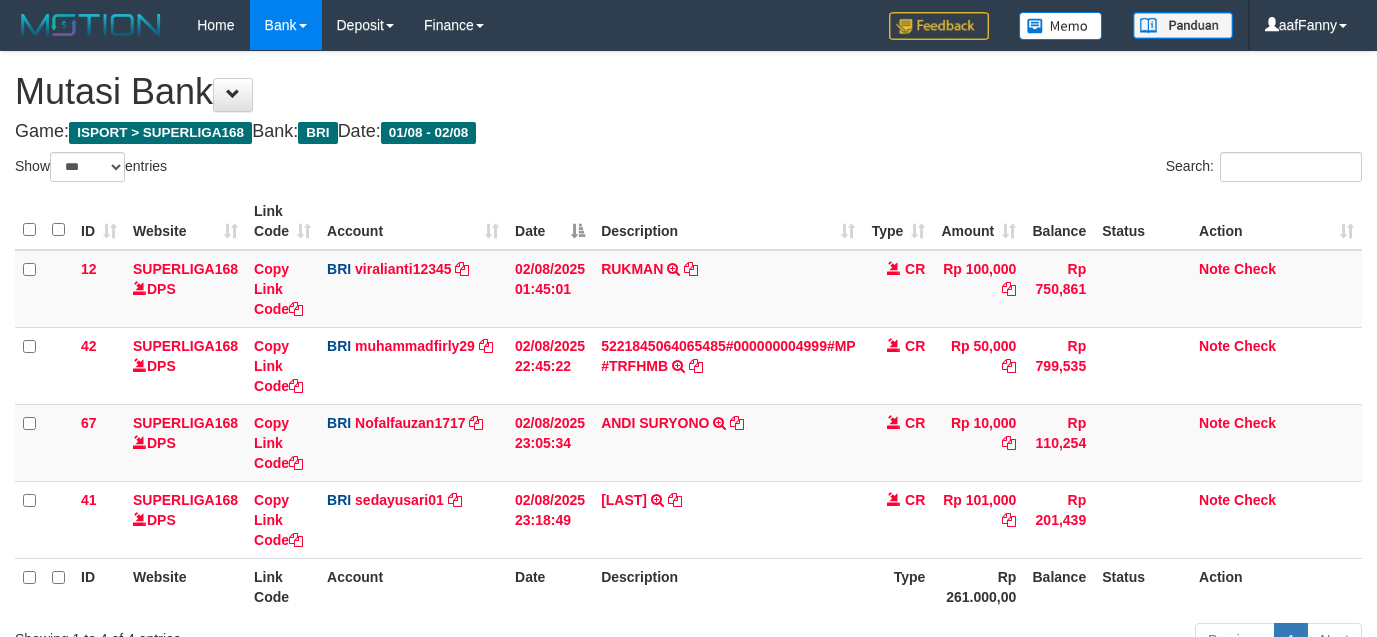 select on "***" 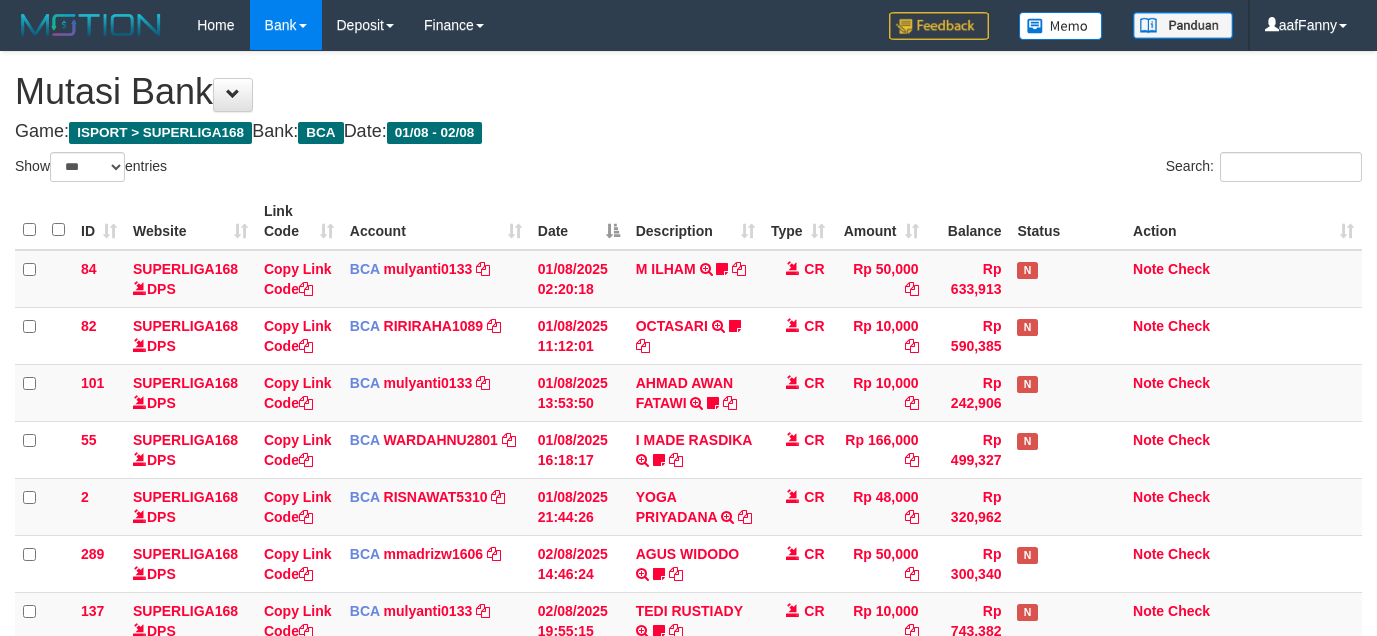 select on "***" 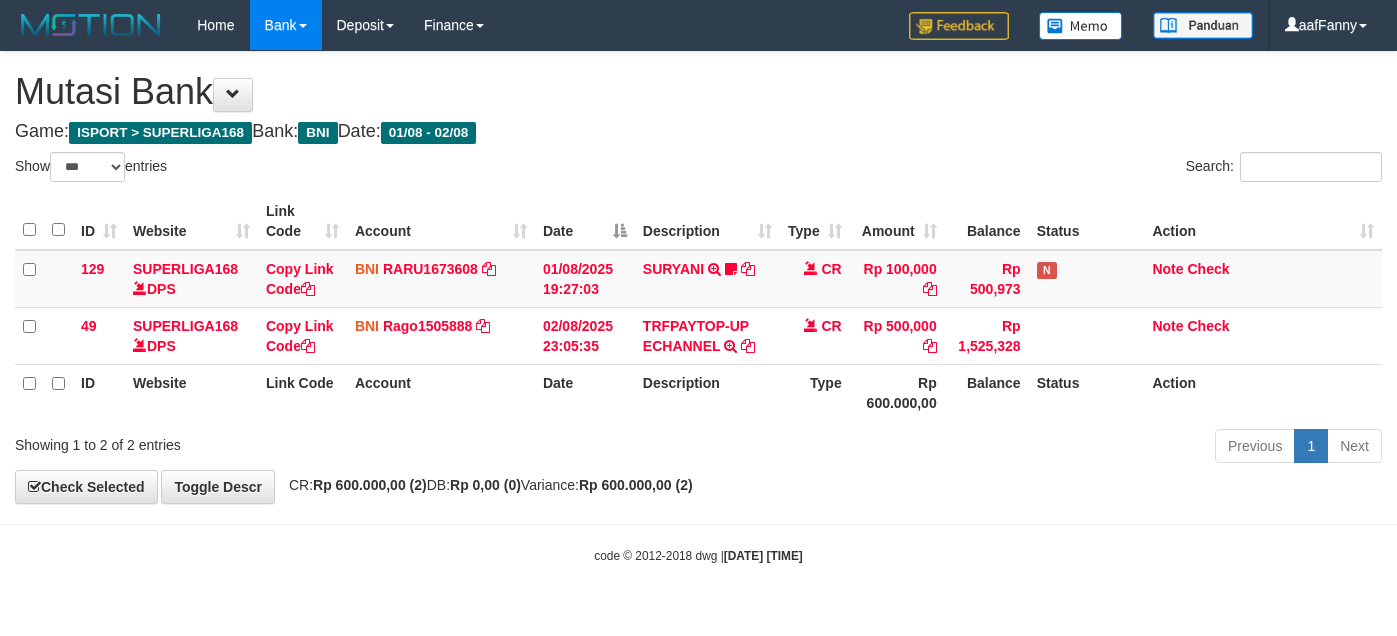 select on "***" 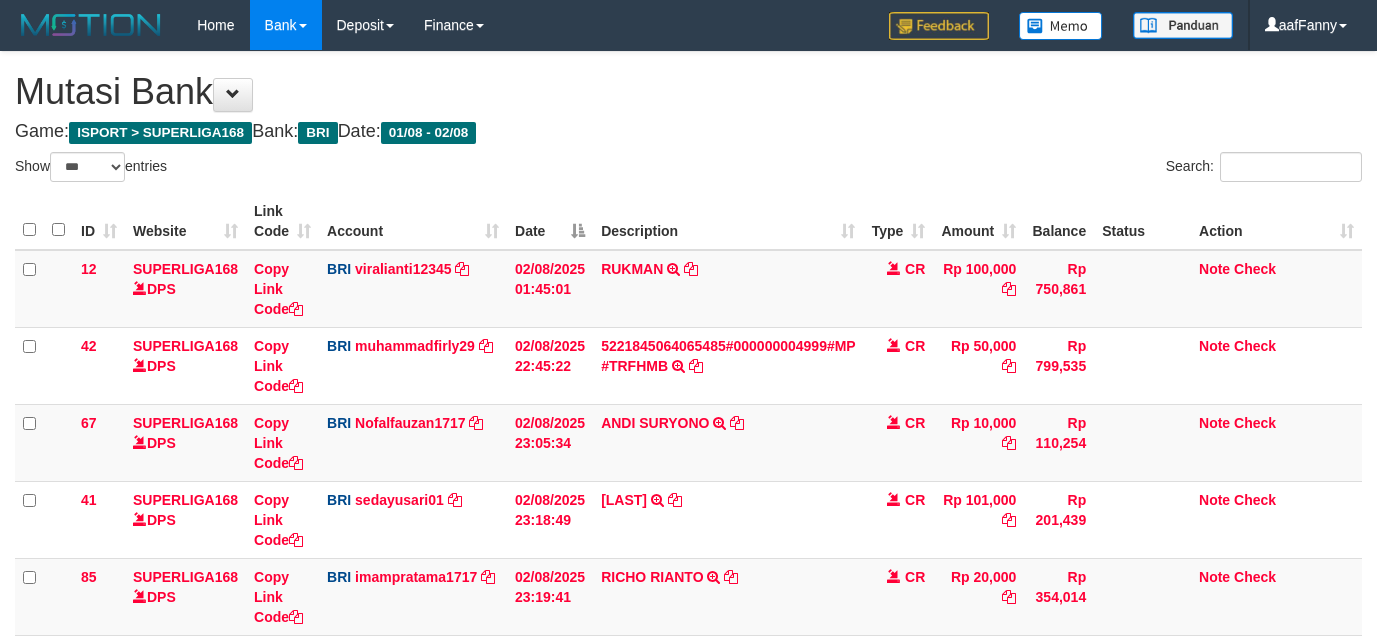 select on "***" 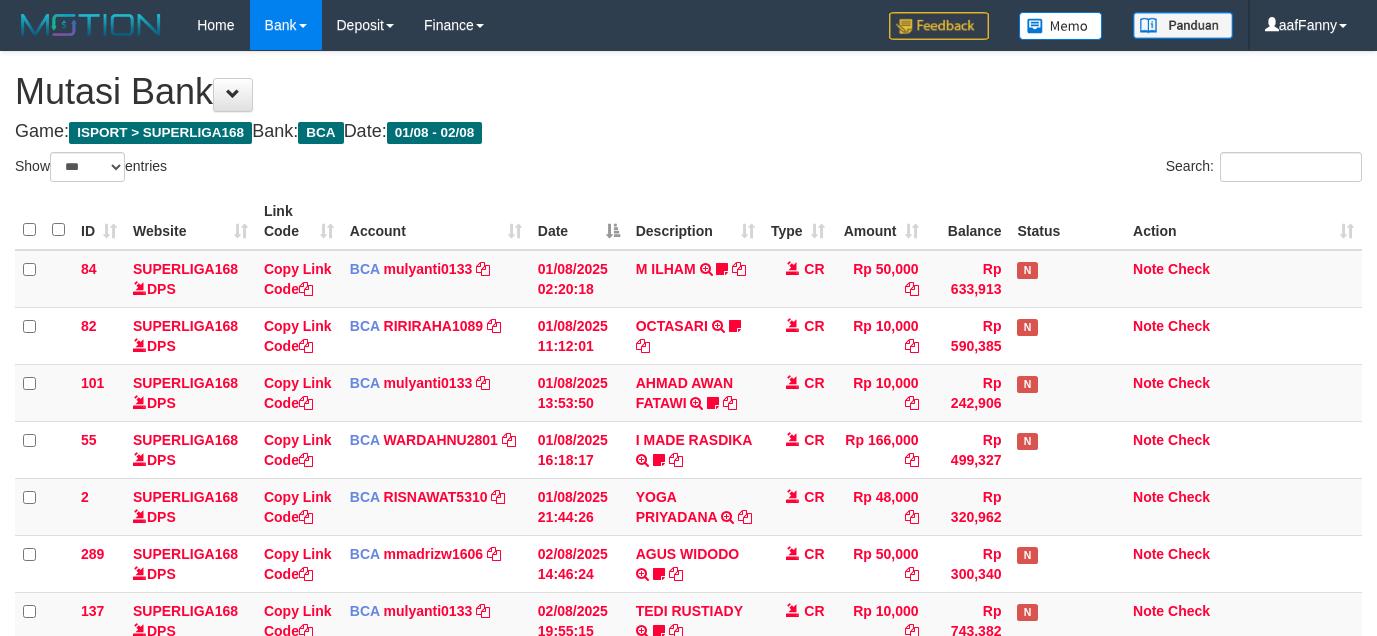 select on "***" 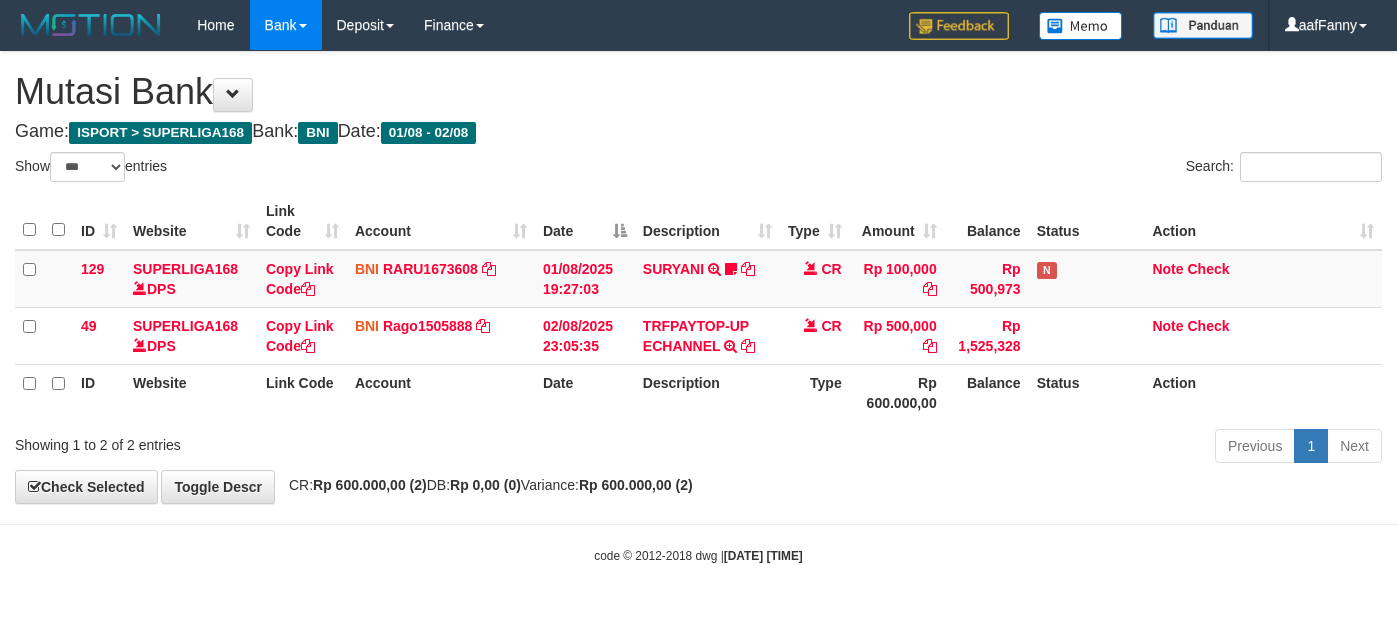 select on "***" 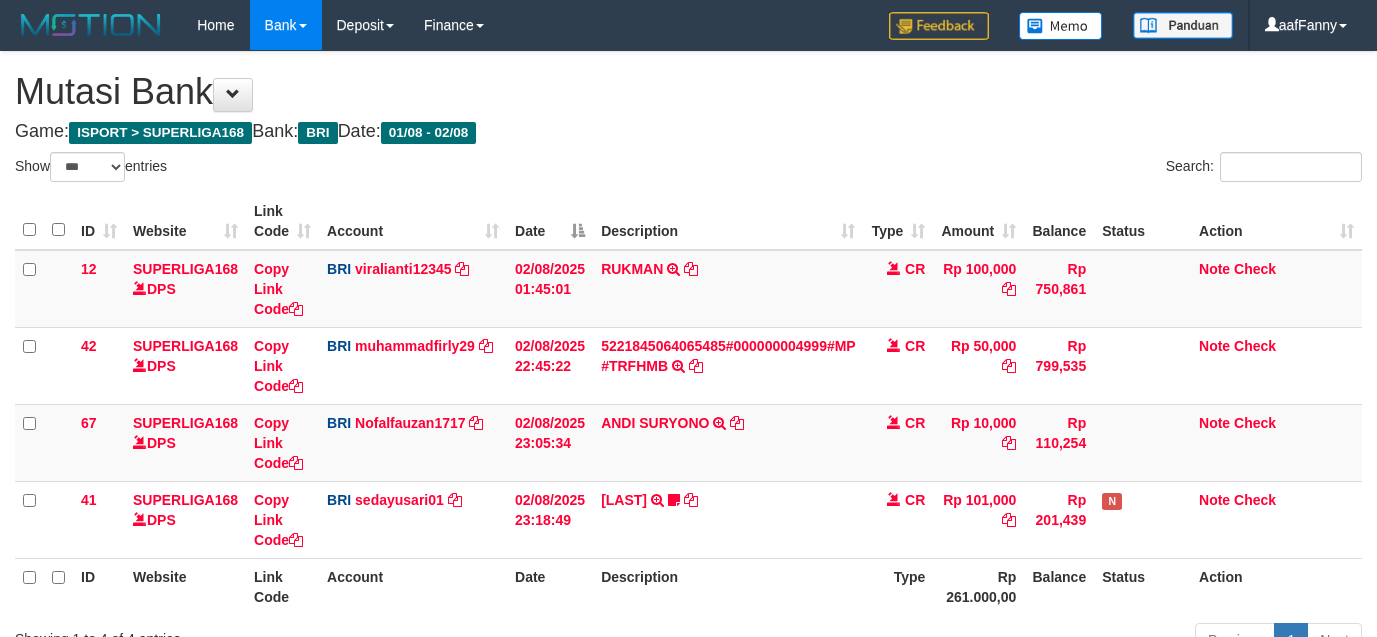 select on "***" 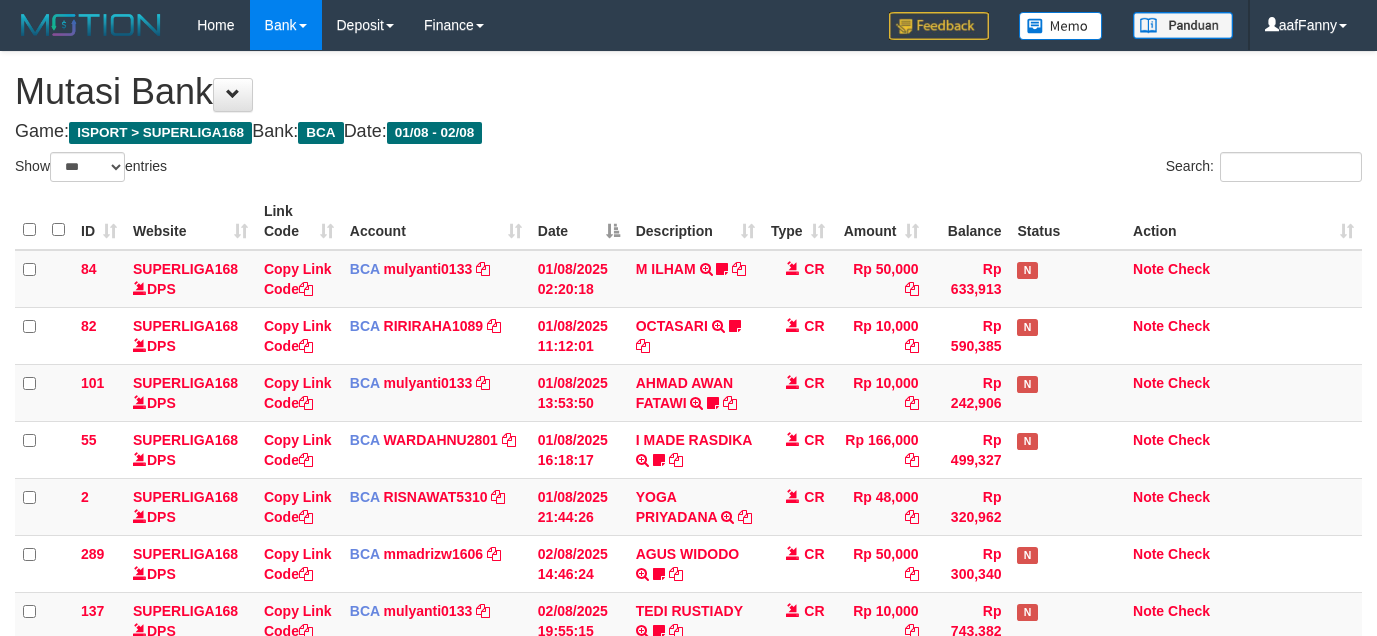 select on "***" 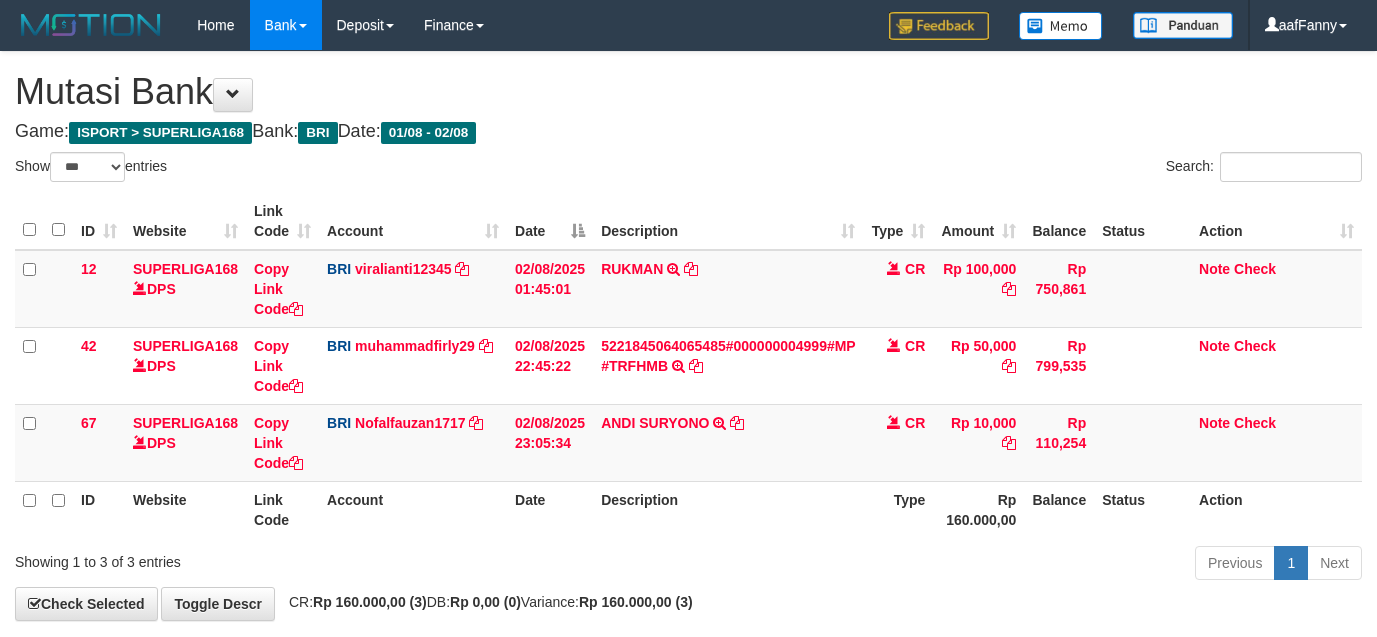 select on "***" 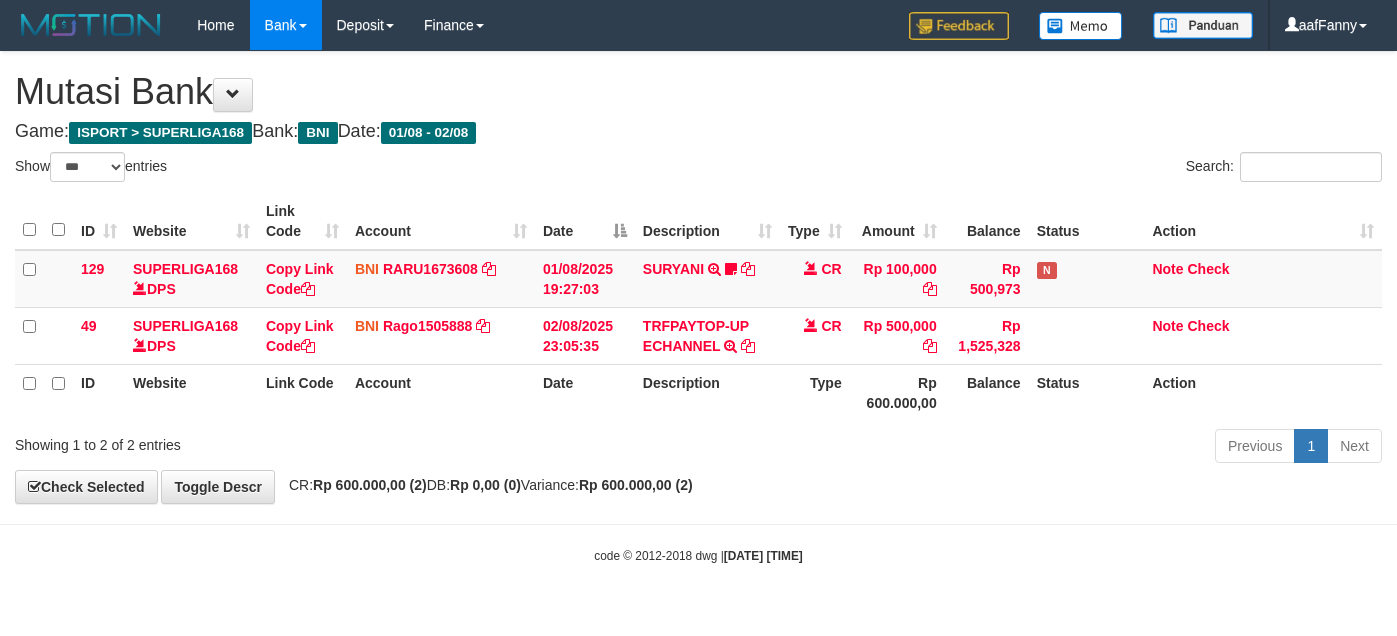 select on "***" 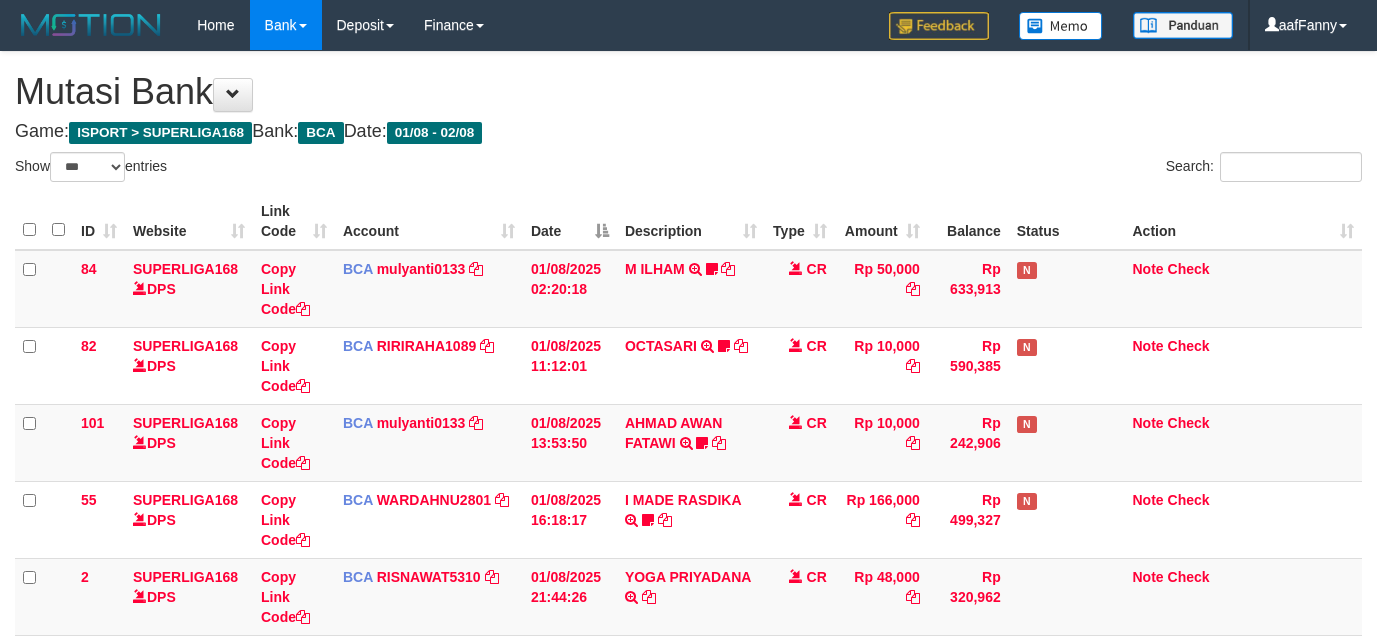 select on "***" 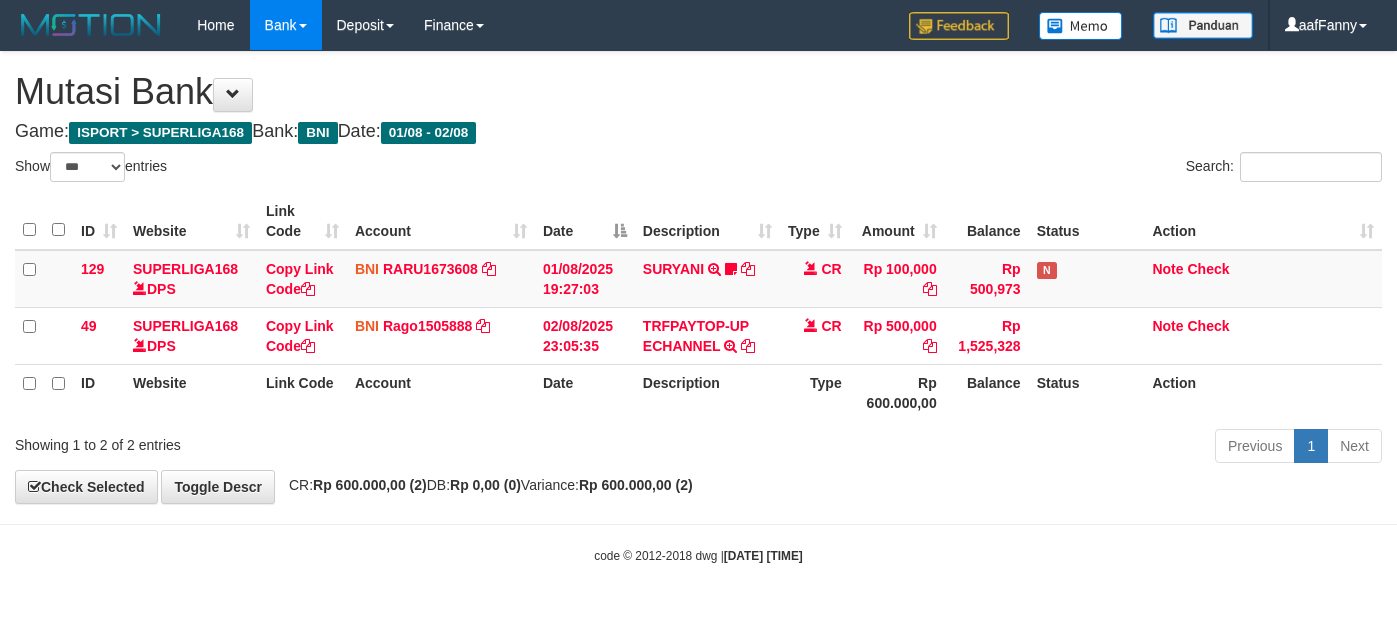 select on "***" 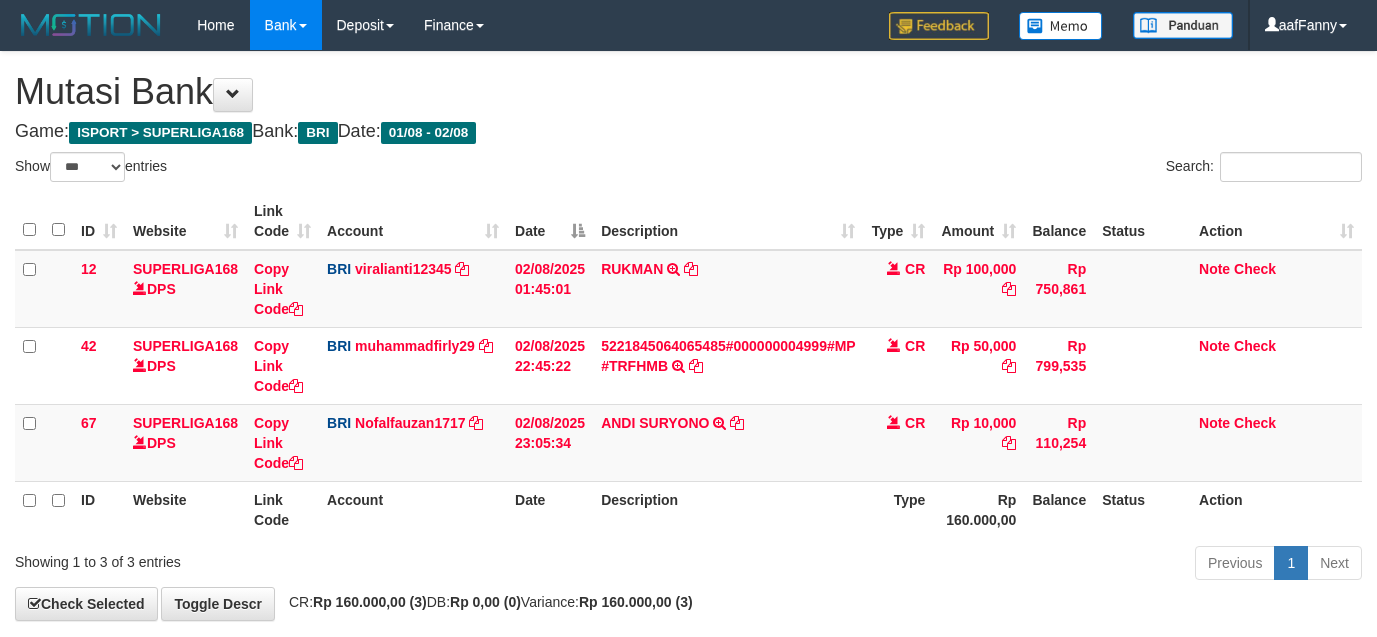 select on "***" 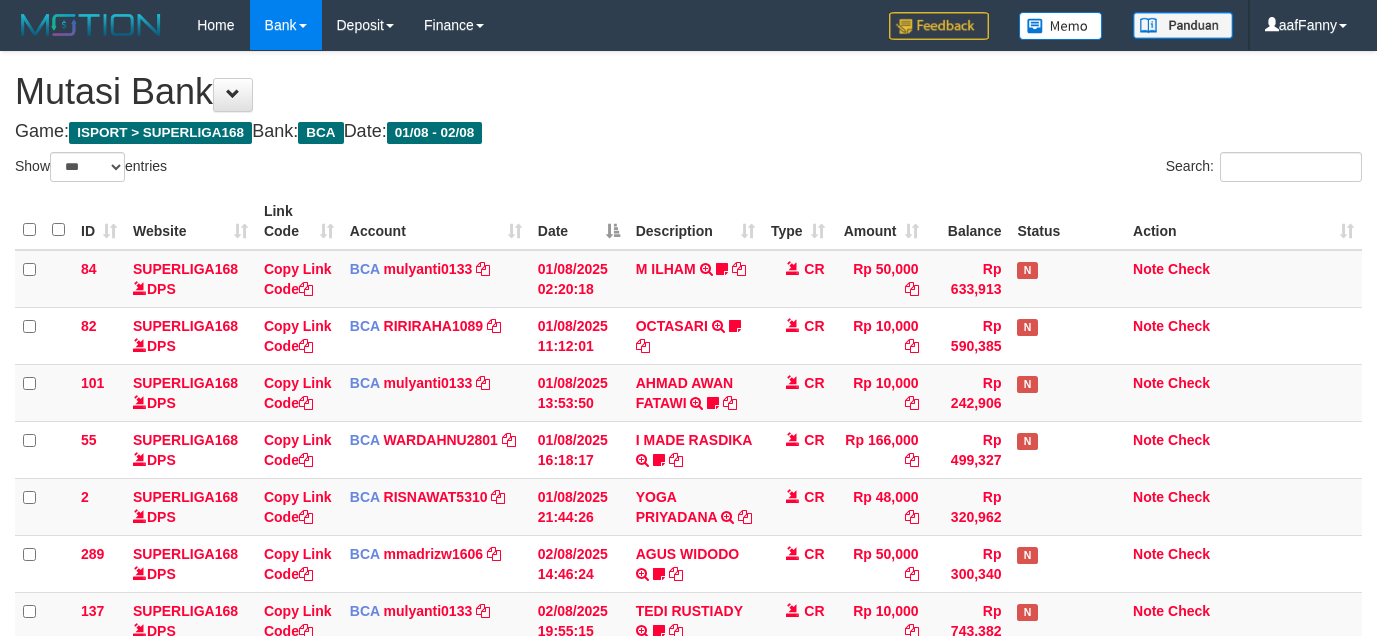 select on "***" 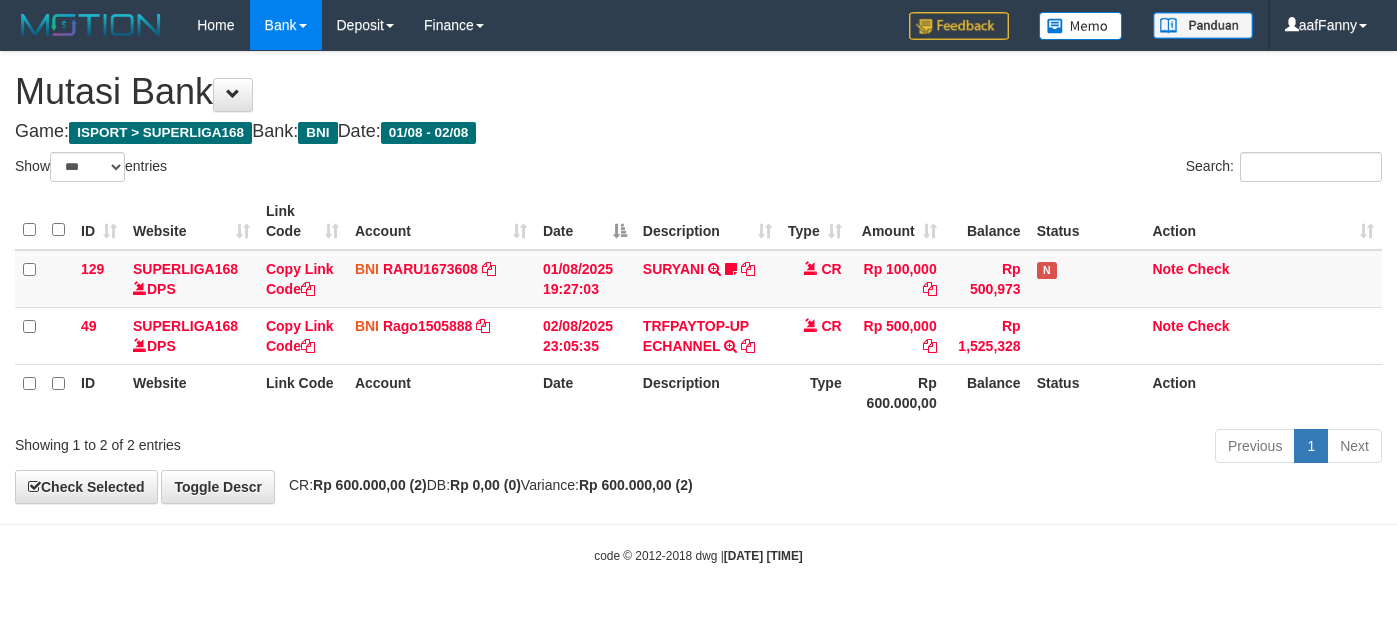 select on "***" 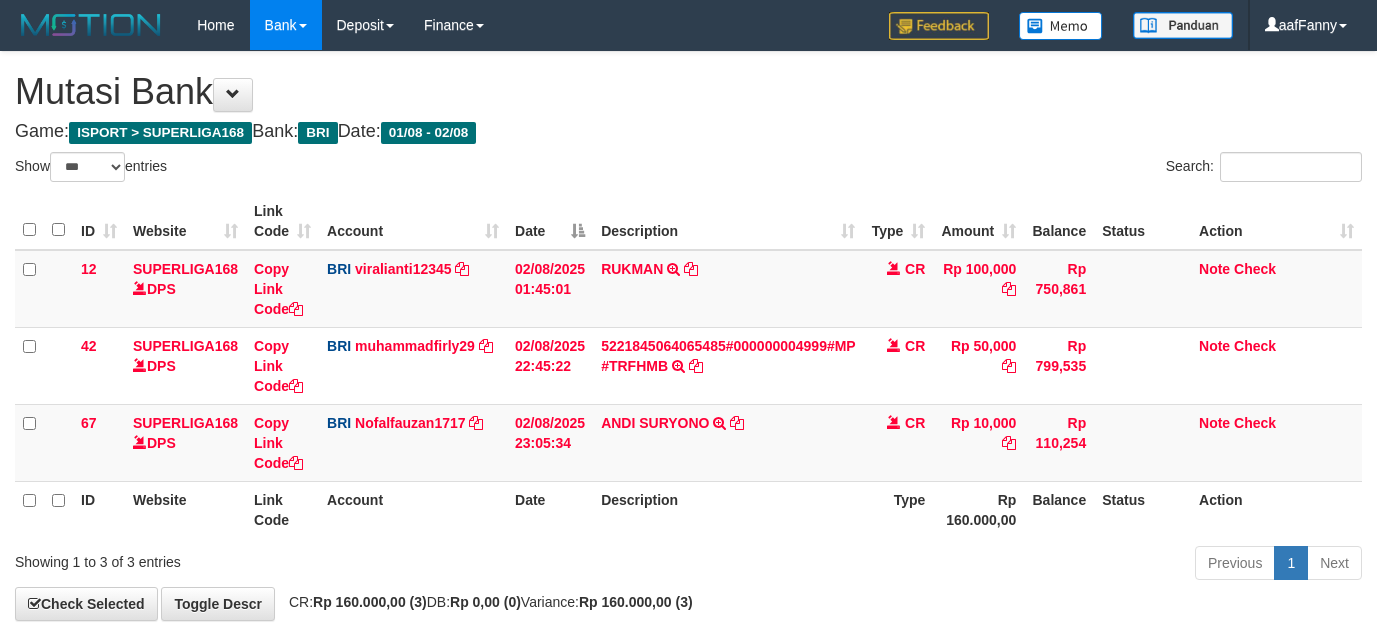 select on "***" 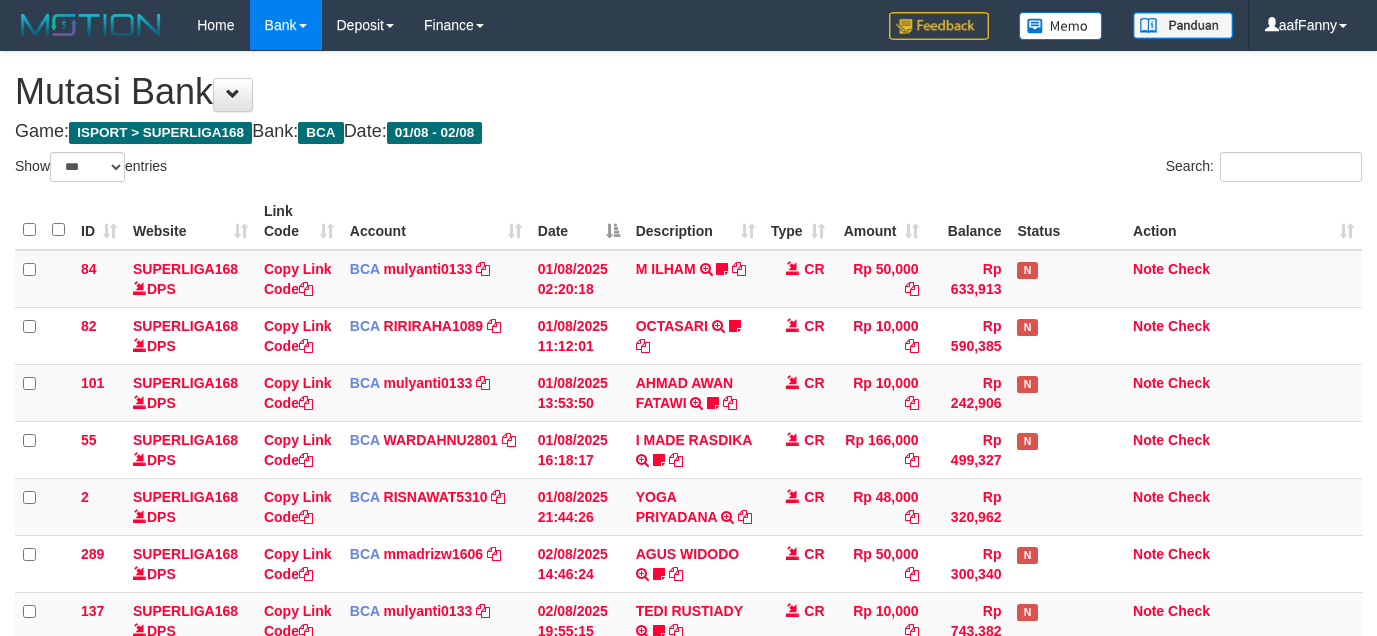 select on "***" 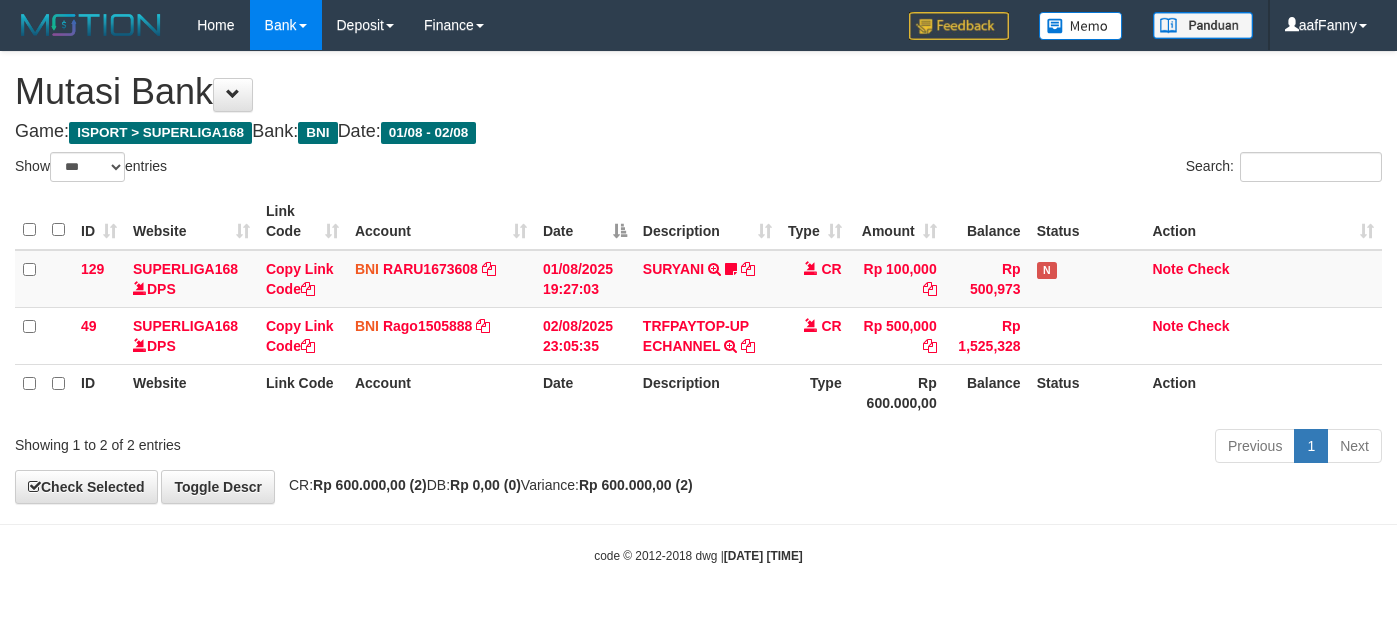select on "***" 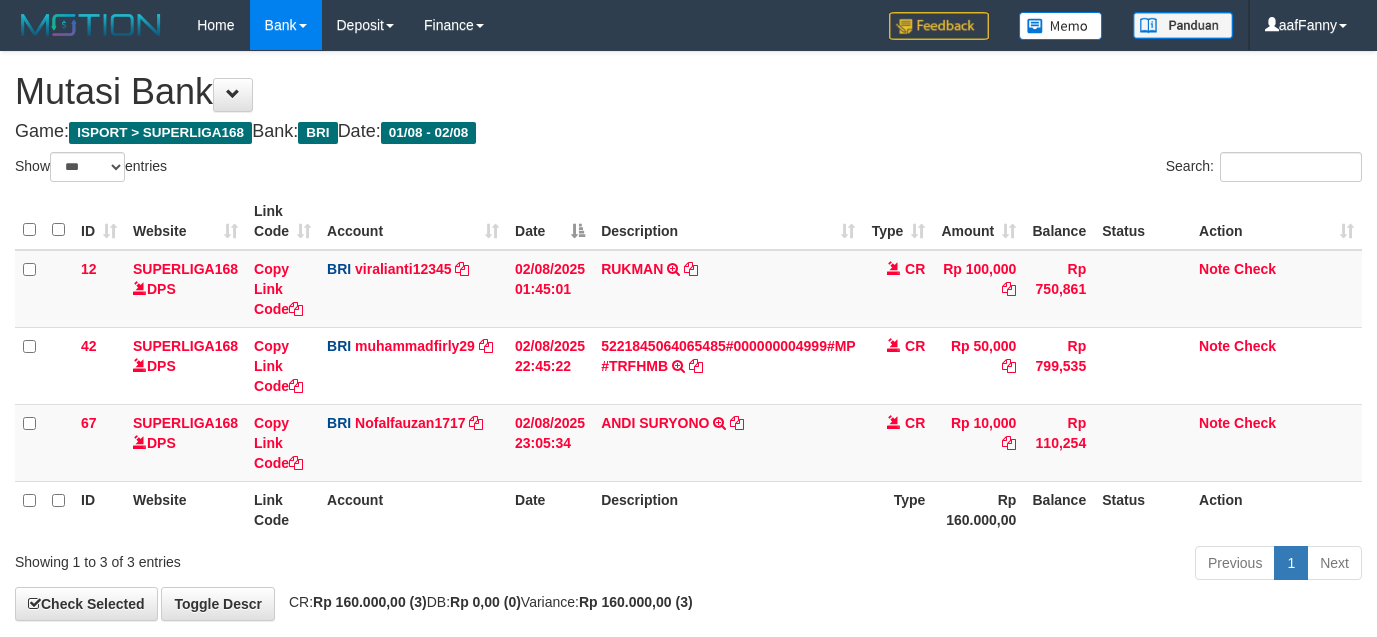 select on "***" 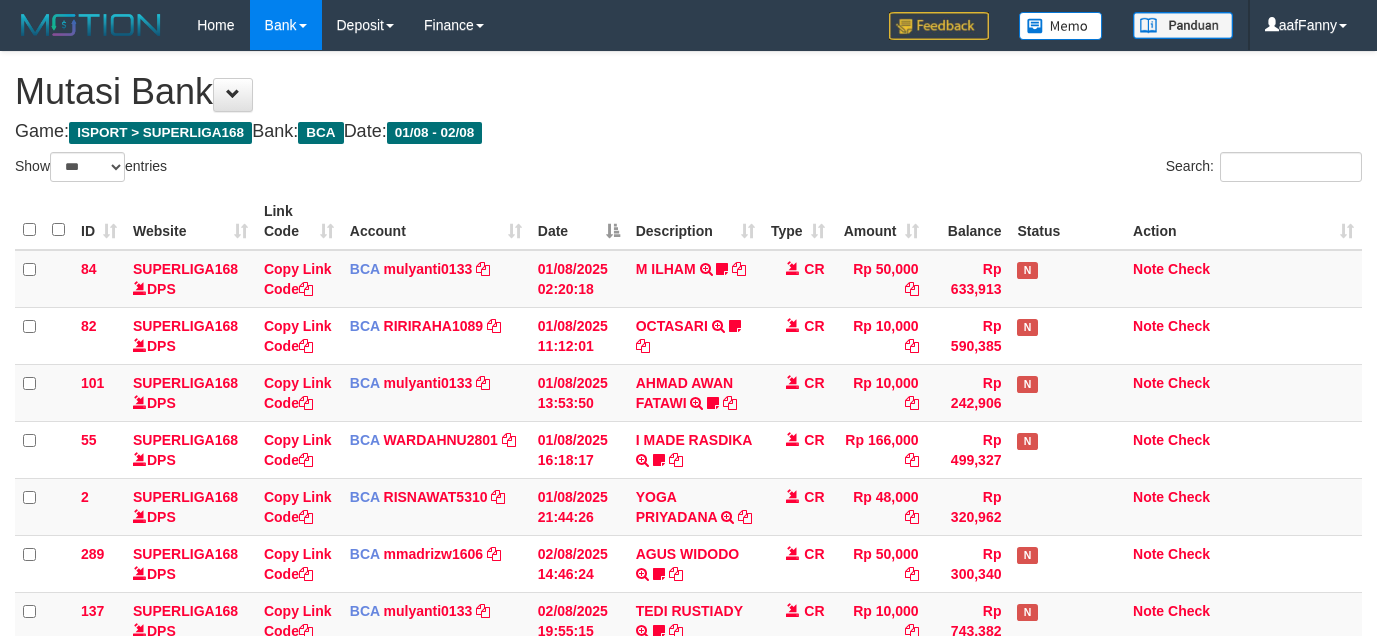 select on "***" 